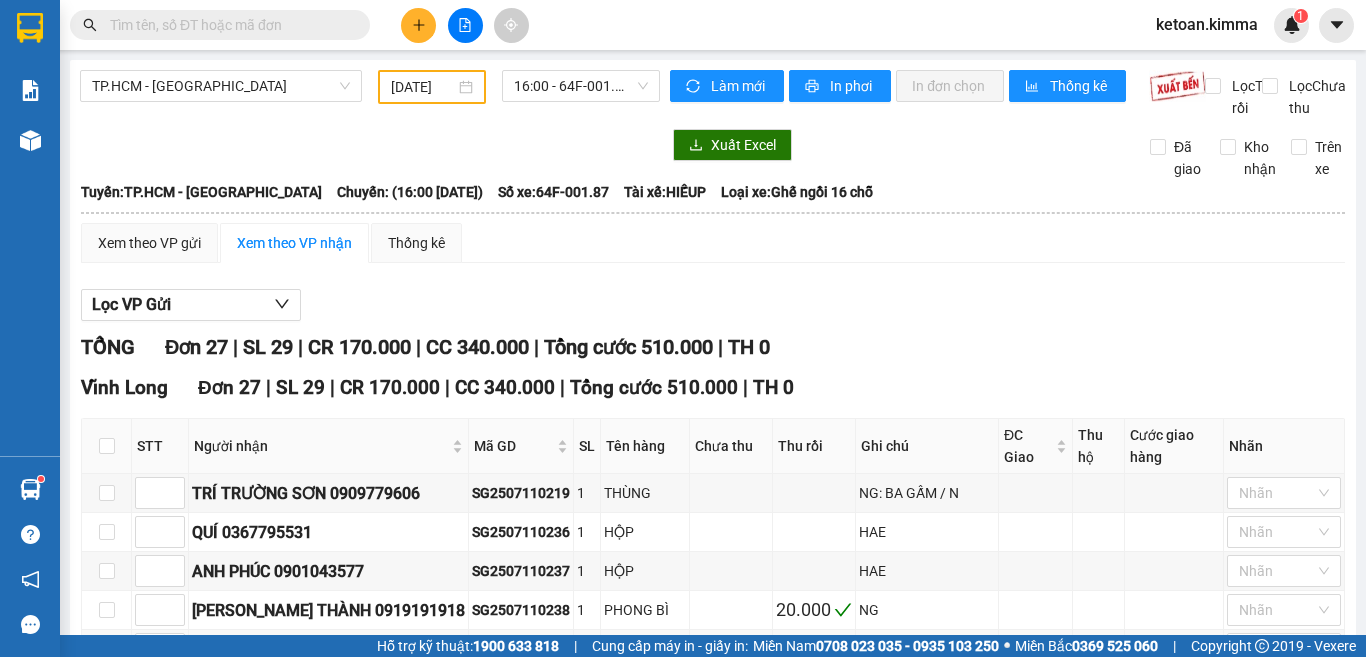 scroll, scrollTop: 0, scrollLeft: 0, axis: both 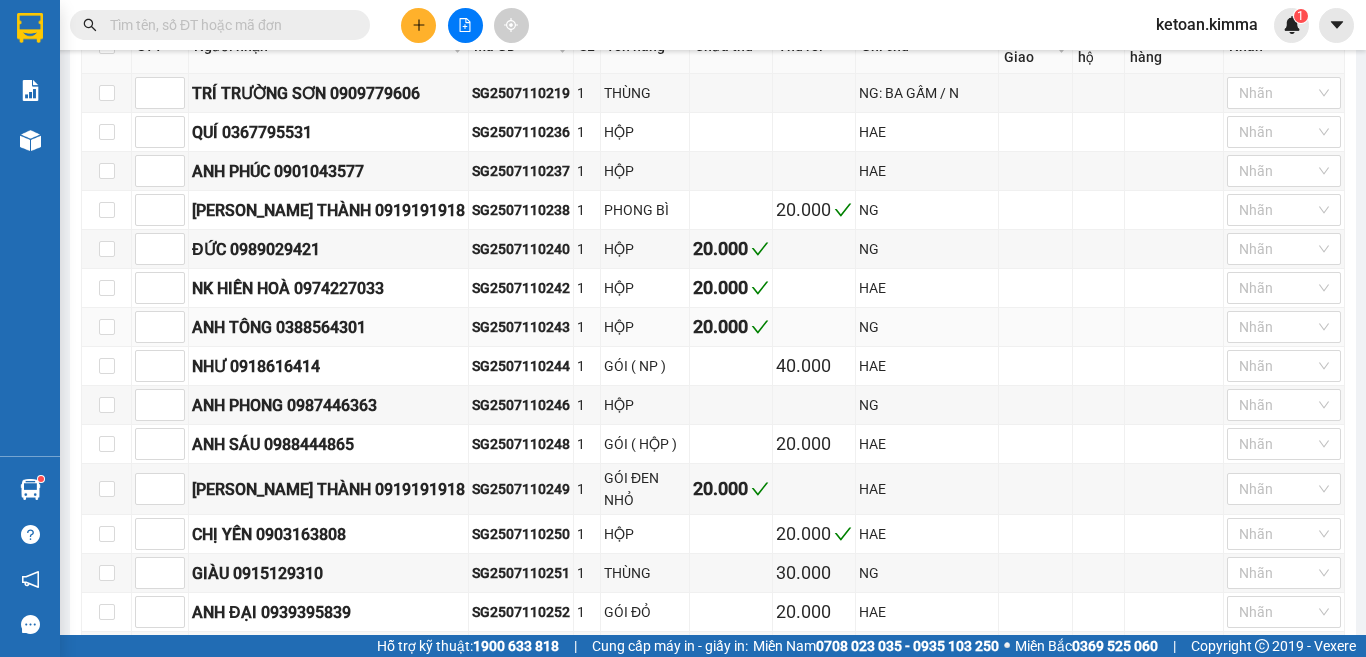 click on "SG2507110243" at bounding box center [521, 327] 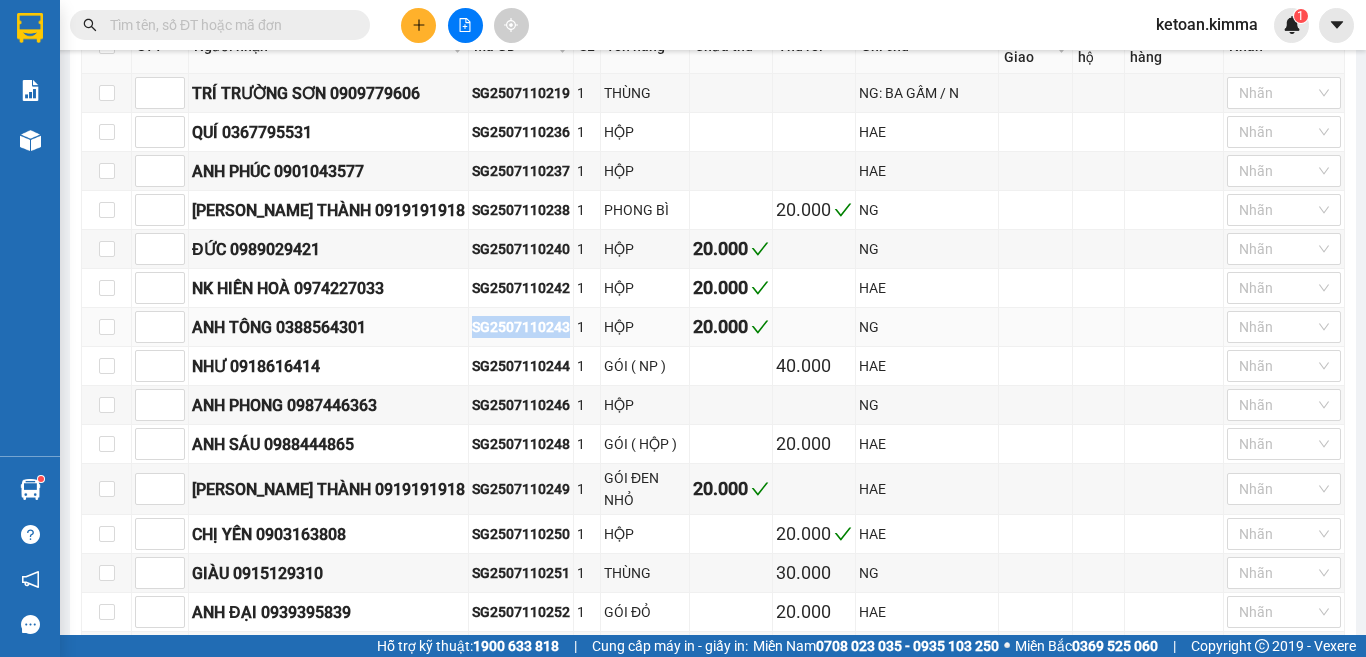 click on "SG2507110243" at bounding box center [521, 327] 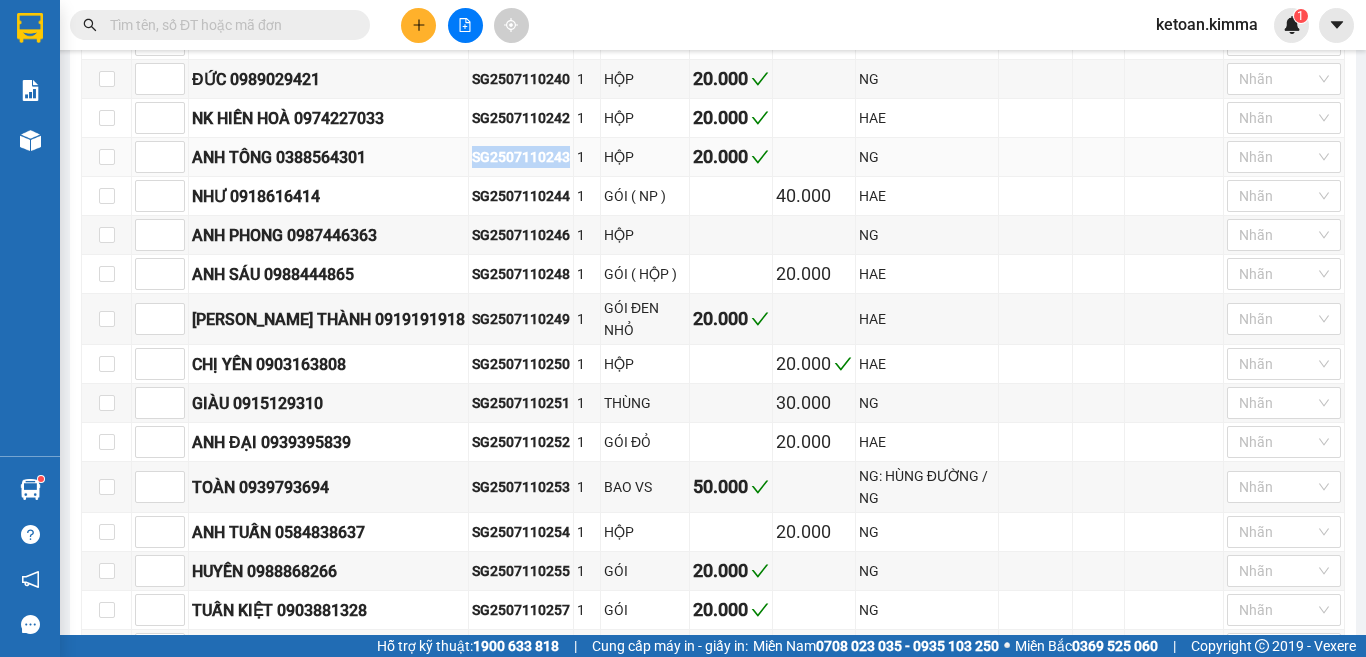 scroll, scrollTop: 600, scrollLeft: 0, axis: vertical 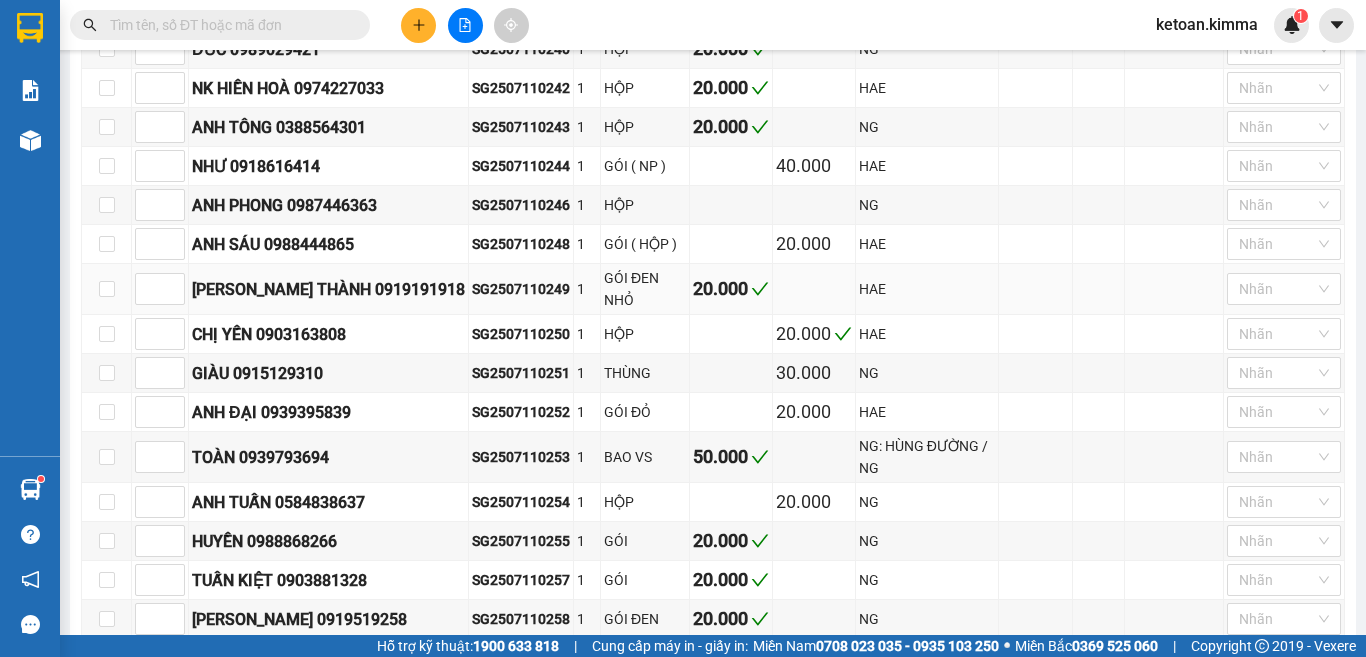 click on "SG2507110249" at bounding box center (521, 289) 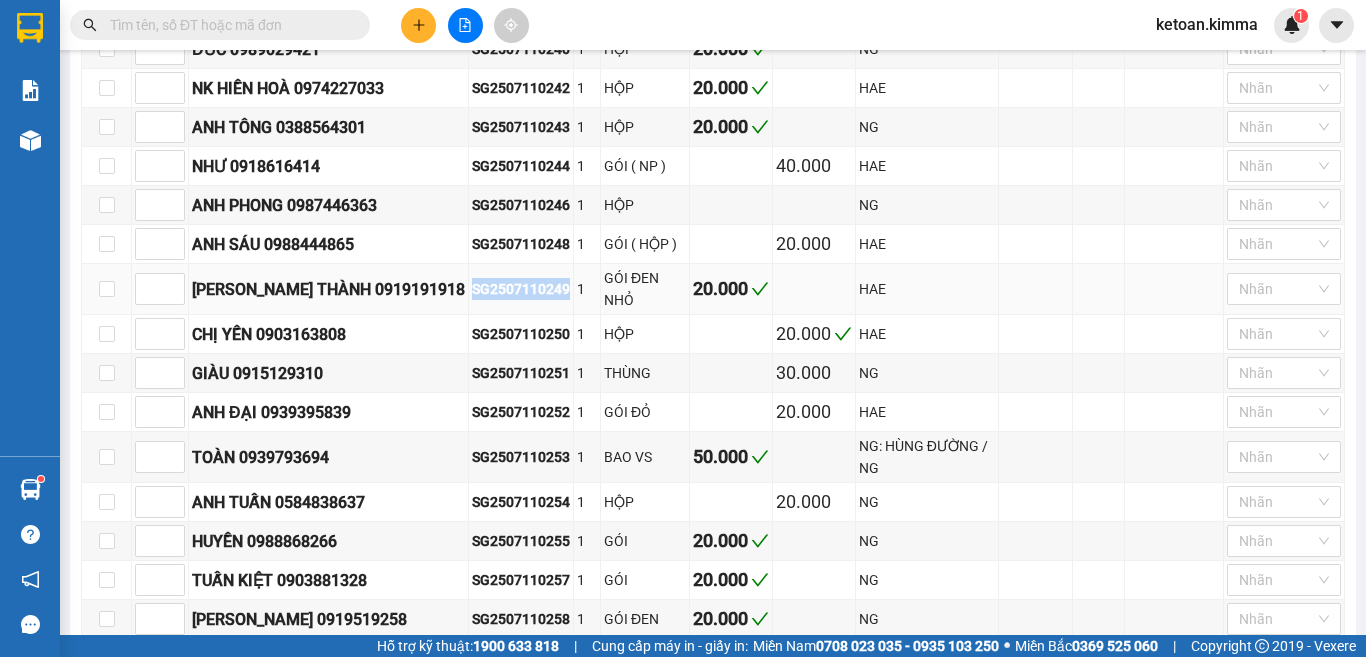 click on "SG2507110249" at bounding box center [521, 289] 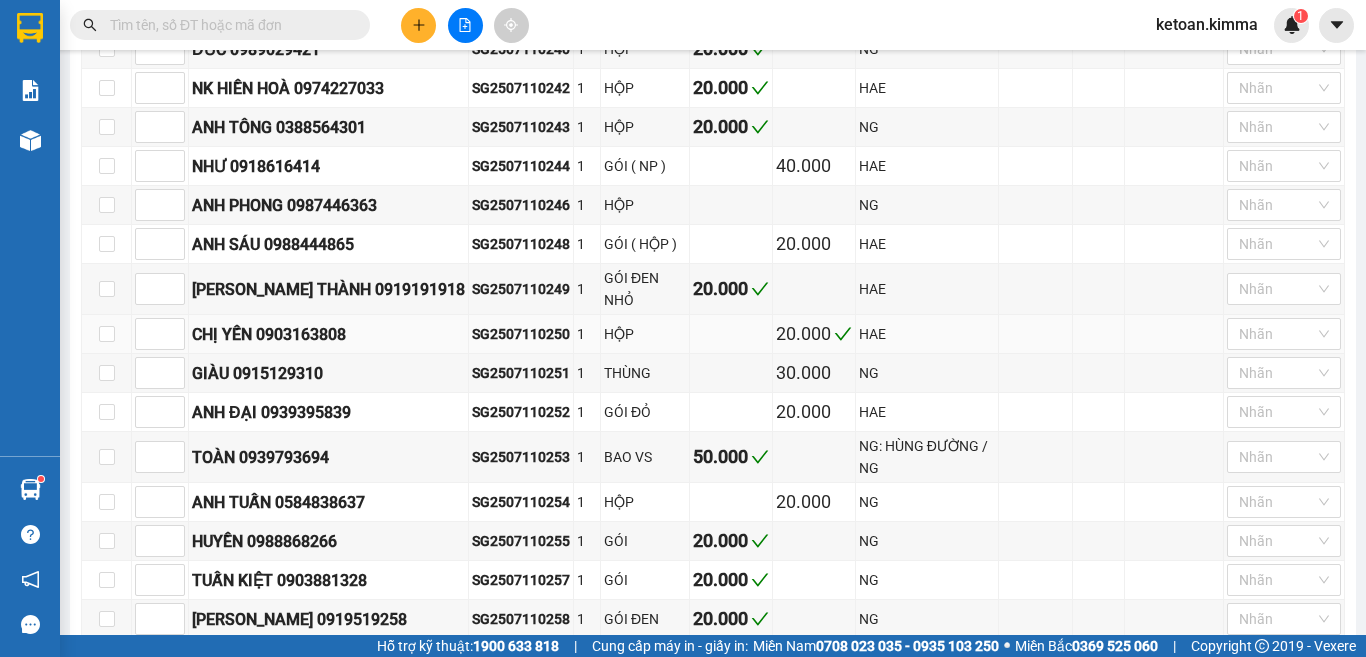 click on "SG2507110250" at bounding box center [521, 334] 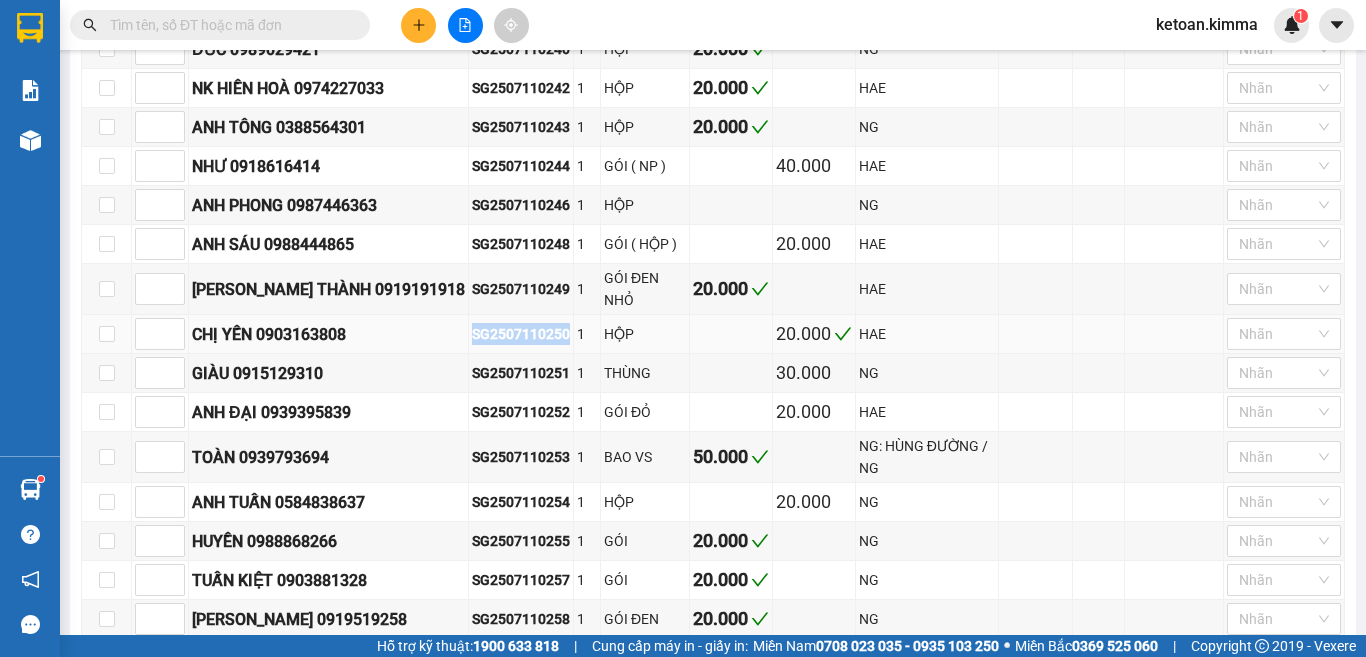 click on "SG2507110250" at bounding box center (521, 334) 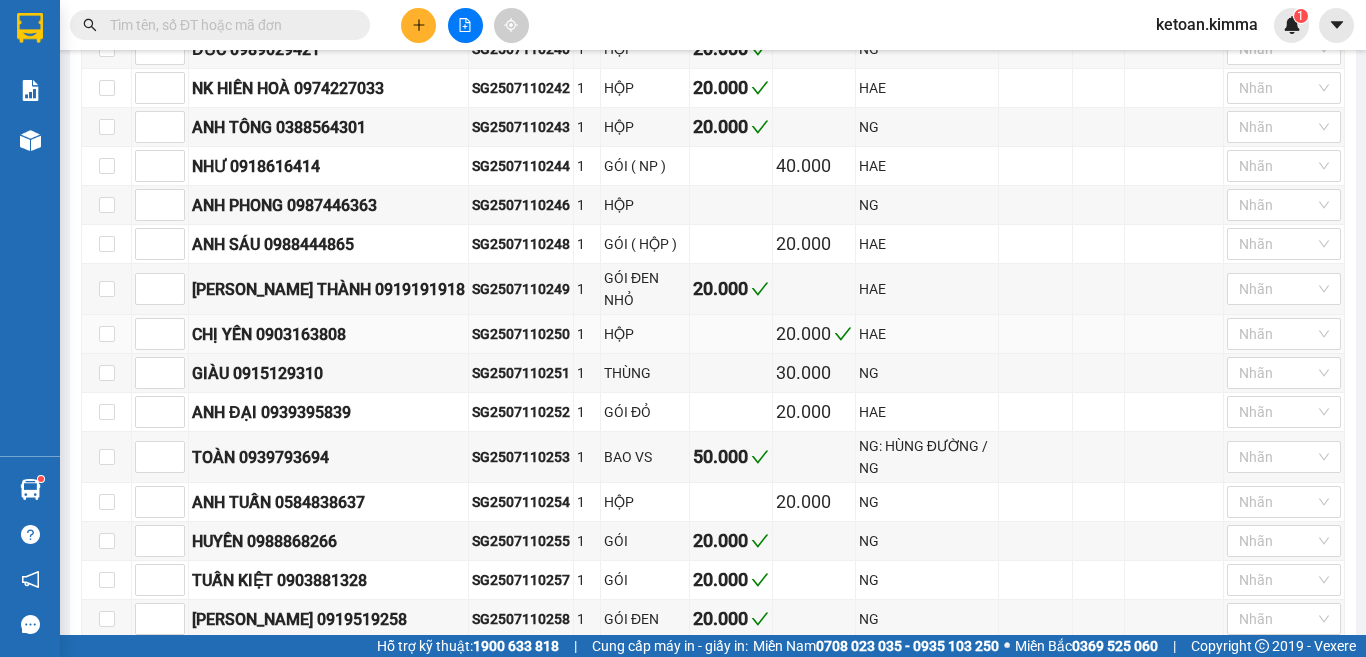 click on "SG2507110250" at bounding box center (521, 334) 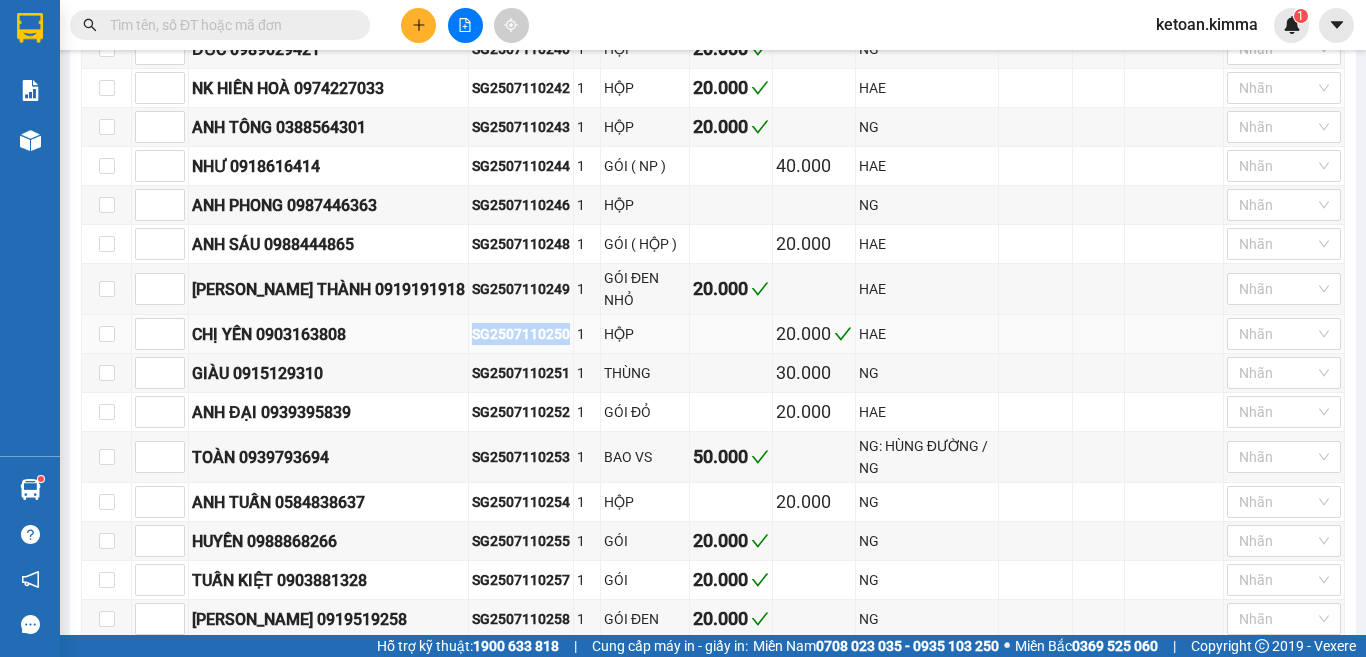 click on "SG2507110250" at bounding box center [521, 334] 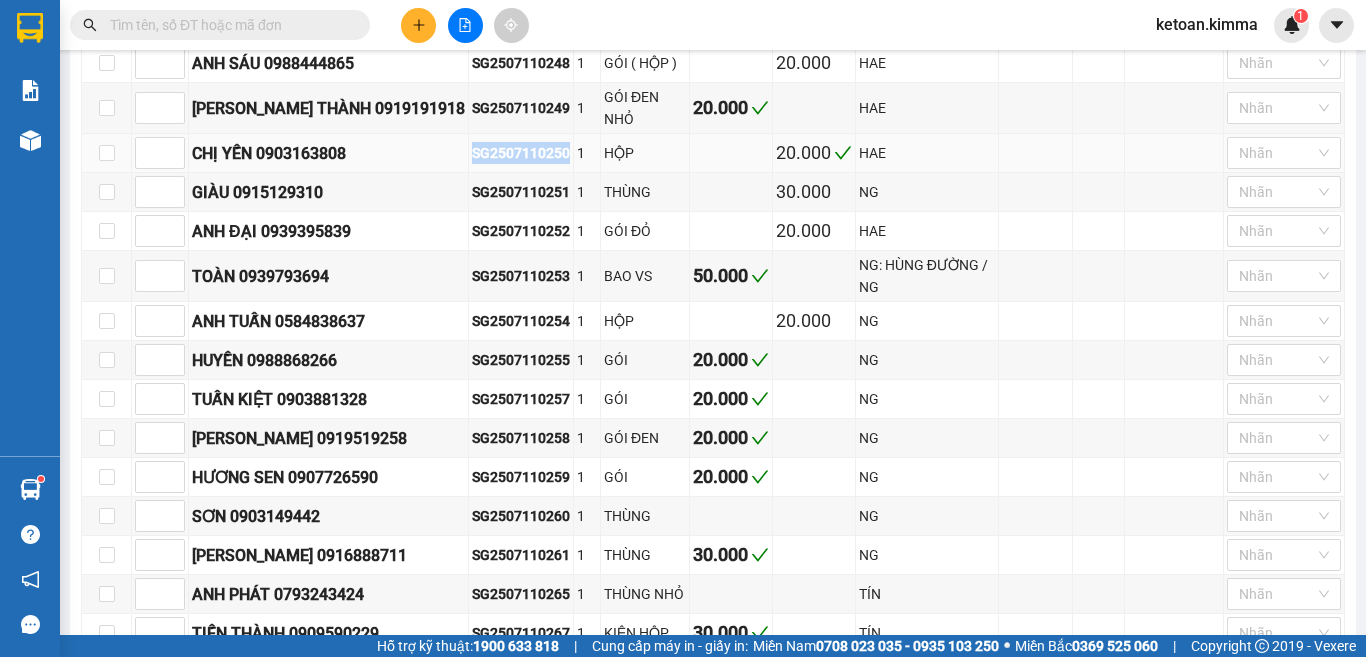 scroll, scrollTop: 800, scrollLeft: 0, axis: vertical 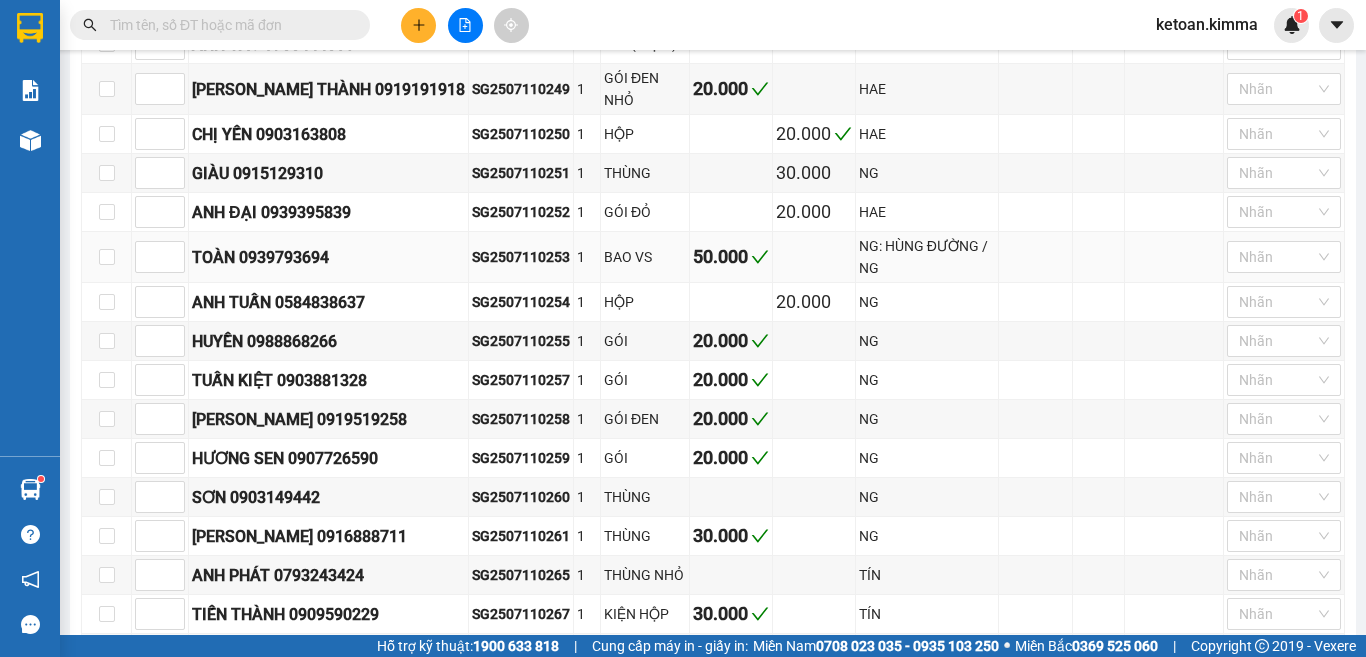click on "SG2507110253" at bounding box center [521, 257] 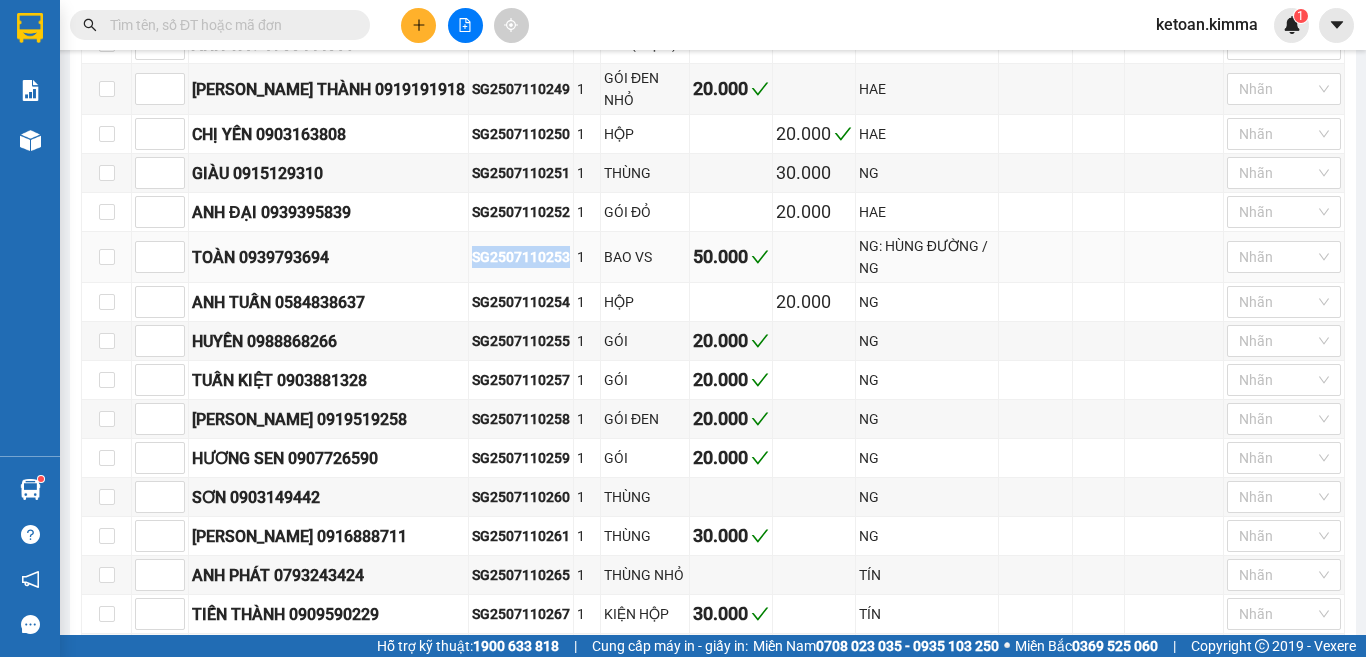 click on "SG2507110253" at bounding box center (521, 257) 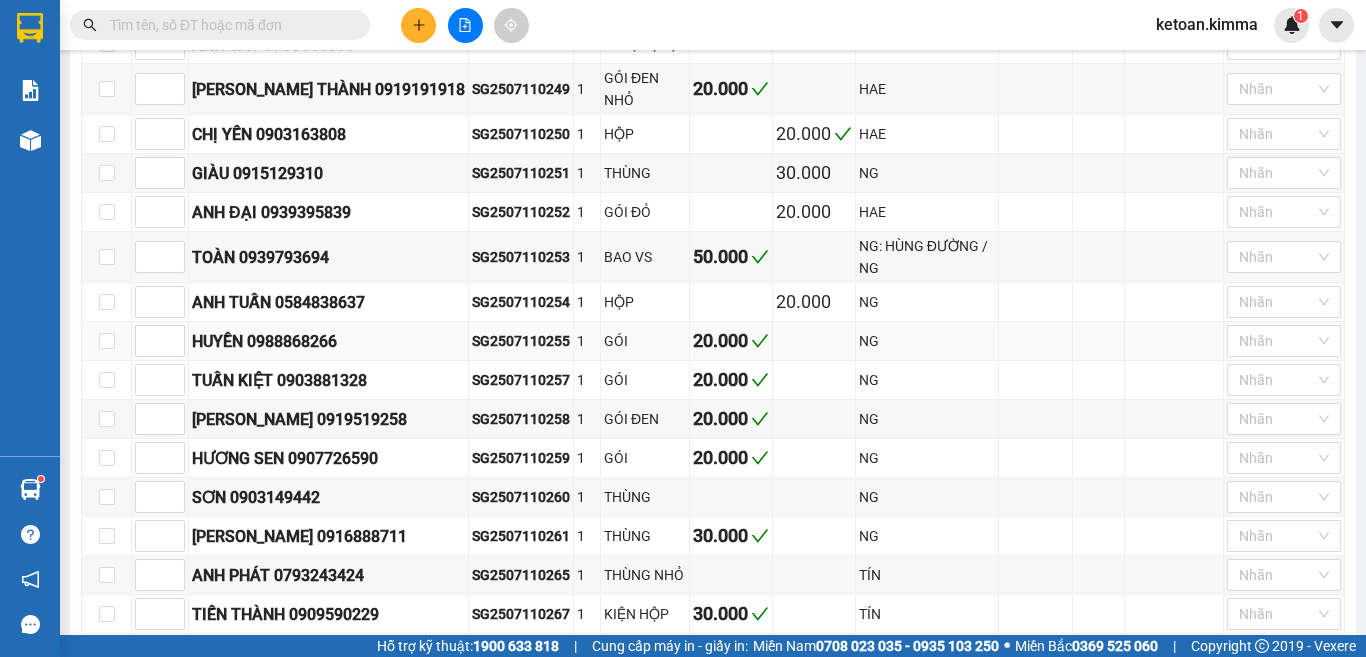 click on "SG2507110255" at bounding box center (521, 341) 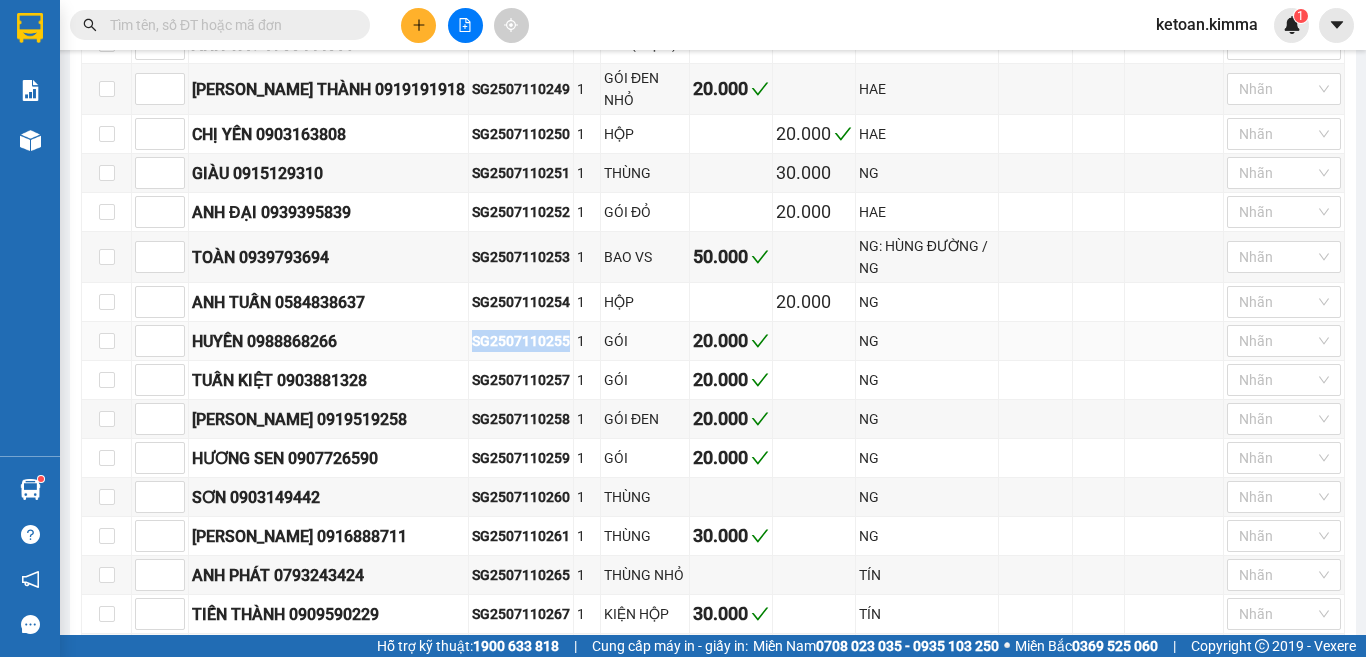click on "SG2507110255" at bounding box center [521, 341] 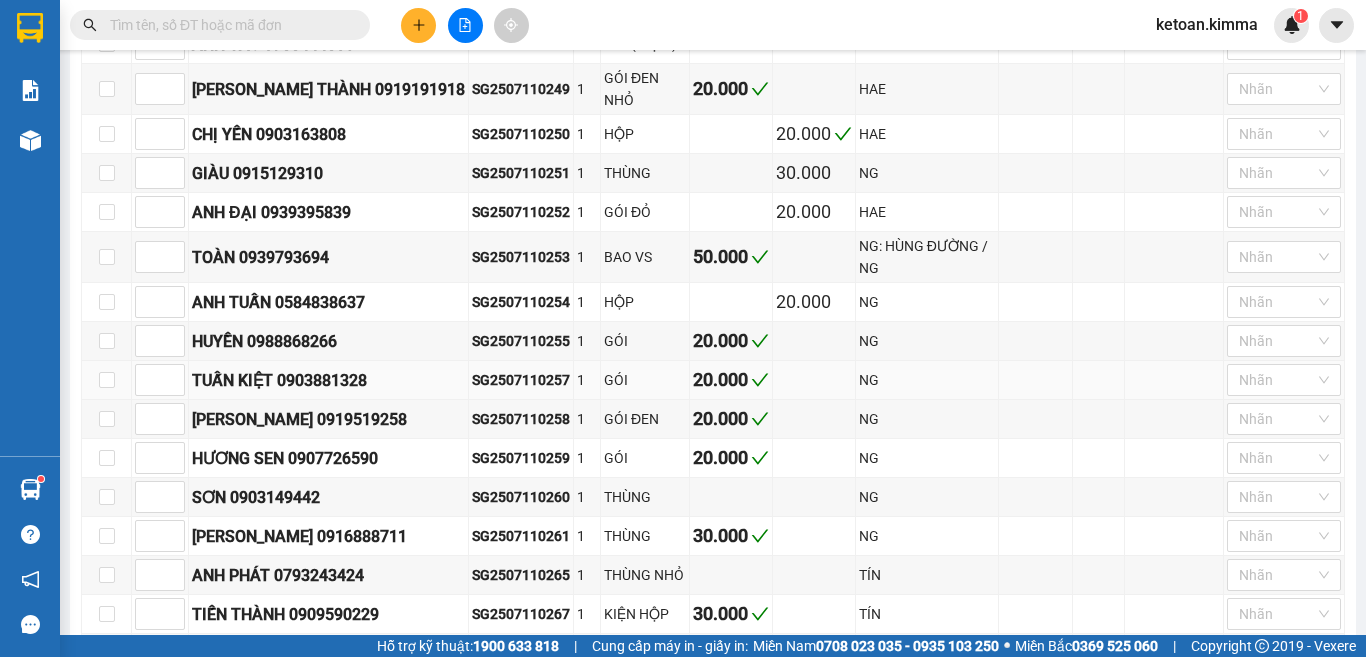click on "SG2507110257" at bounding box center (521, 380) 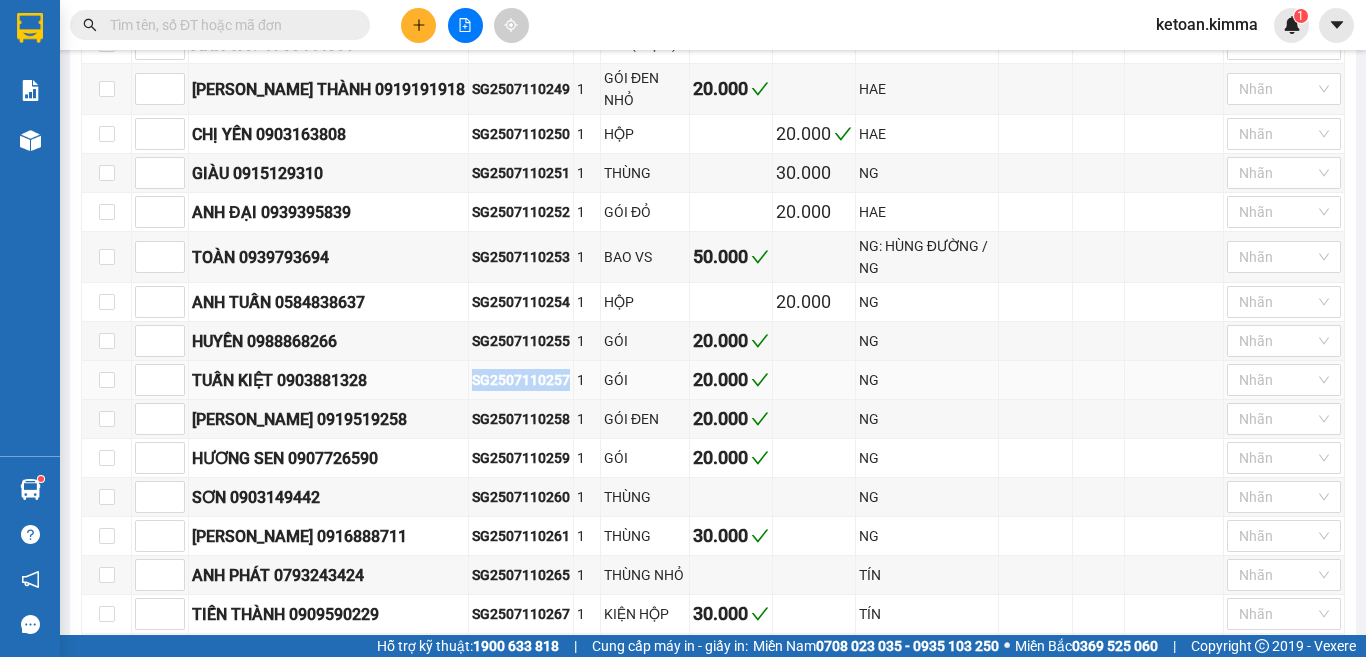 click on "SG2507110257" at bounding box center (521, 380) 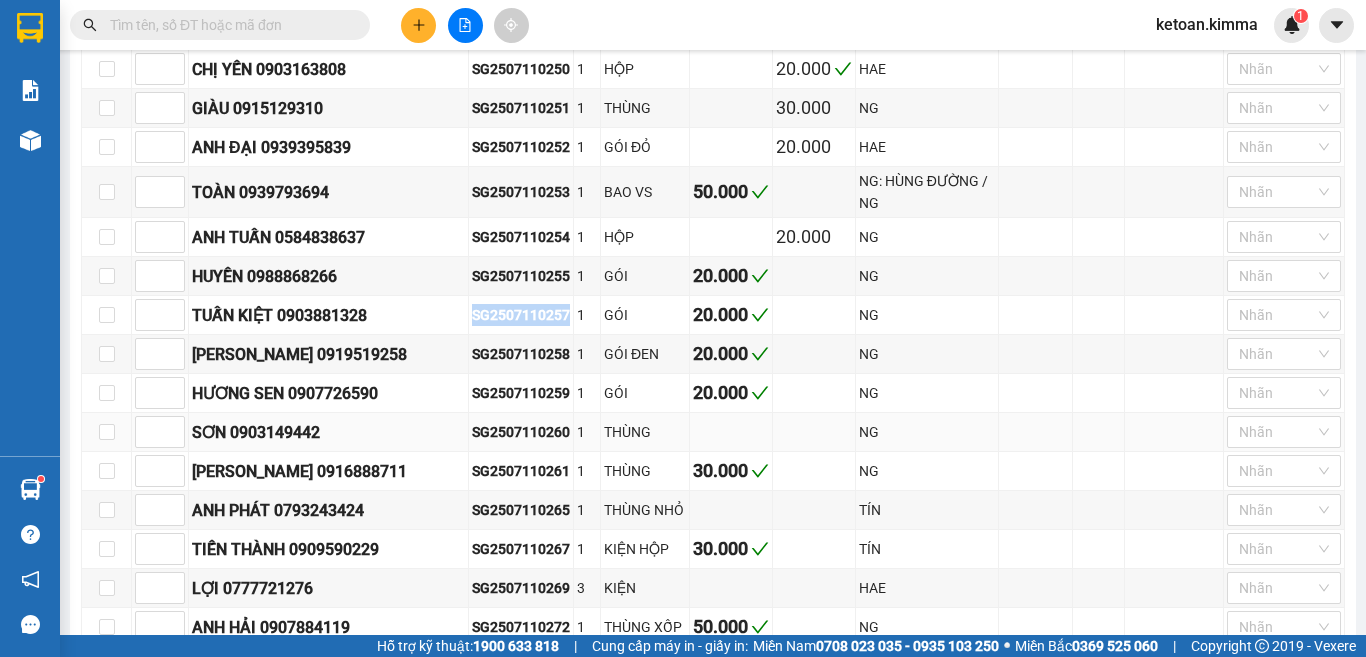 scroll, scrollTop: 900, scrollLeft: 0, axis: vertical 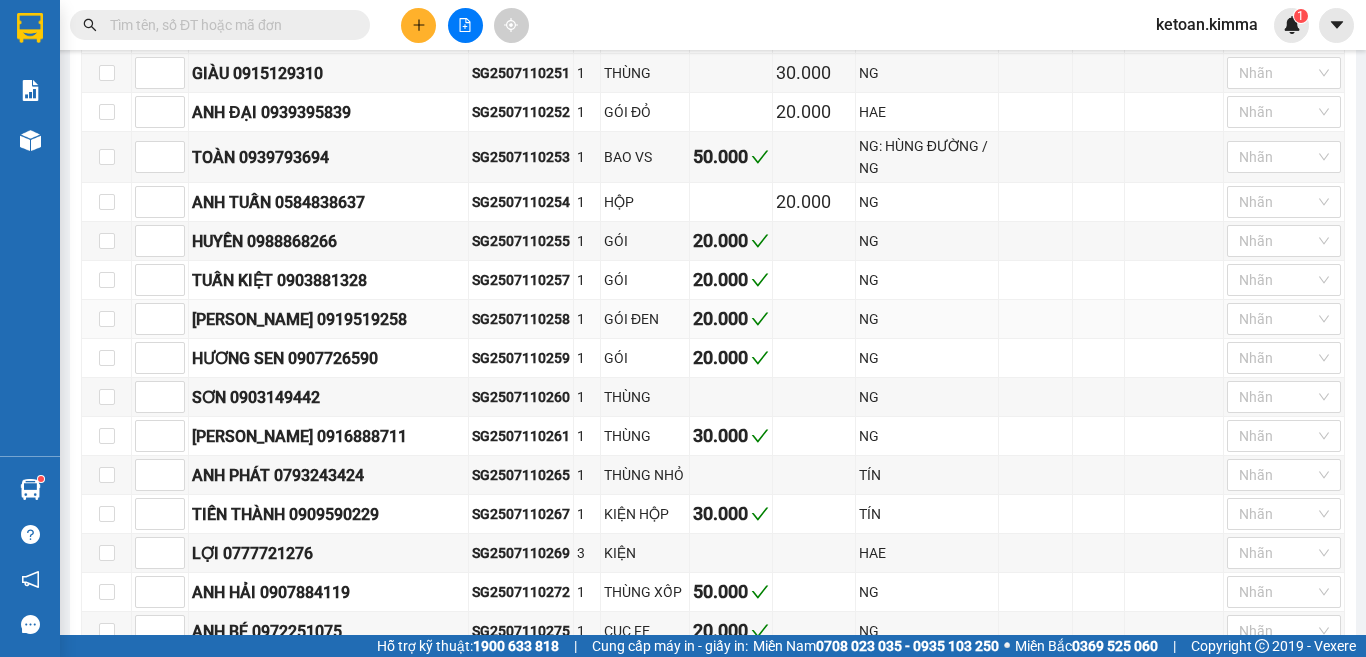 click on "SG2507110258" at bounding box center [521, 319] 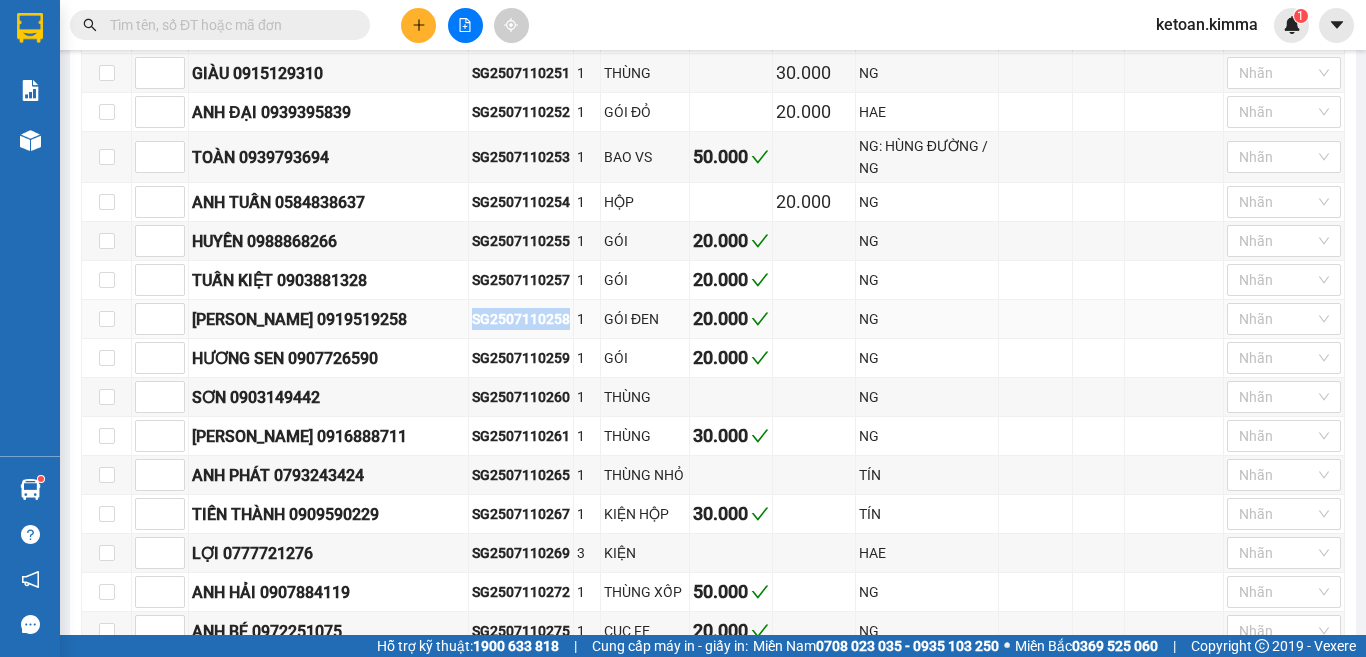 click on "SG2507110258" at bounding box center [521, 319] 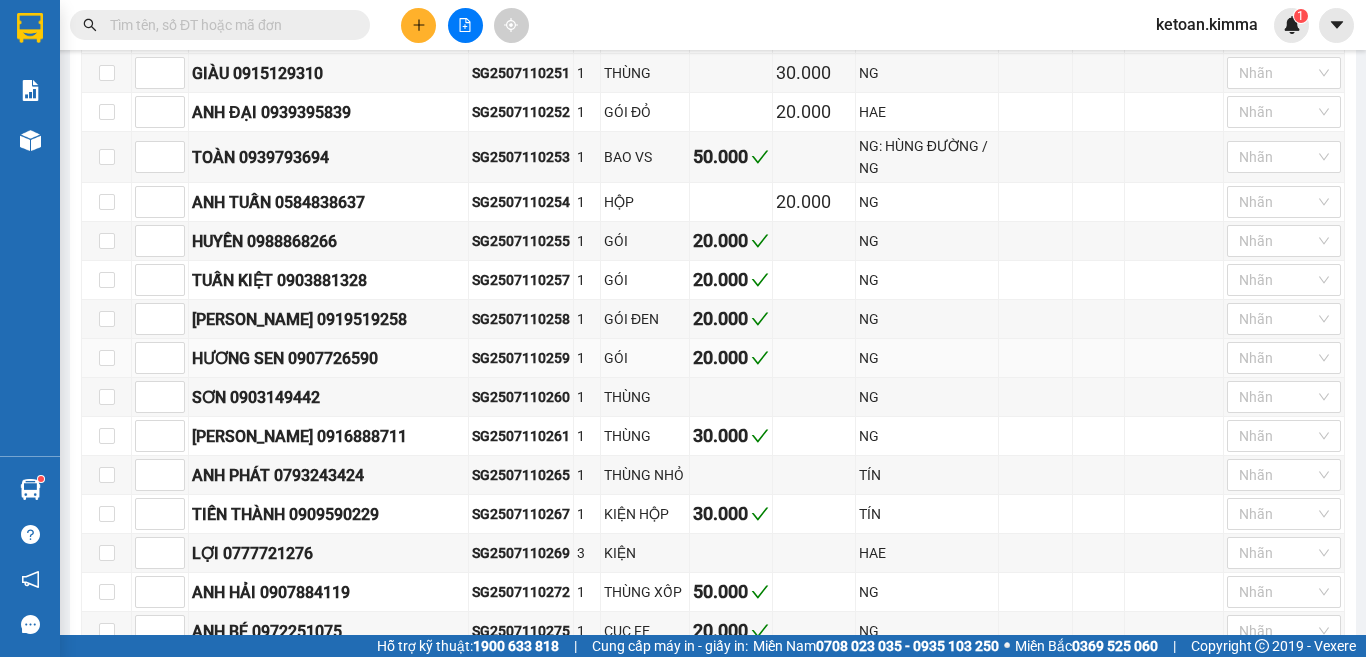 click on "SG2507110259" at bounding box center (521, 358) 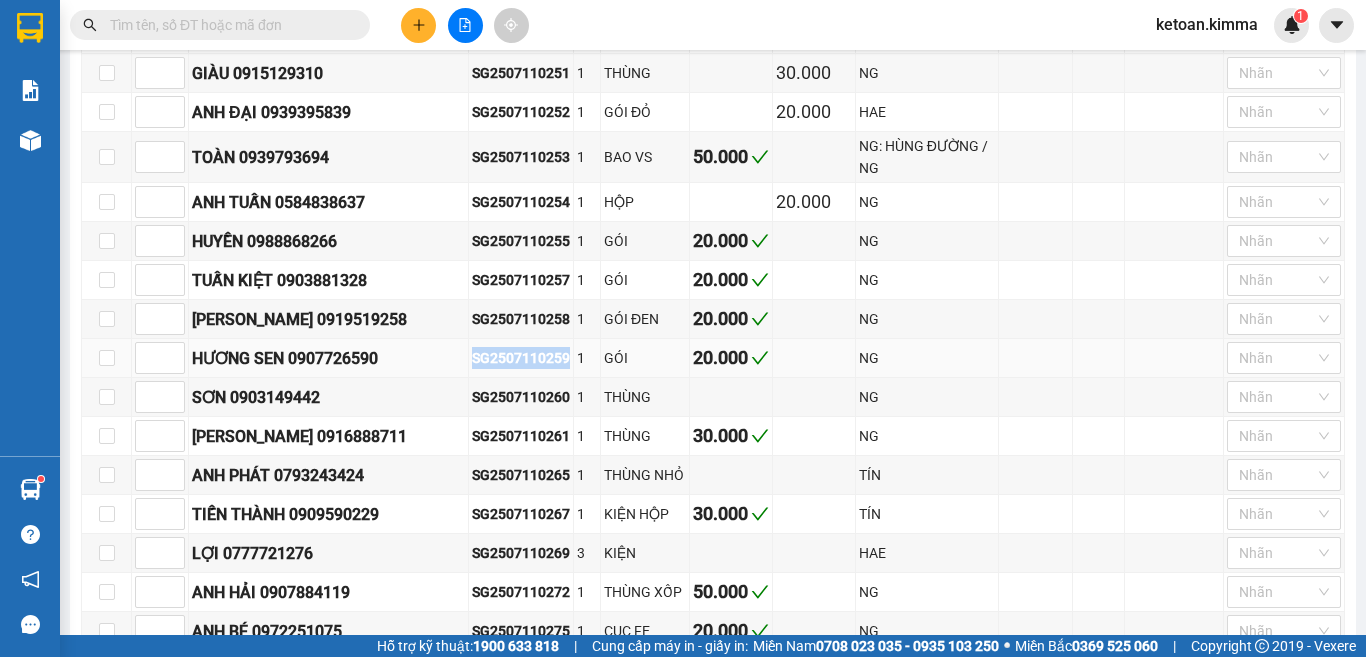 click on "SG2507110259" at bounding box center (521, 358) 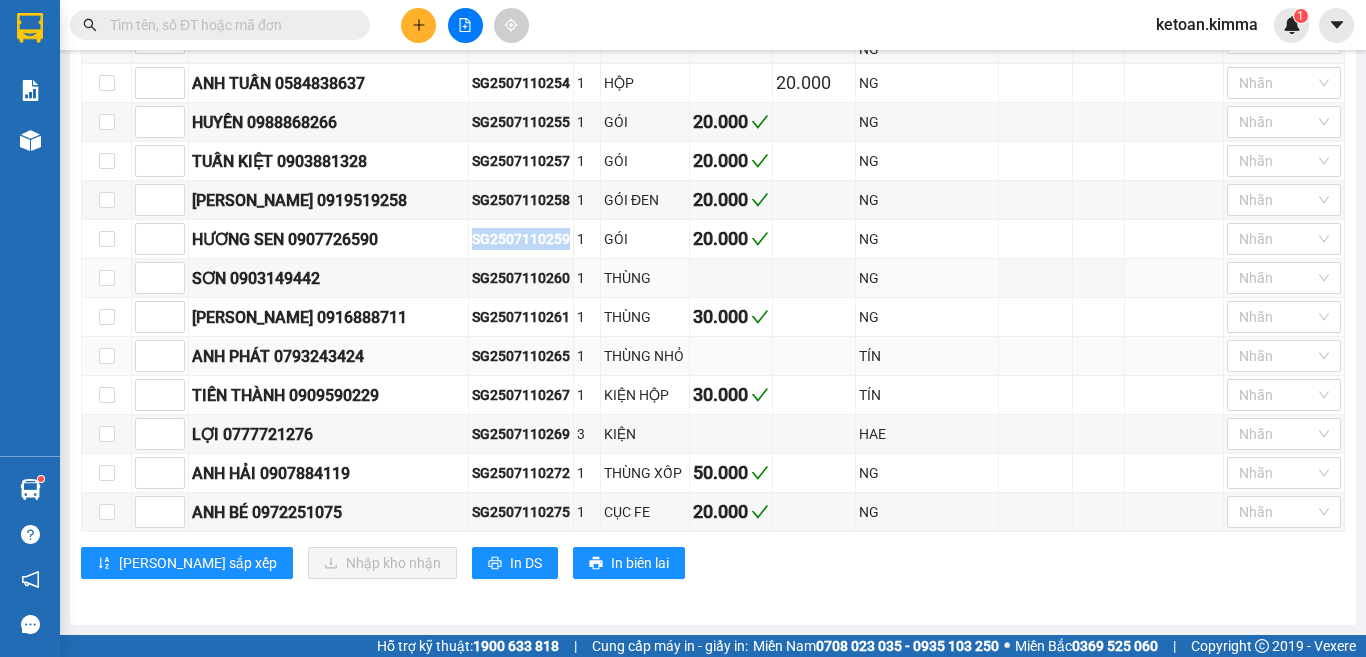 scroll, scrollTop: 1041, scrollLeft: 0, axis: vertical 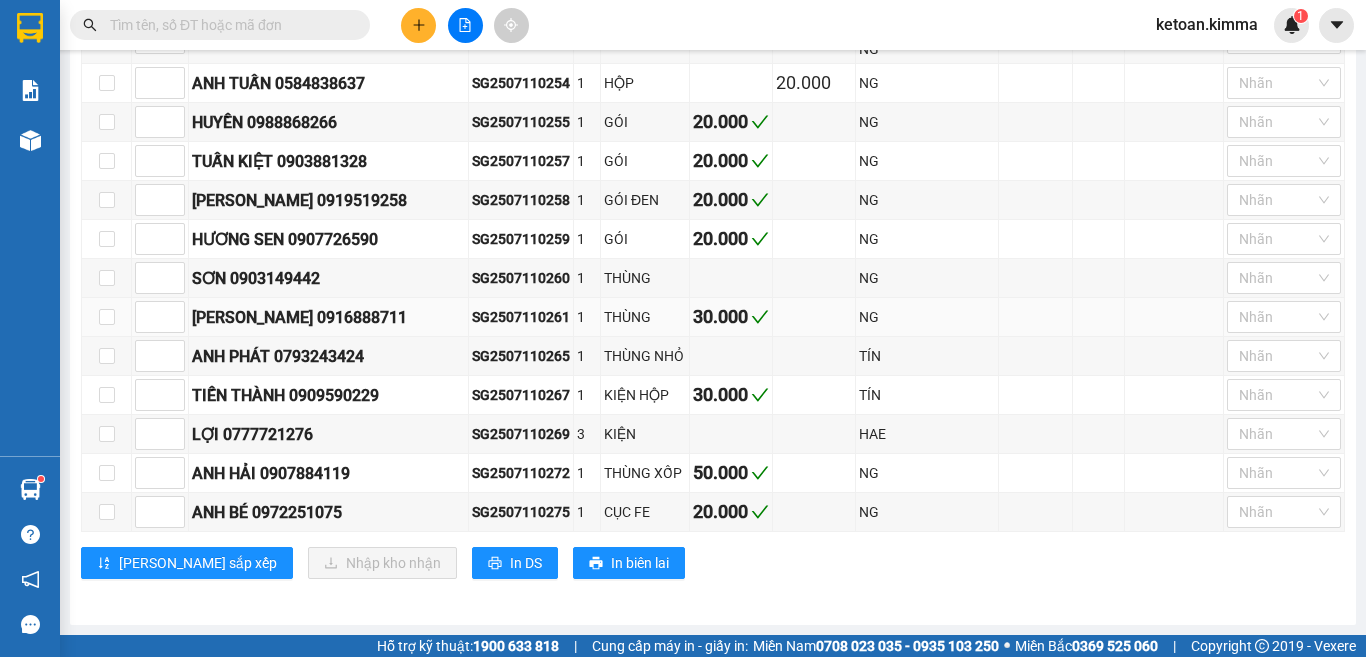 click on "SG2507110261" at bounding box center [521, 317] 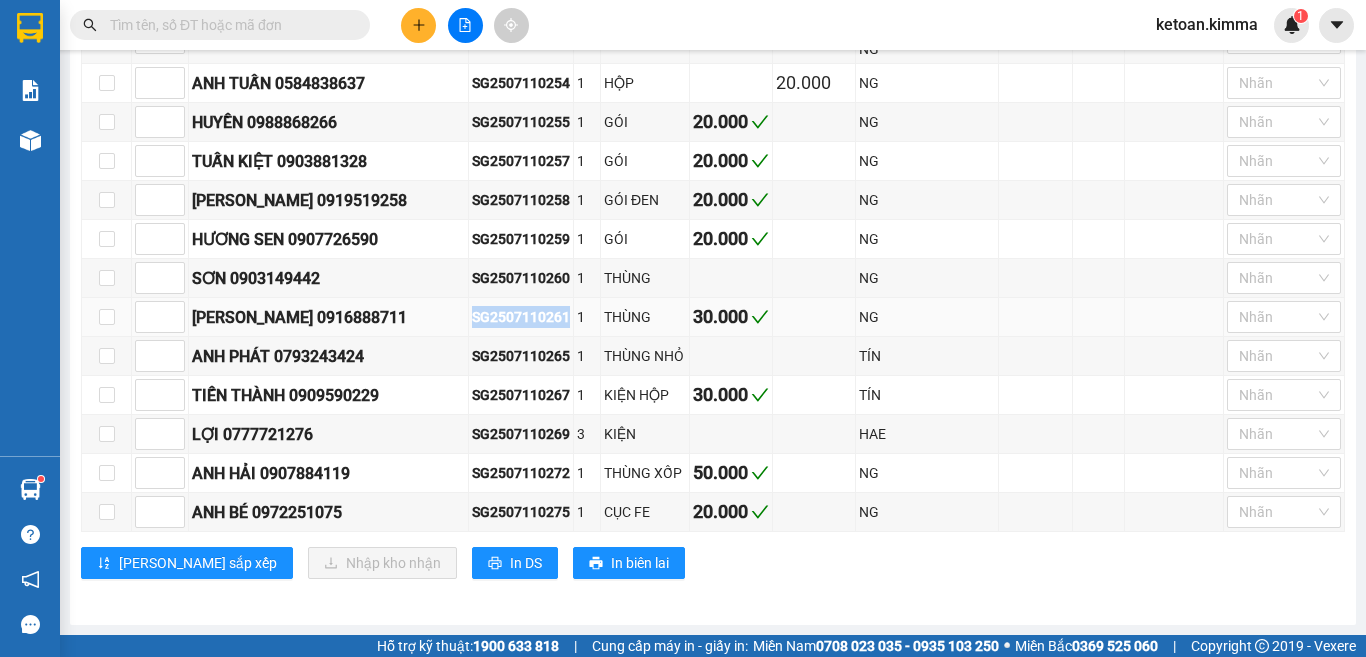 click on "SG2507110261" at bounding box center [521, 317] 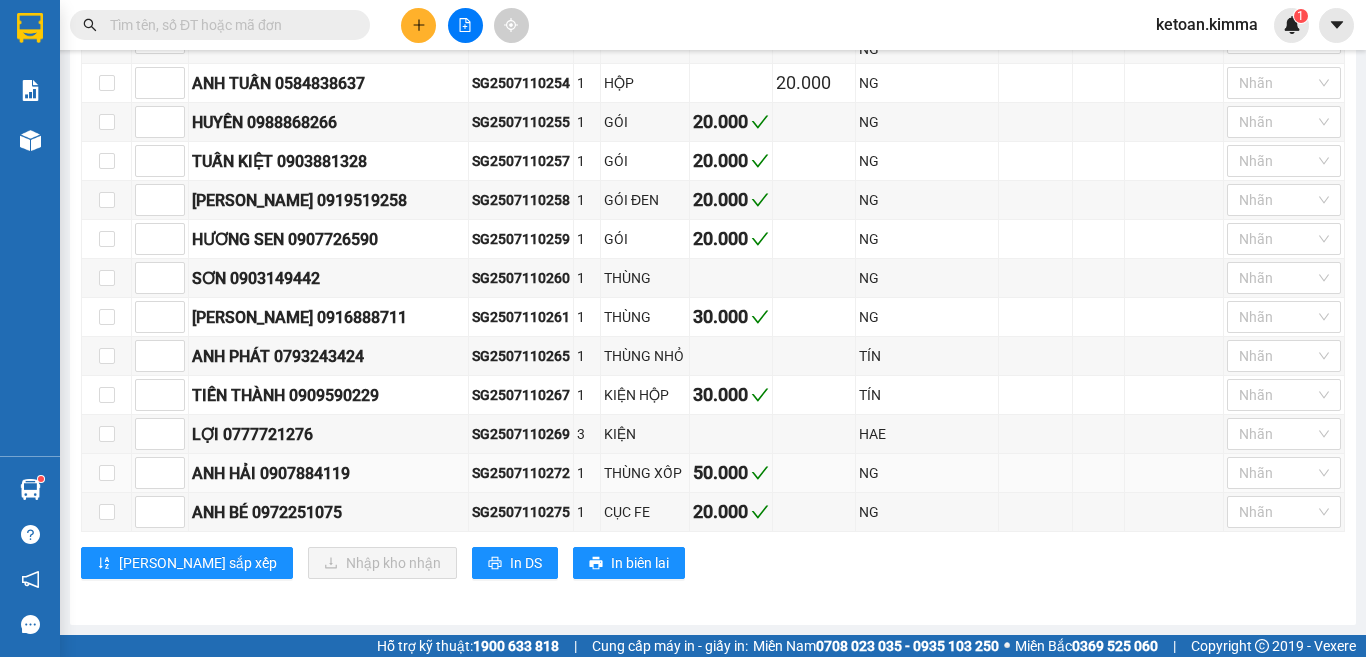 click on "SG2507110272" at bounding box center (521, 473) 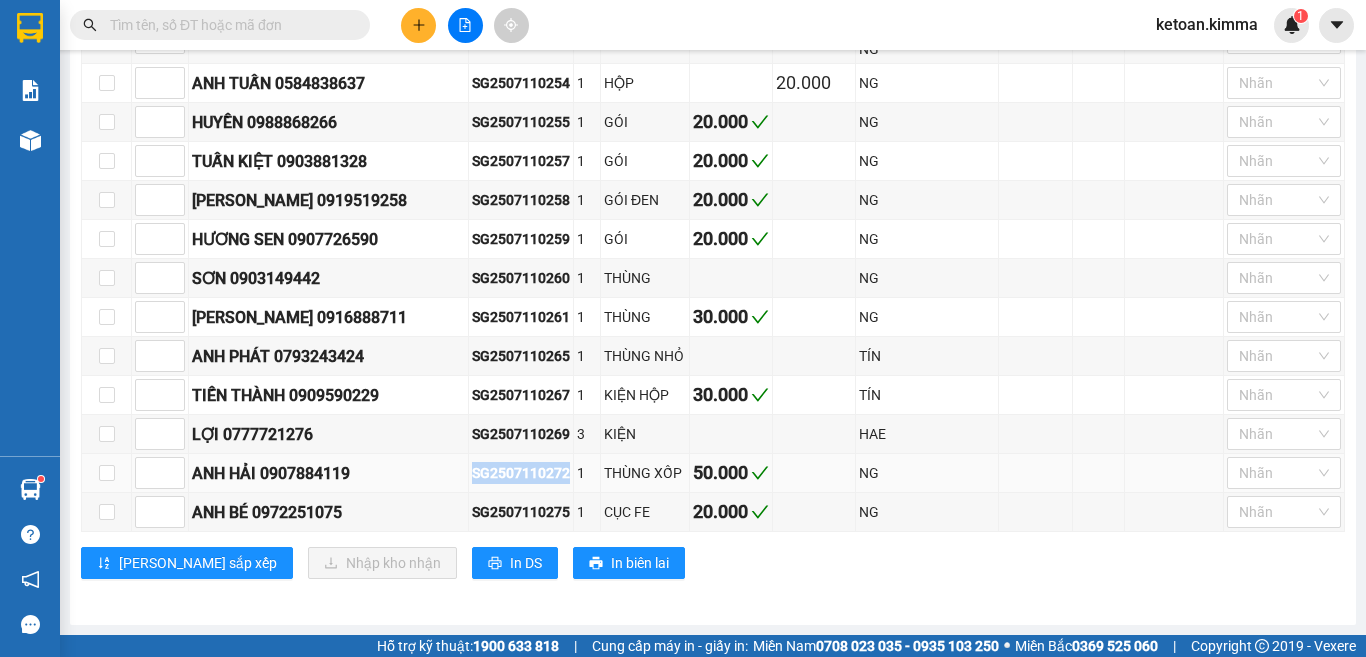 click on "SG2507110272" at bounding box center [521, 473] 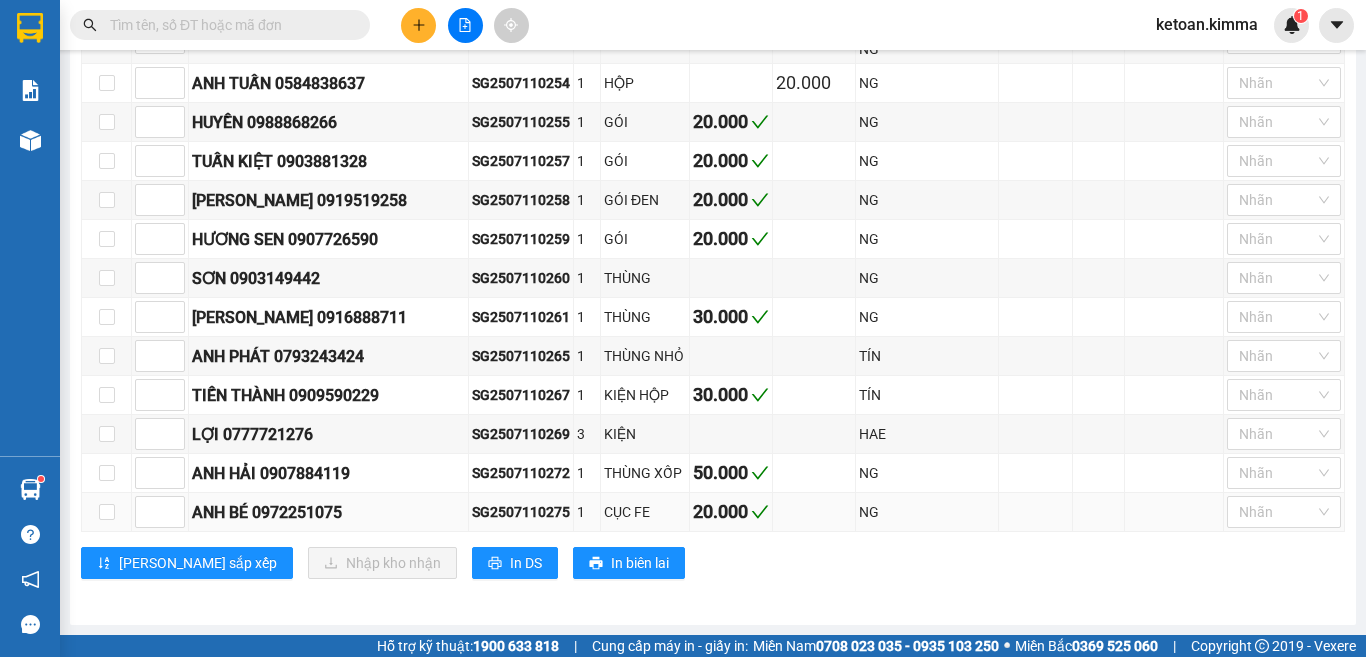 click on "SG2507110275" at bounding box center [521, 512] 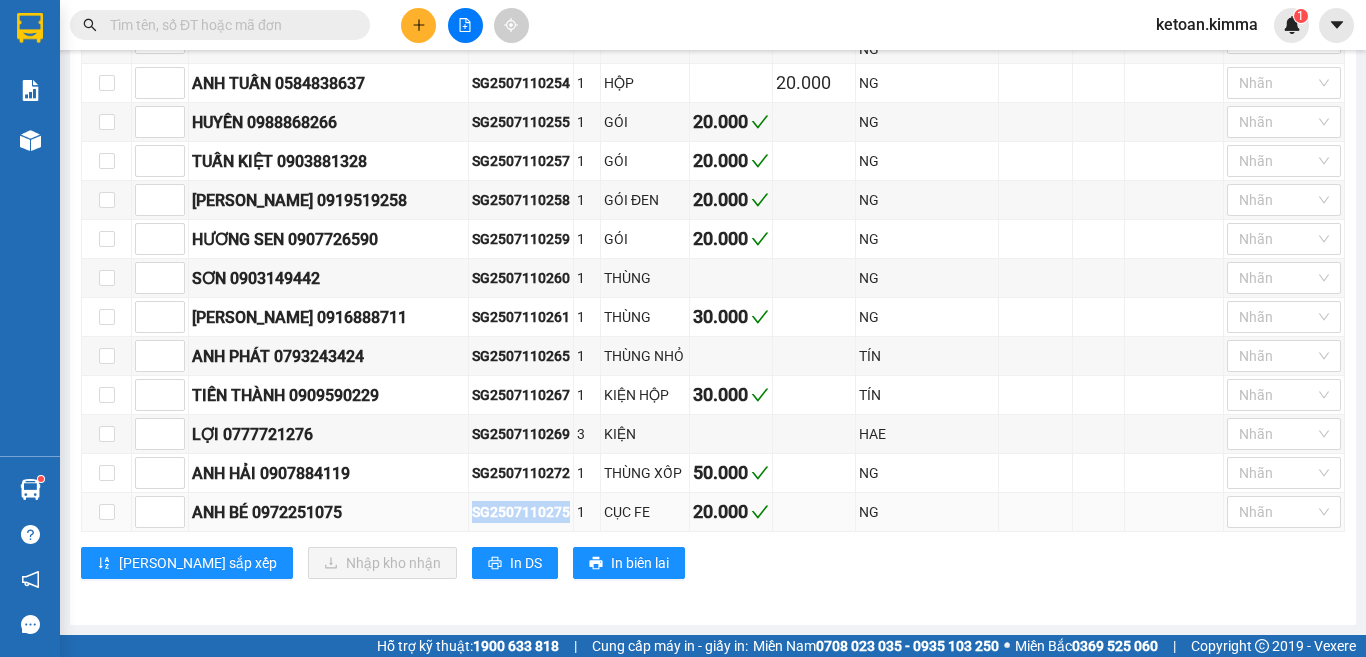click on "SG2507110275" at bounding box center [521, 512] 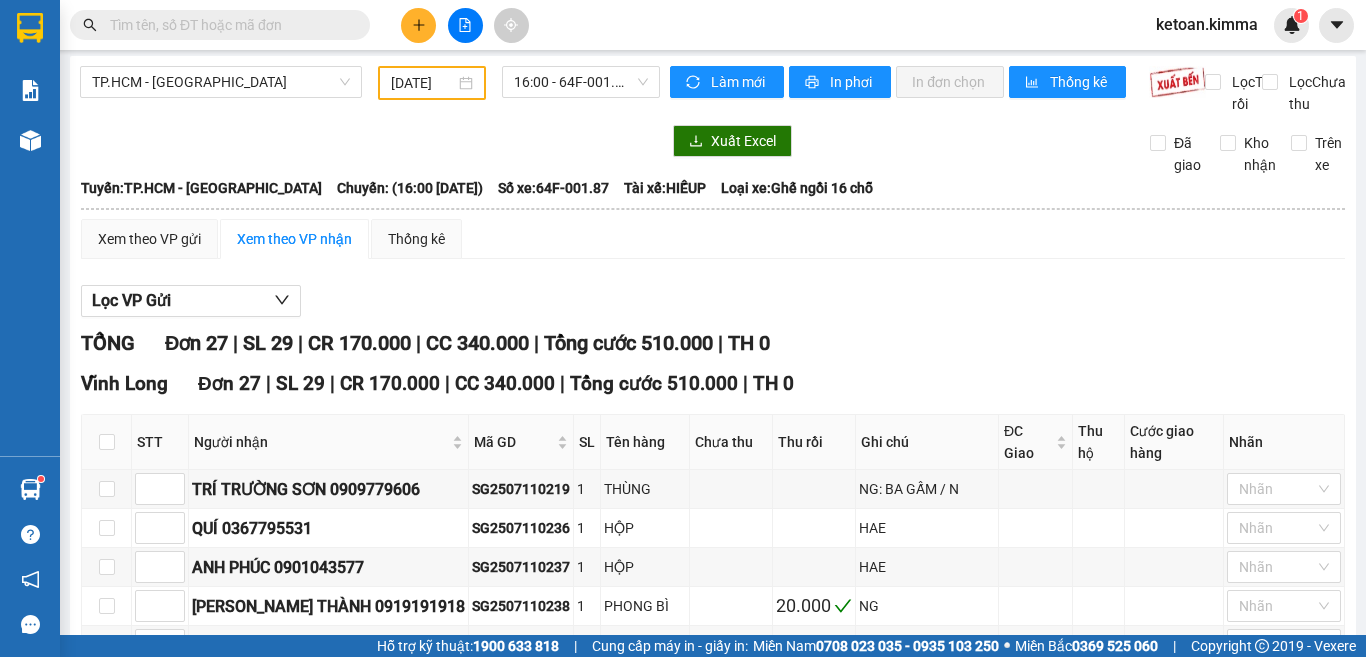 scroll, scrollTop: 0, scrollLeft: 0, axis: both 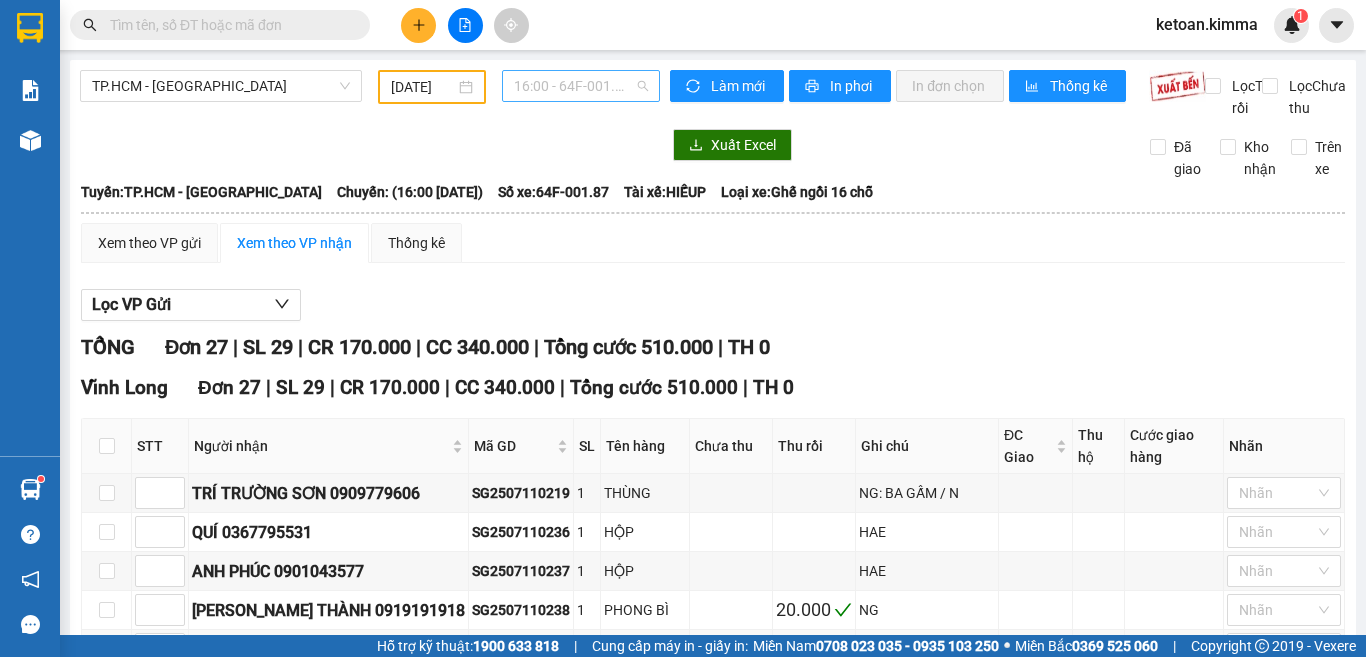 click on "16:00     - 64F-001.87" at bounding box center [581, 86] 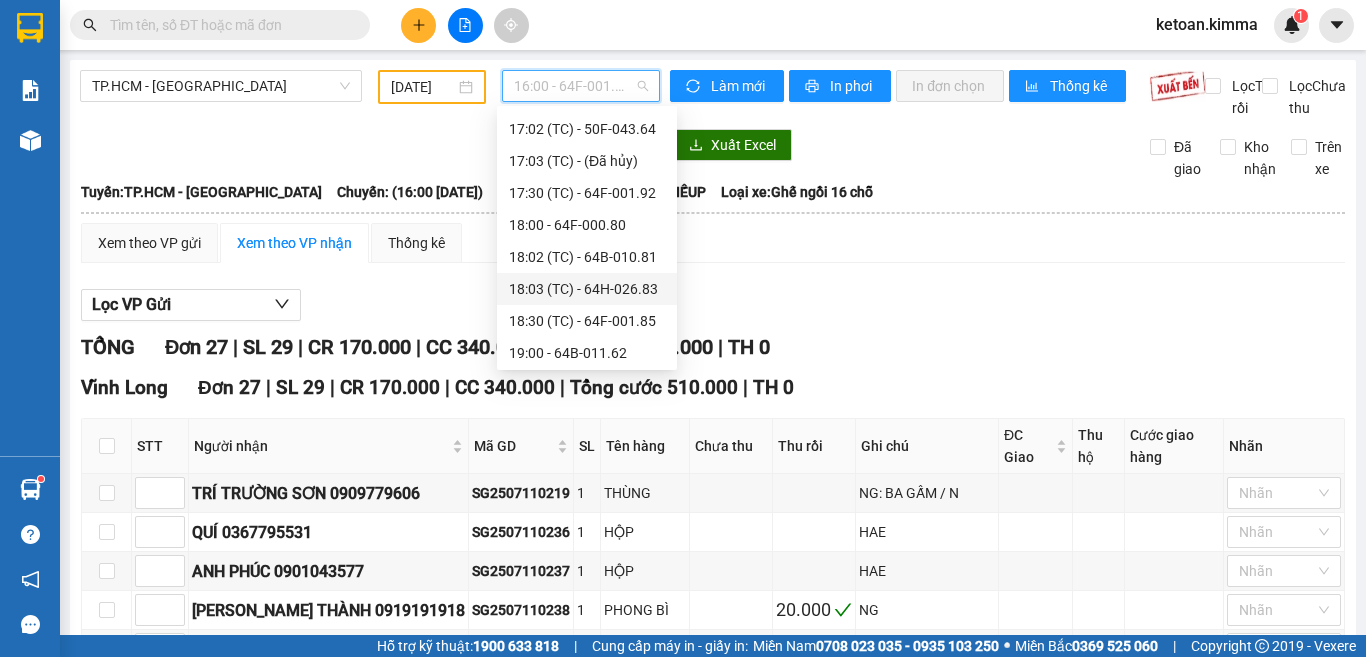 scroll, scrollTop: 800, scrollLeft: 0, axis: vertical 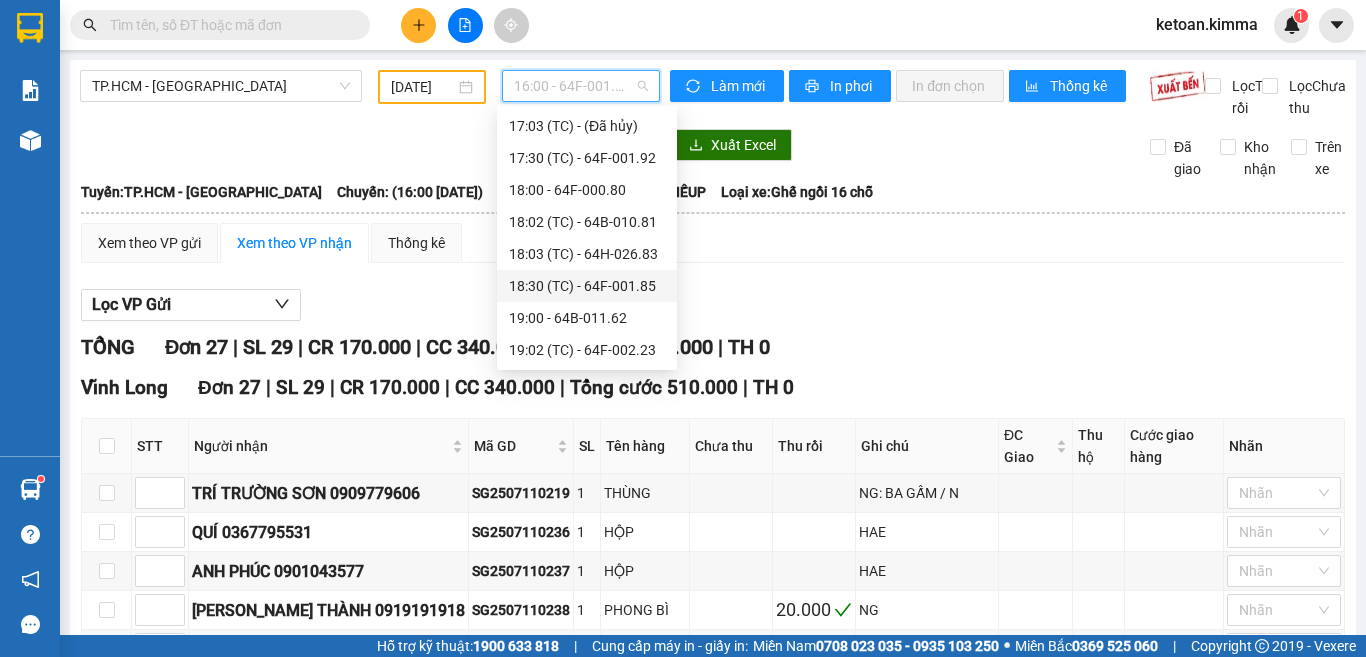 click on "18:30   (TC)   - 64F-001.85" at bounding box center (587, 286) 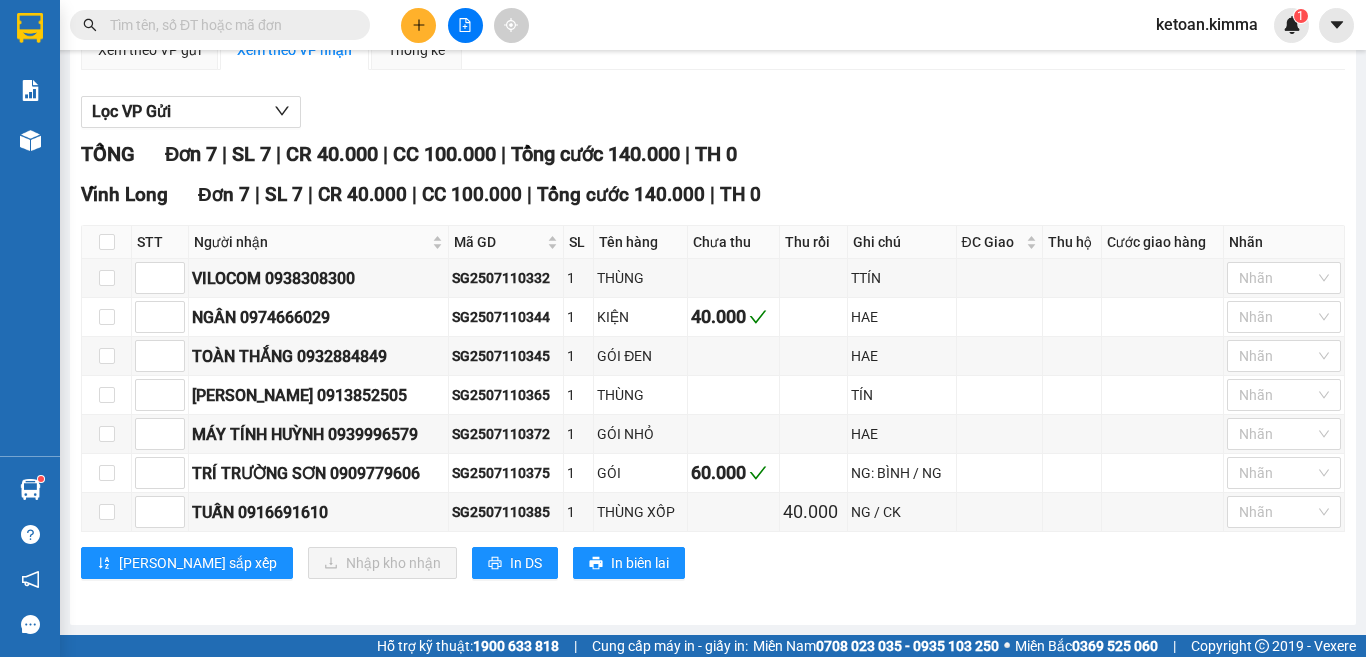 scroll, scrollTop: 215, scrollLeft: 0, axis: vertical 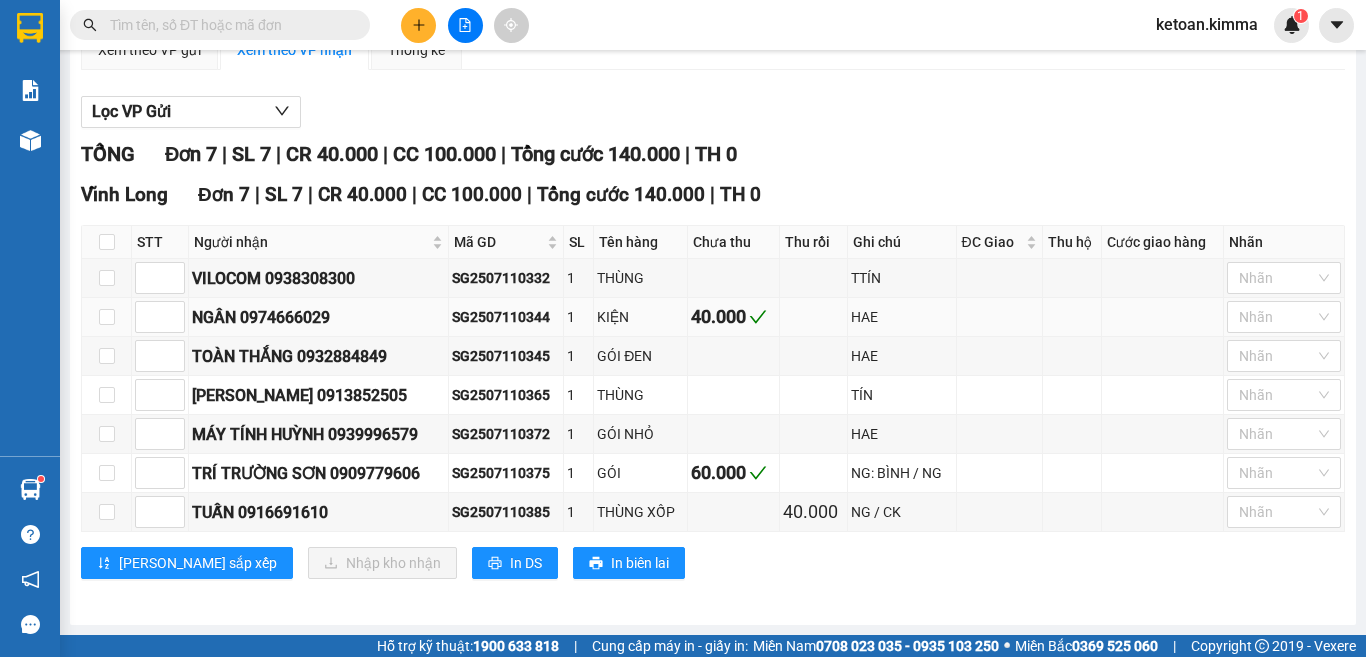 click on "SG2507110344" at bounding box center [506, 317] 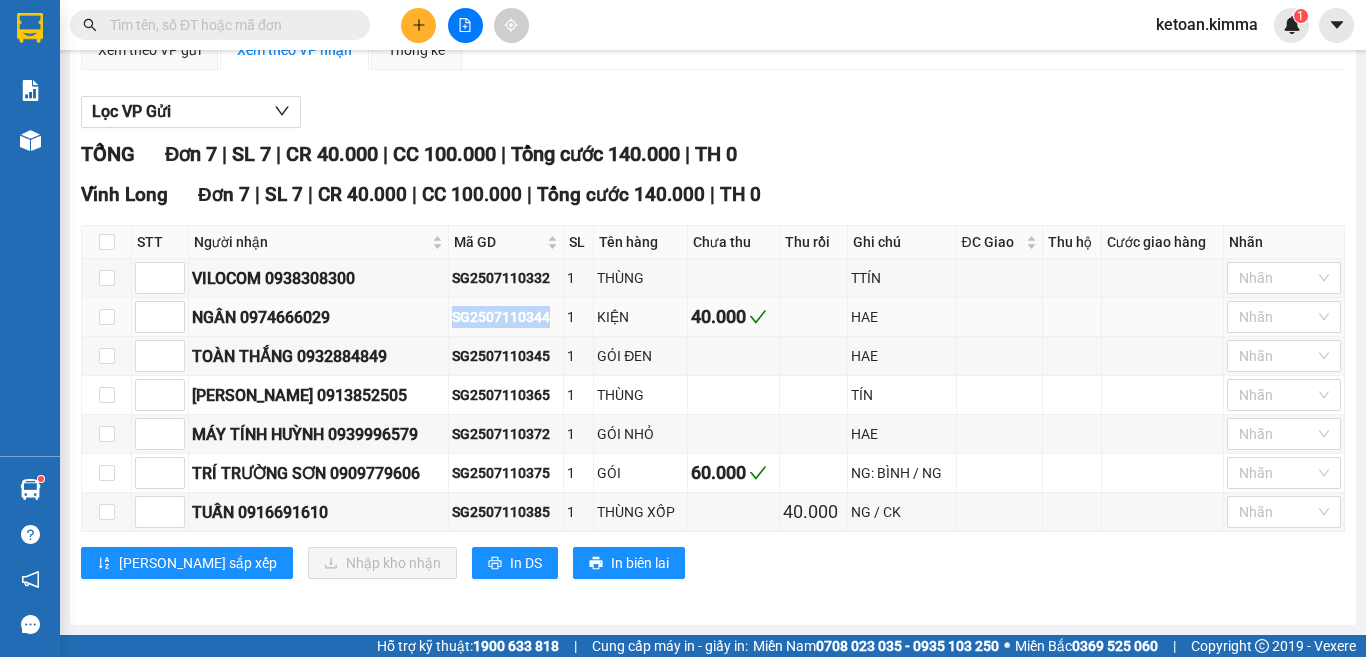 click on "SG2507110344" at bounding box center [506, 317] 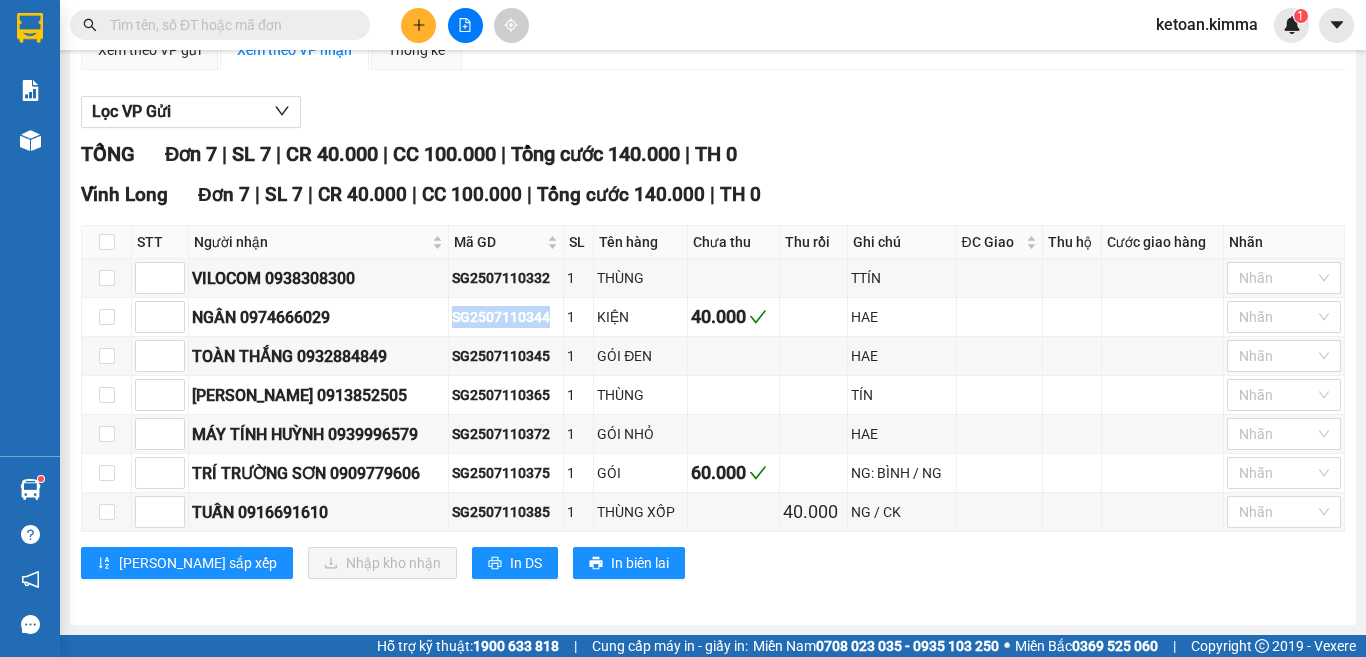 scroll, scrollTop: 0, scrollLeft: 0, axis: both 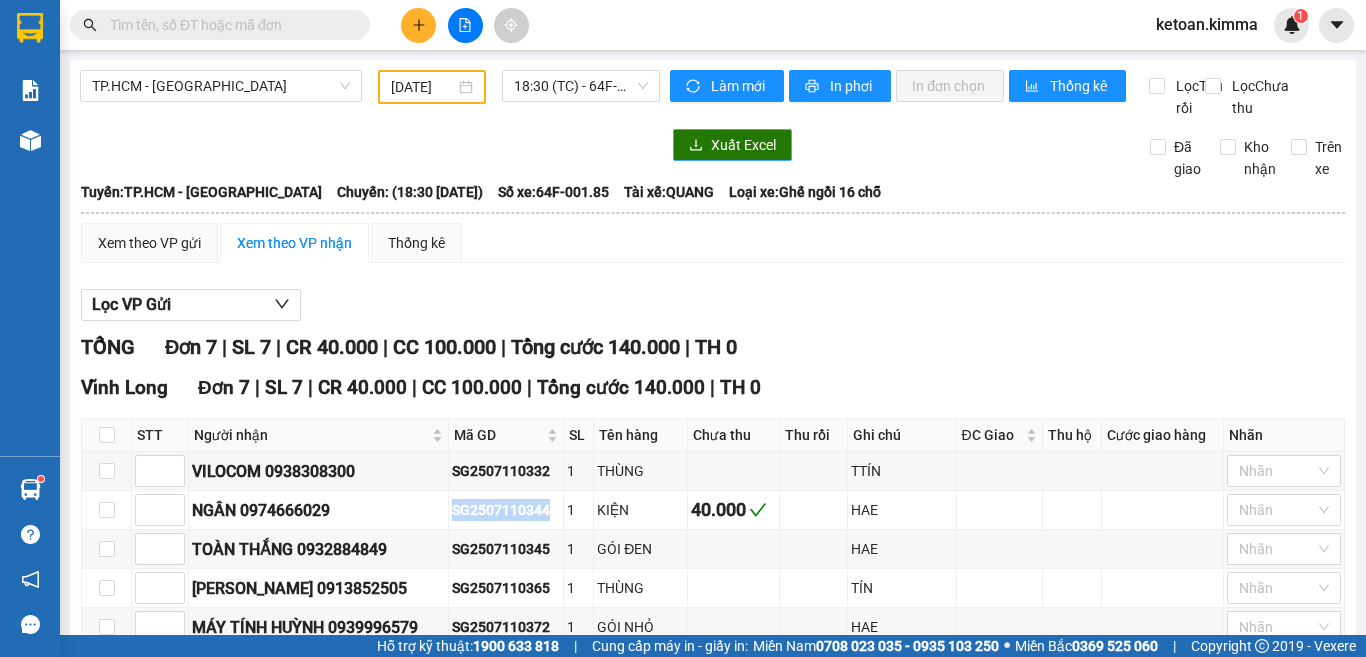 click 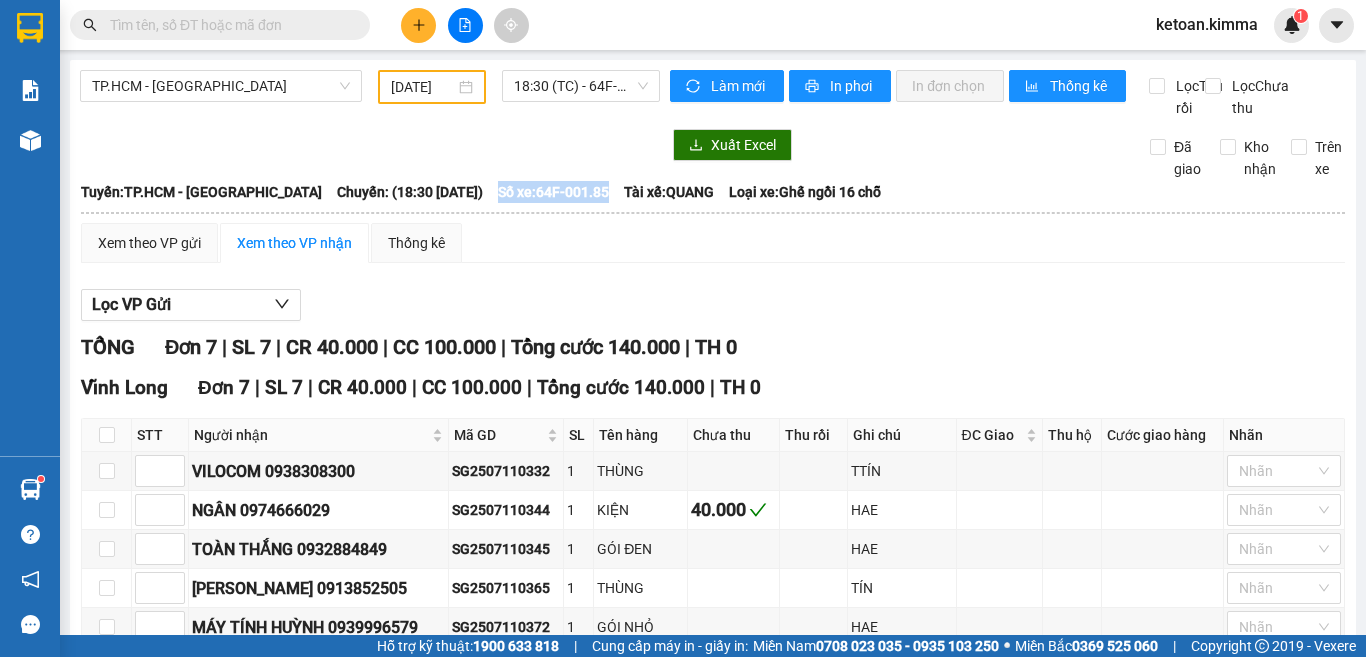 drag, startPoint x: 486, startPoint y: 210, endPoint x: 599, endPoint y: 221, distance: 113.534134 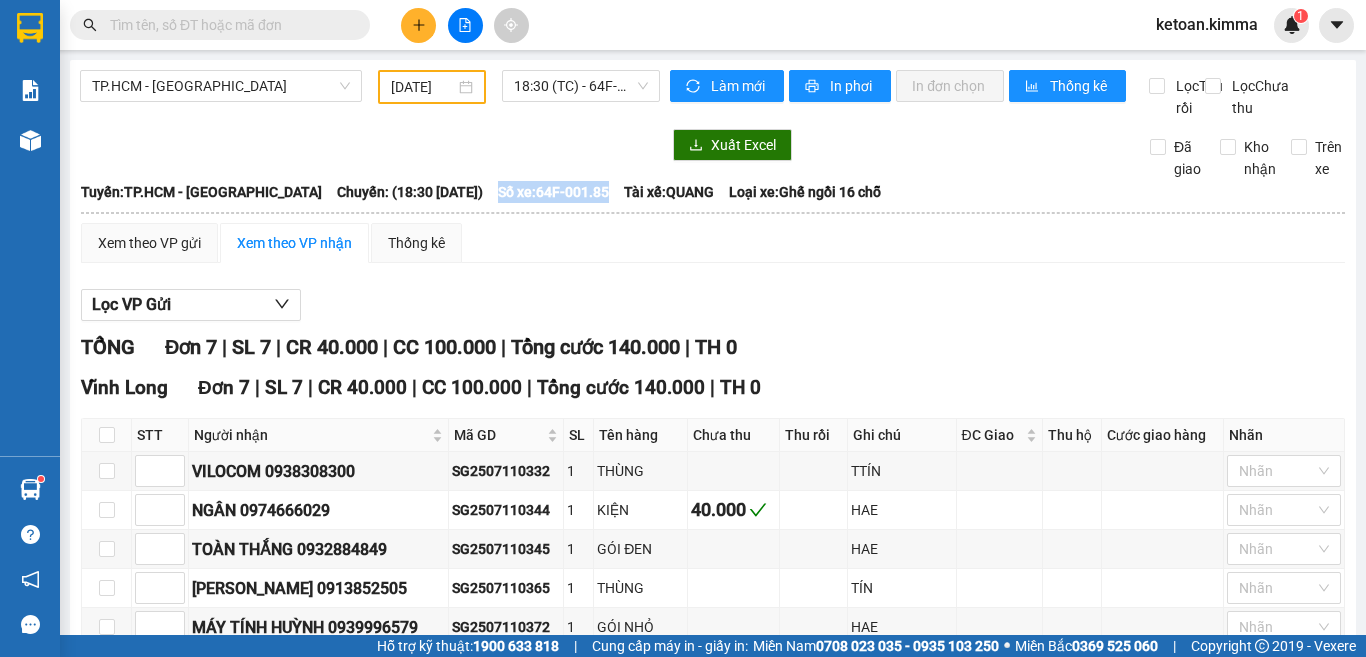 click on "Số xe:  64F-001.85" at bounding box center [553, 192] 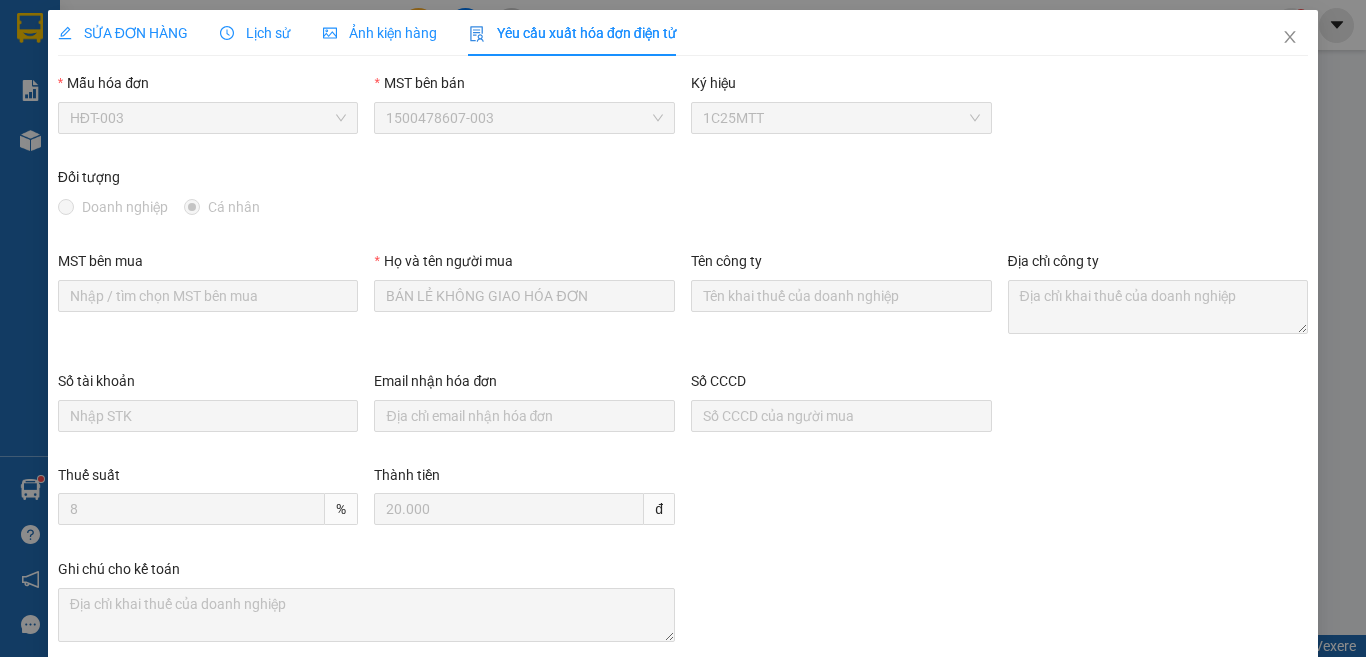 click on "HĐT-003" at bounding box center [208, 118] 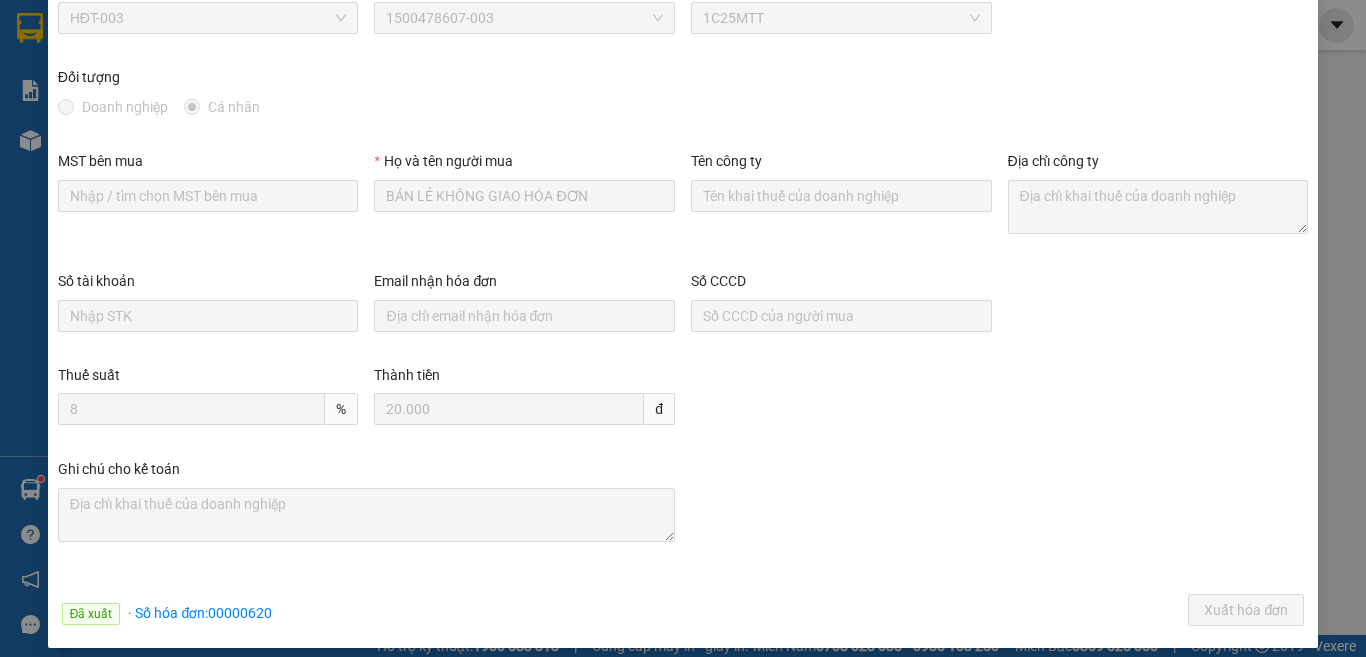 scroll, scrollTop: 0, scrollLeft: 0, axis: both 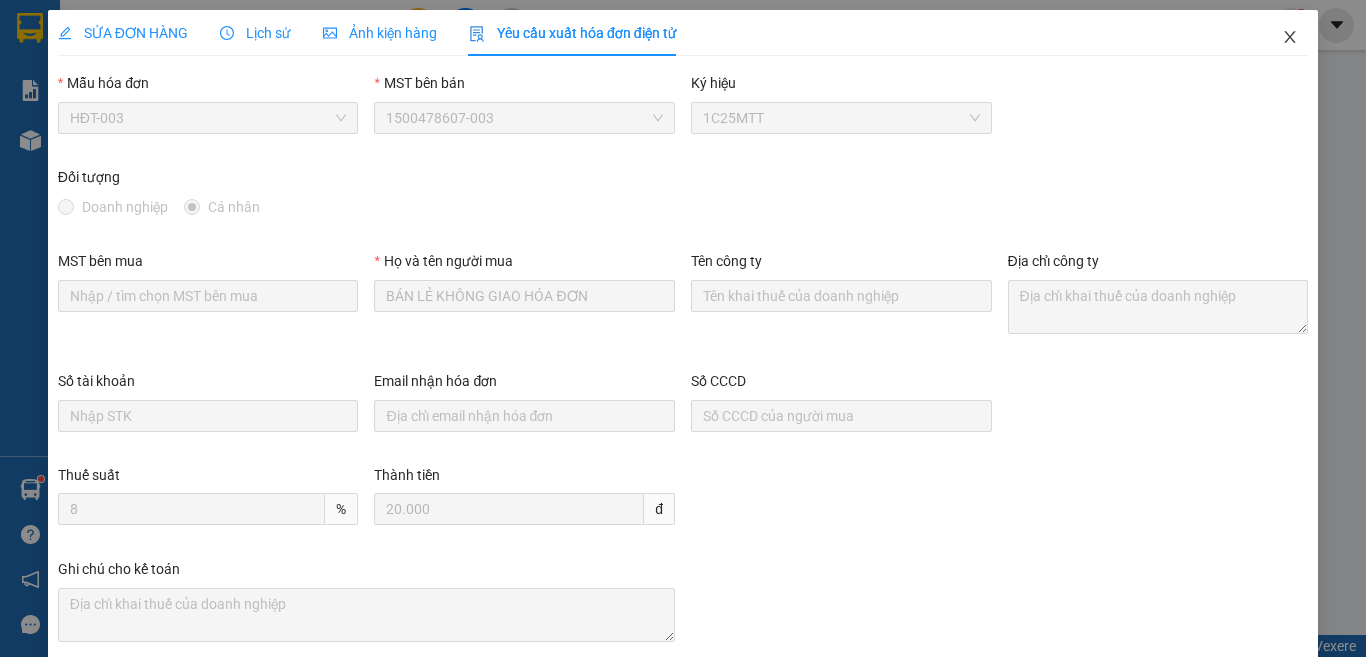 click 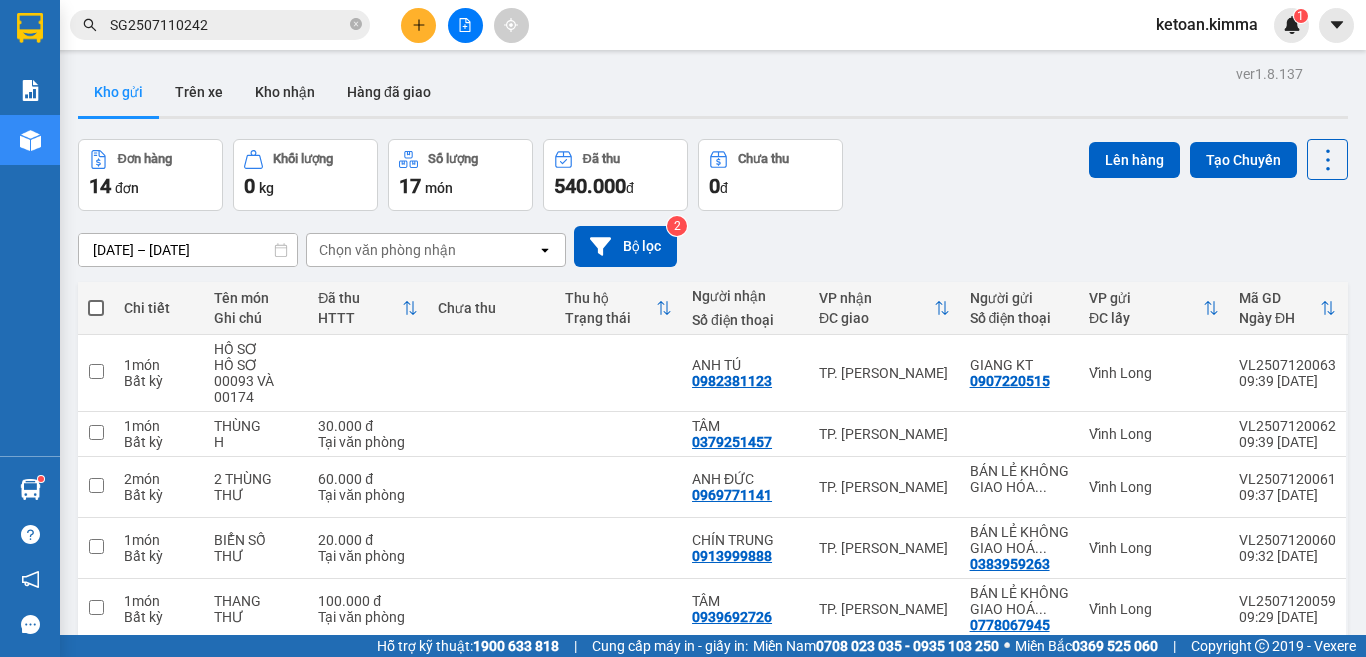 click on "SG2507110242" at bounding box center [228, 25] 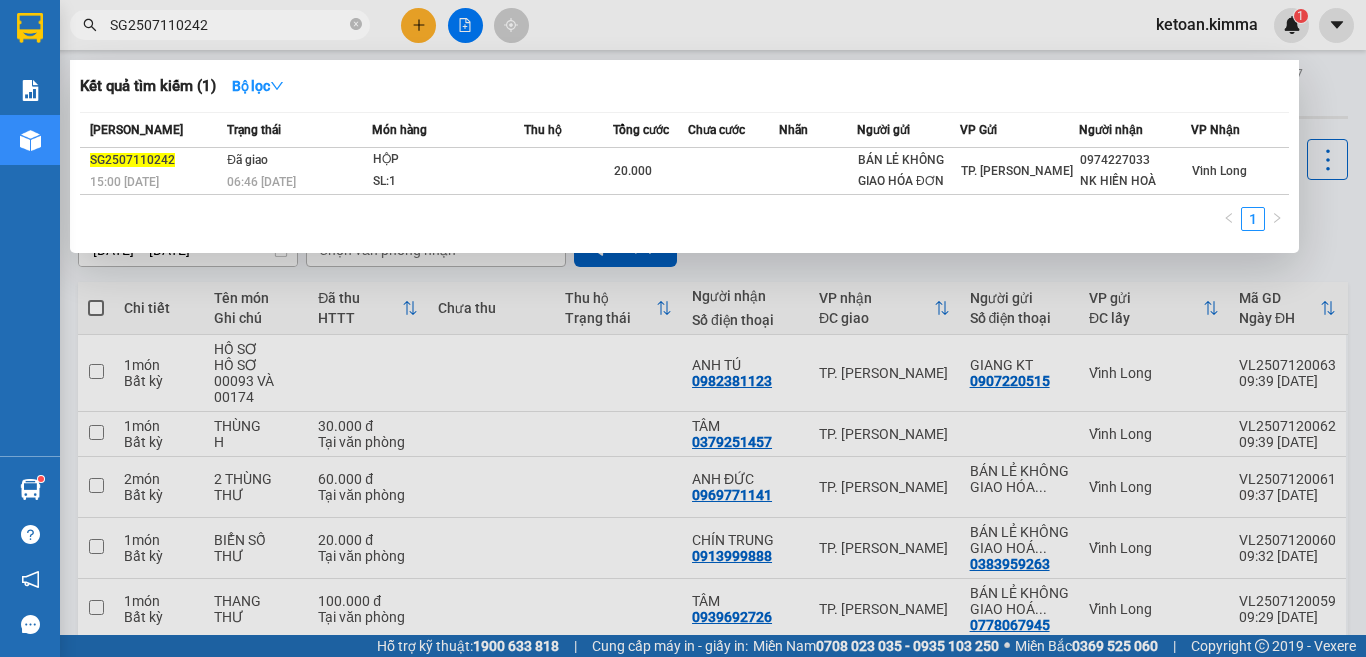 click on "SG2507110242" at bounding box center (228, 25) 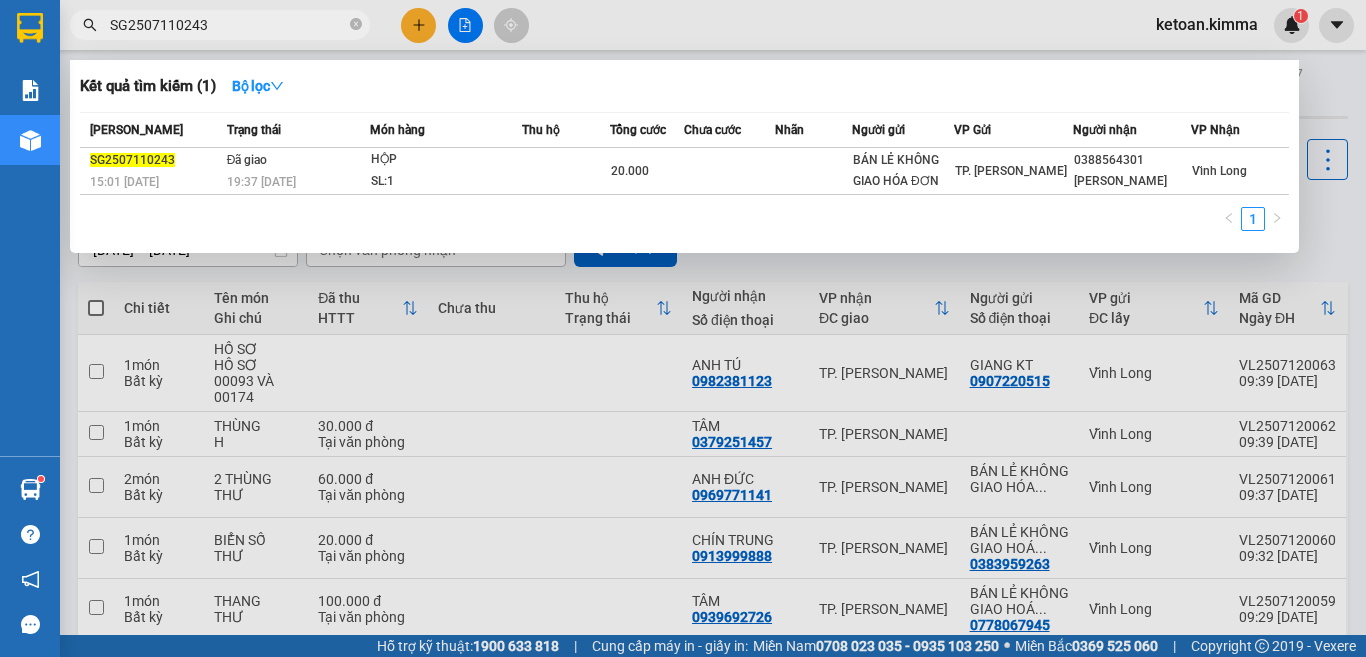 click on "SG2507110243" at bounding box center [228, 25] 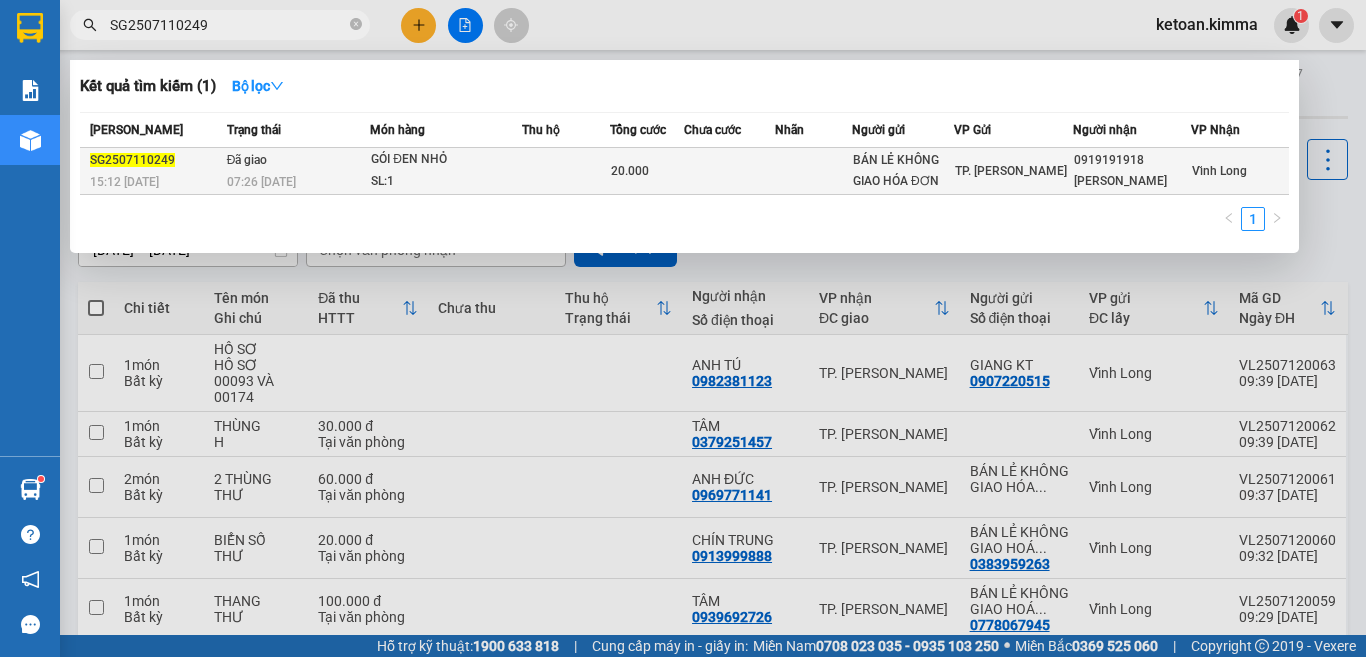 type on "SG2507110249" 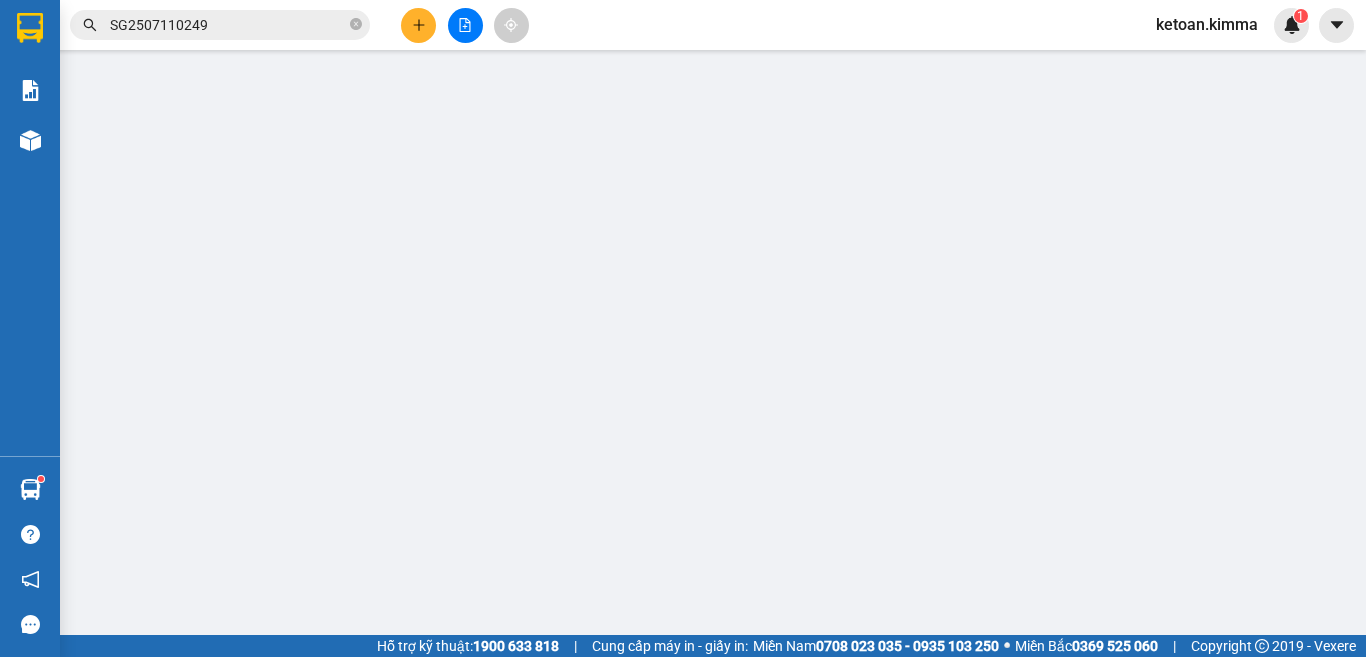 type on "BÁN LẺ KHÔNG GIAO HÓA ĐƠN" 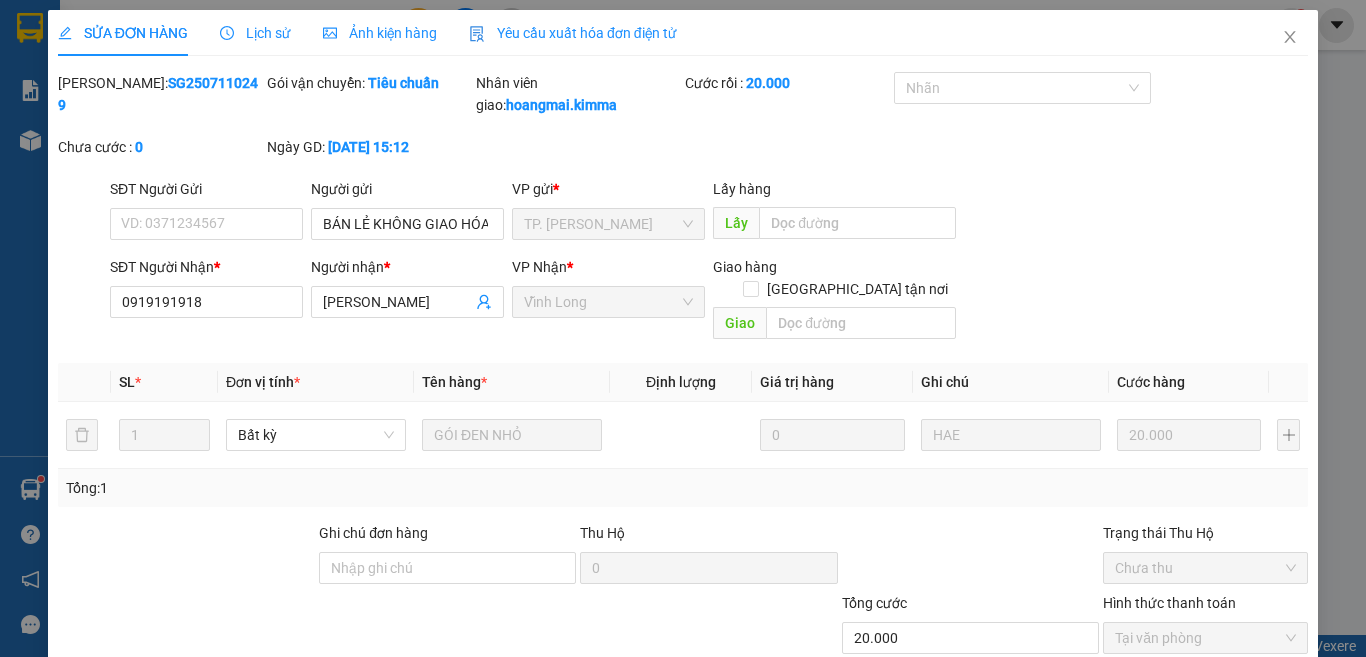 click at bounding box center (186, 557) 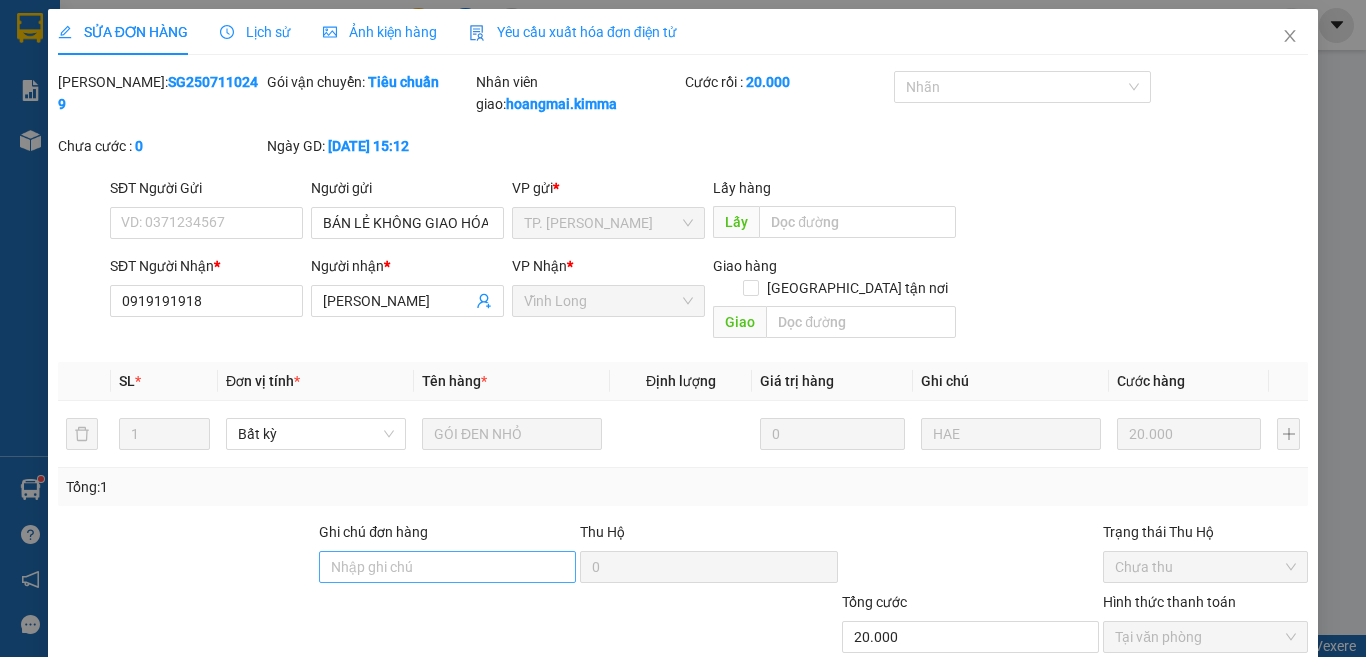 scroll, scrollTop: 0, scrollLeft: 0, axis: both 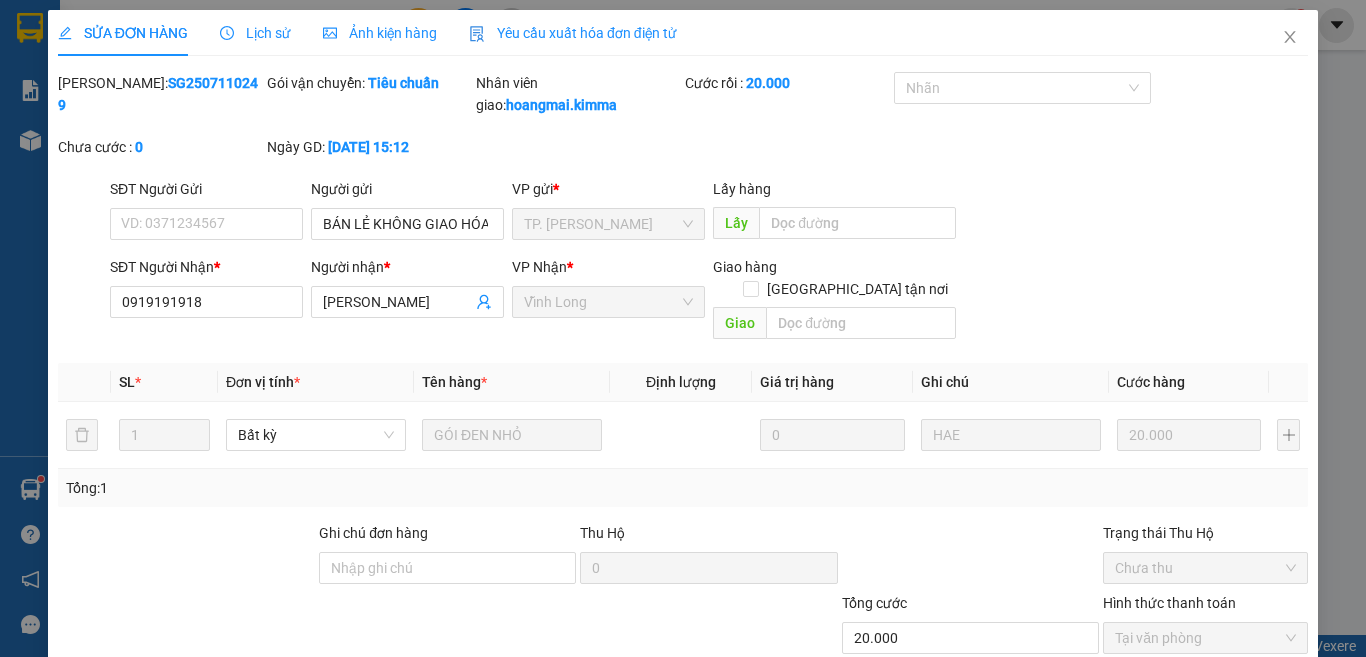 click on "Yêu cầu xuất hóa đơn điện tử" at bounding box center (573, 33) 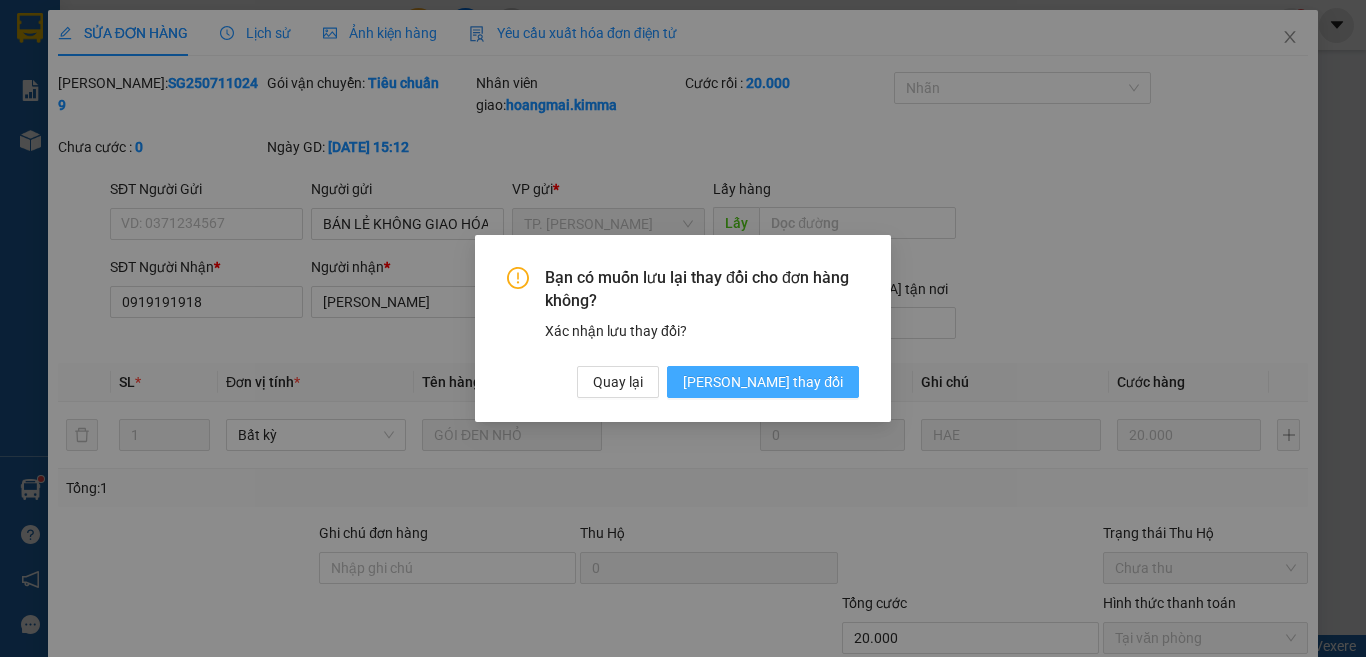 click on "Lưu thay đổi" at bounding box center [763, 382] 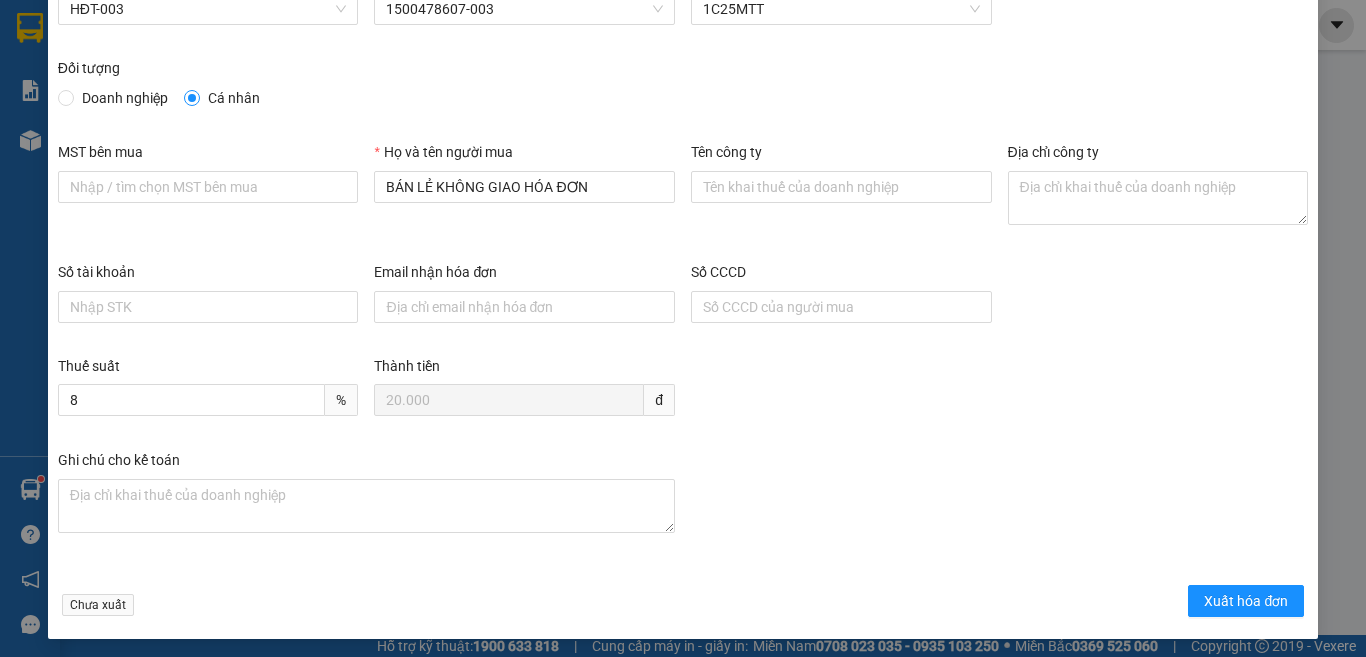 scroll, scrollTop: 114, scrollLeft: 0, axis: vertical 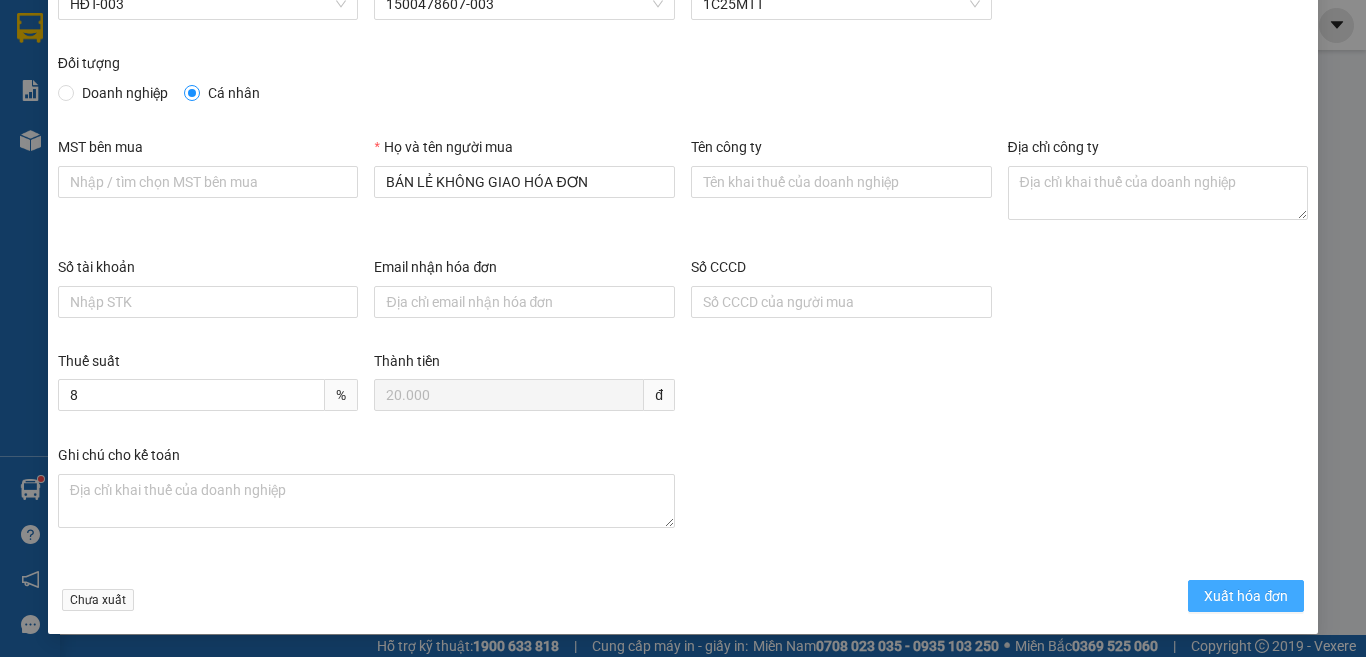 click on "Xuất hóa đơn" at bounding box center (1246, 596) 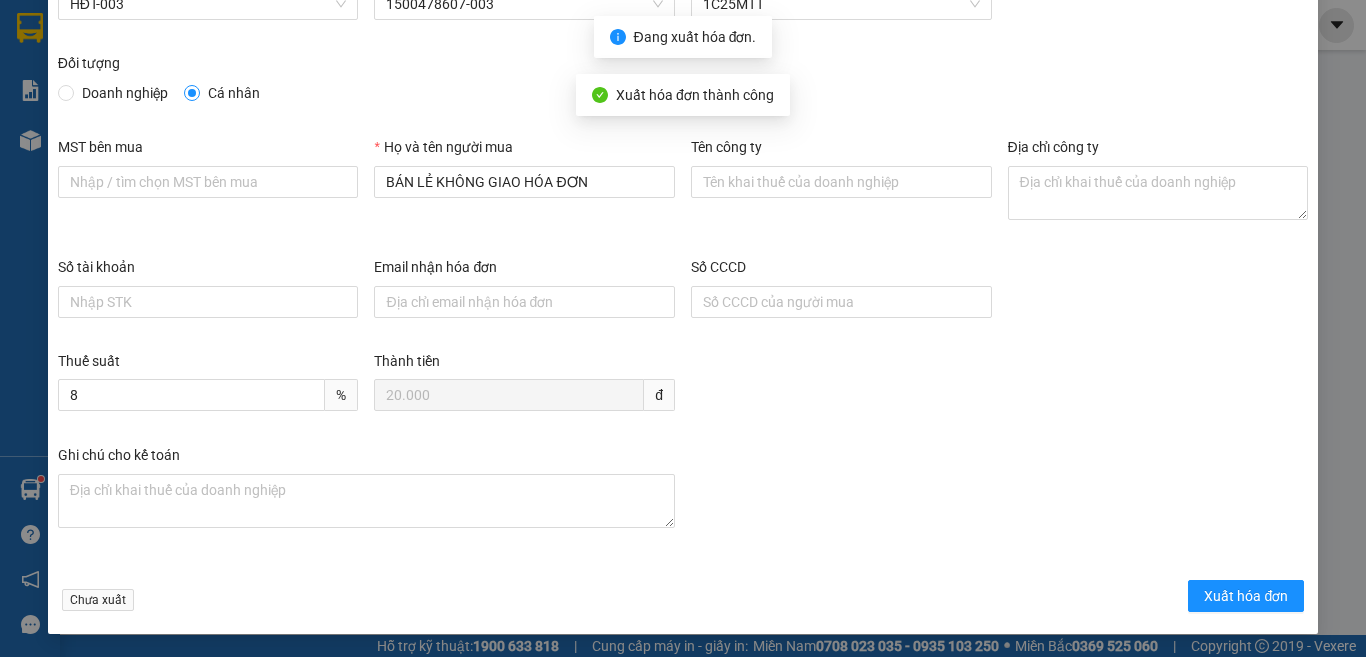 checkbox on "true" 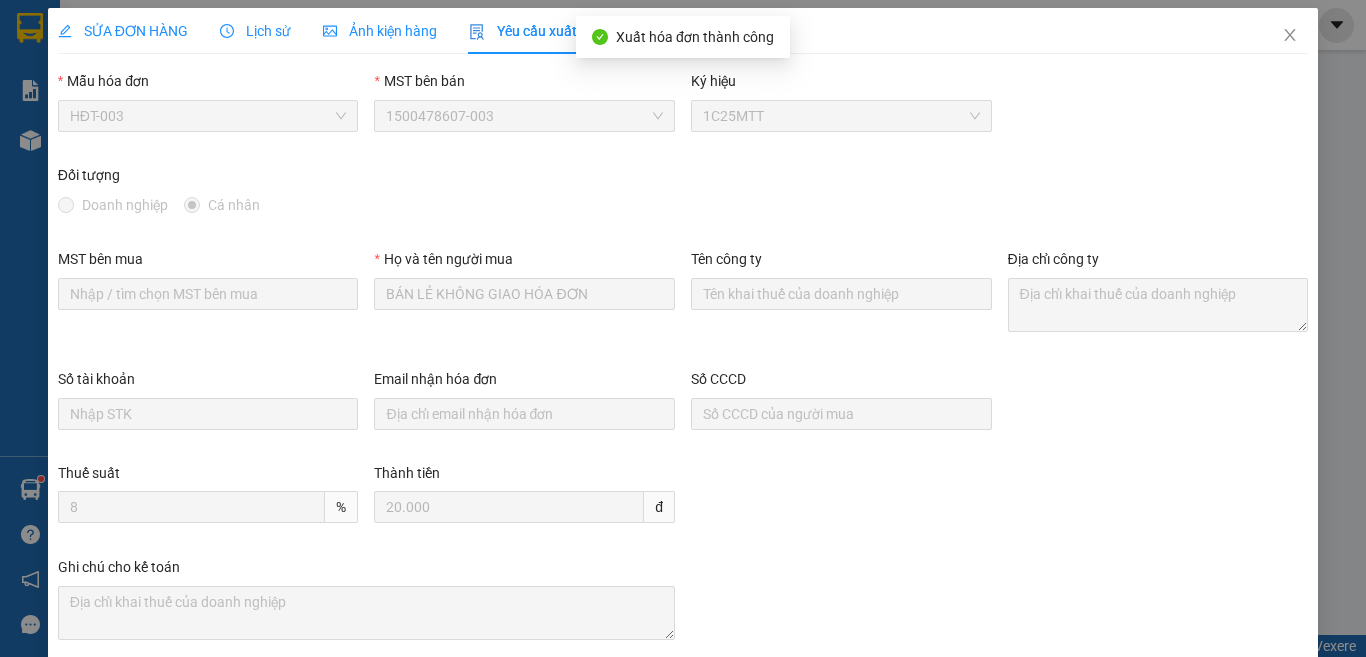 scroll, scrollTop: 0, scrollLeft: 0, axis: both 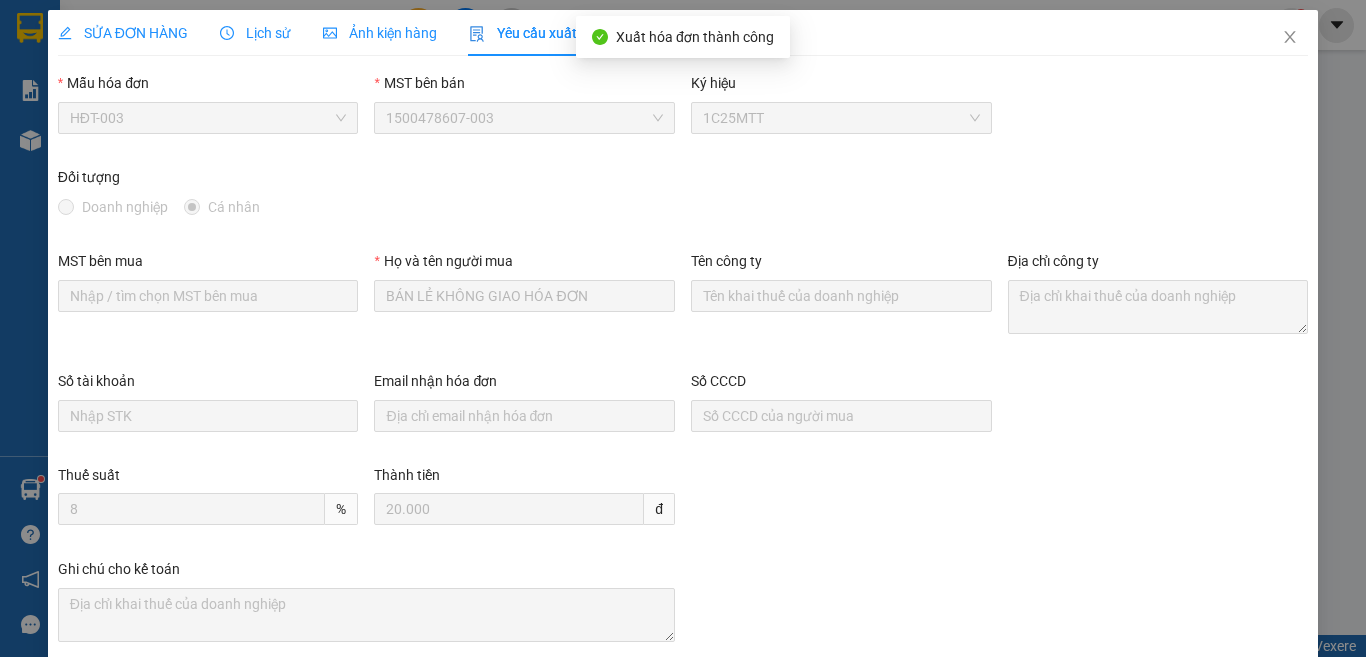 click on "SỬA ĐƠN HÀNG" at bounding box center [123, 33] 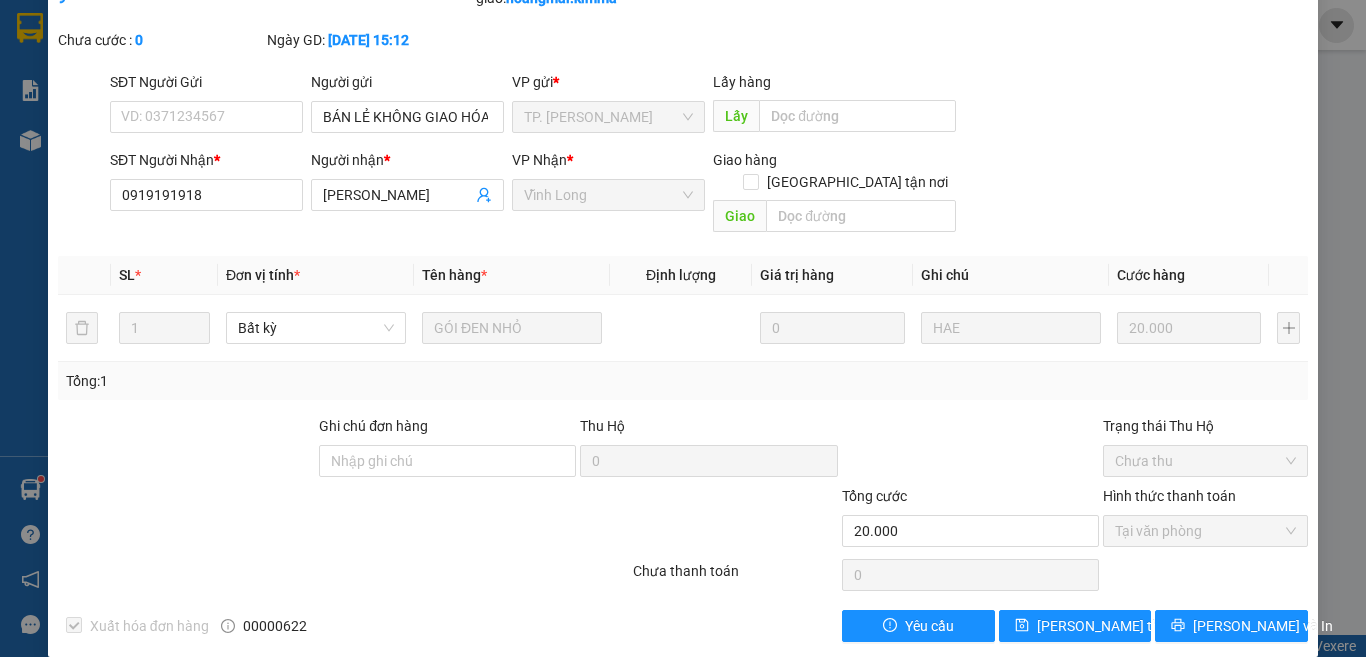 scroll, scrollTop: 109, scrollLeft: 0, axis: vertical 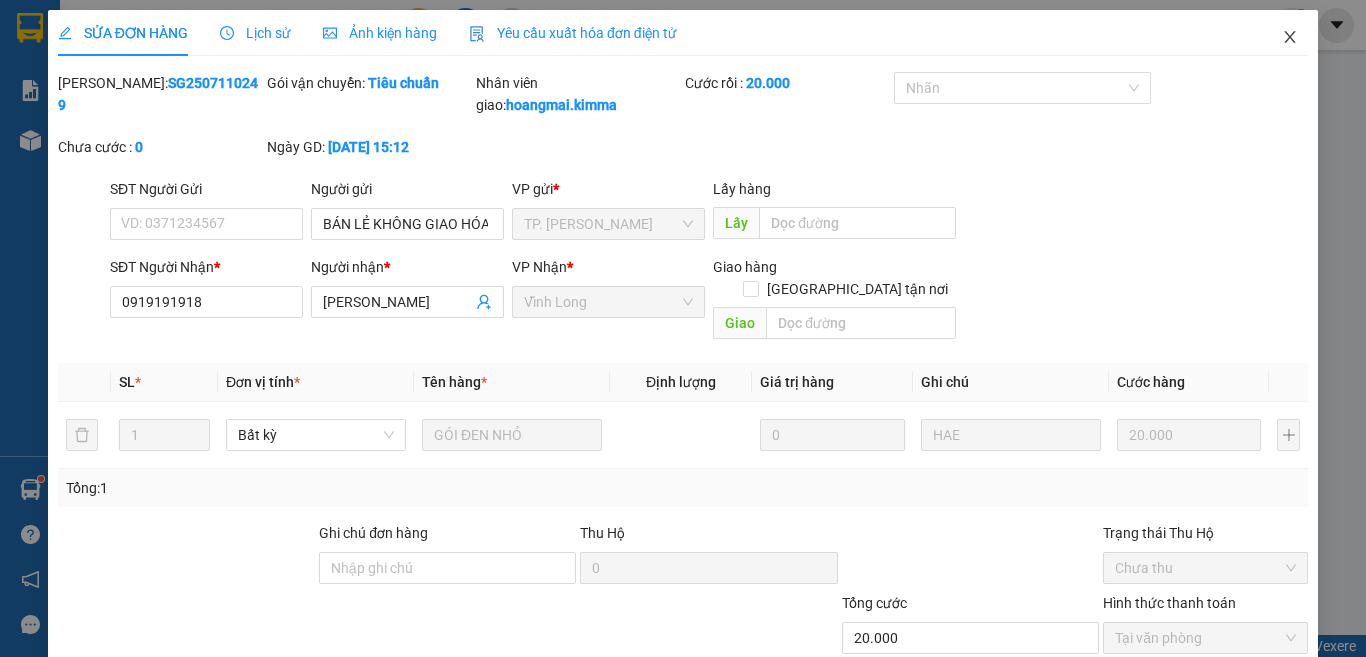 click 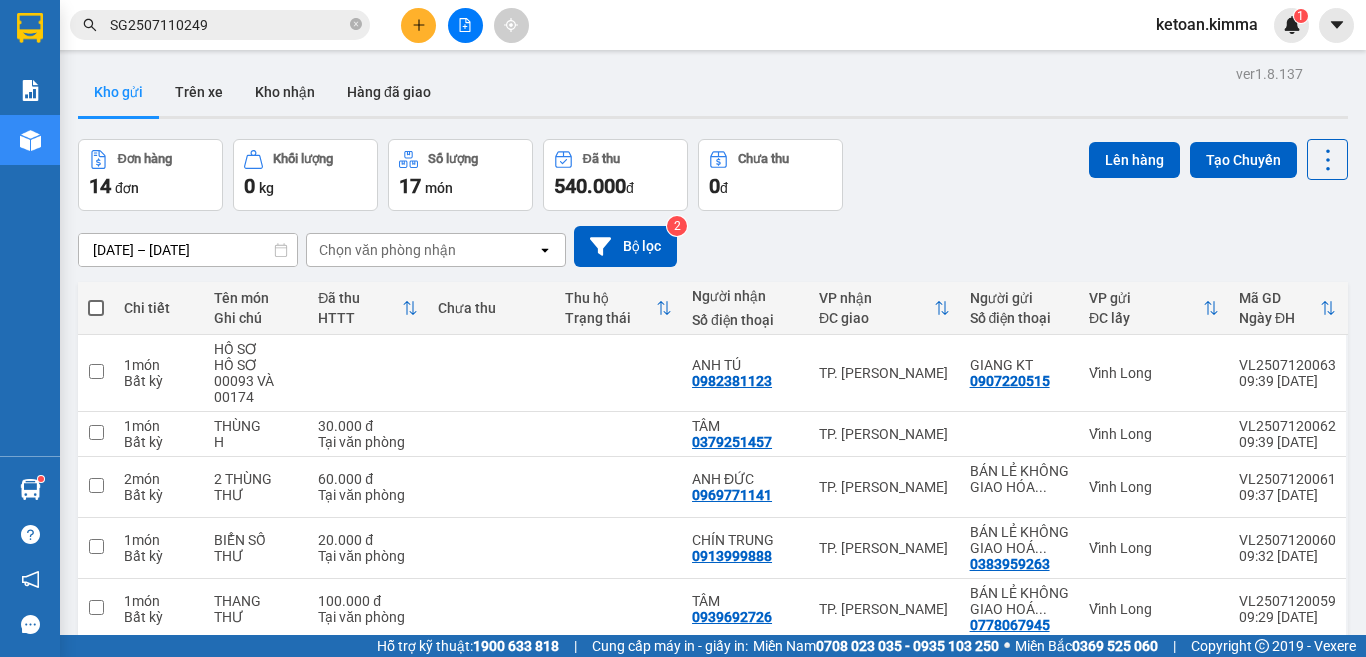 click on "SG2507110249" at bounding box center (228, 25) 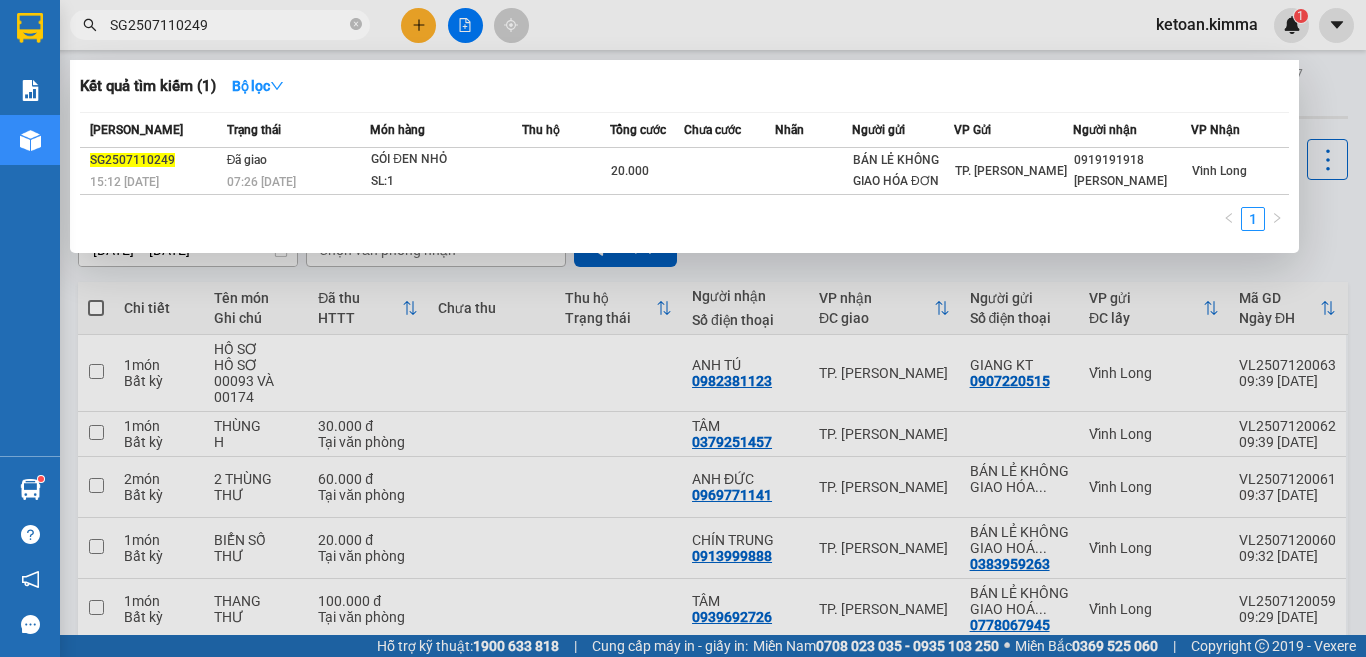 click on "SG2507110249" at bounding box center (228, 25) 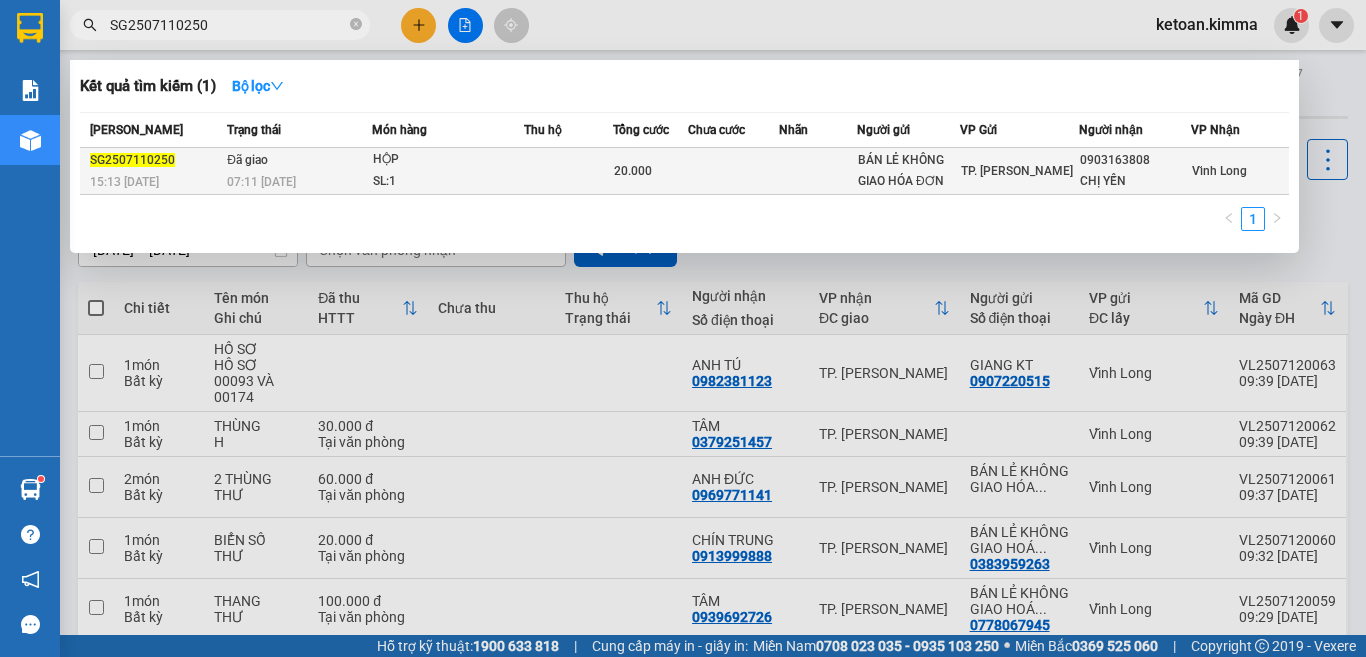 type on "SG2507110250" 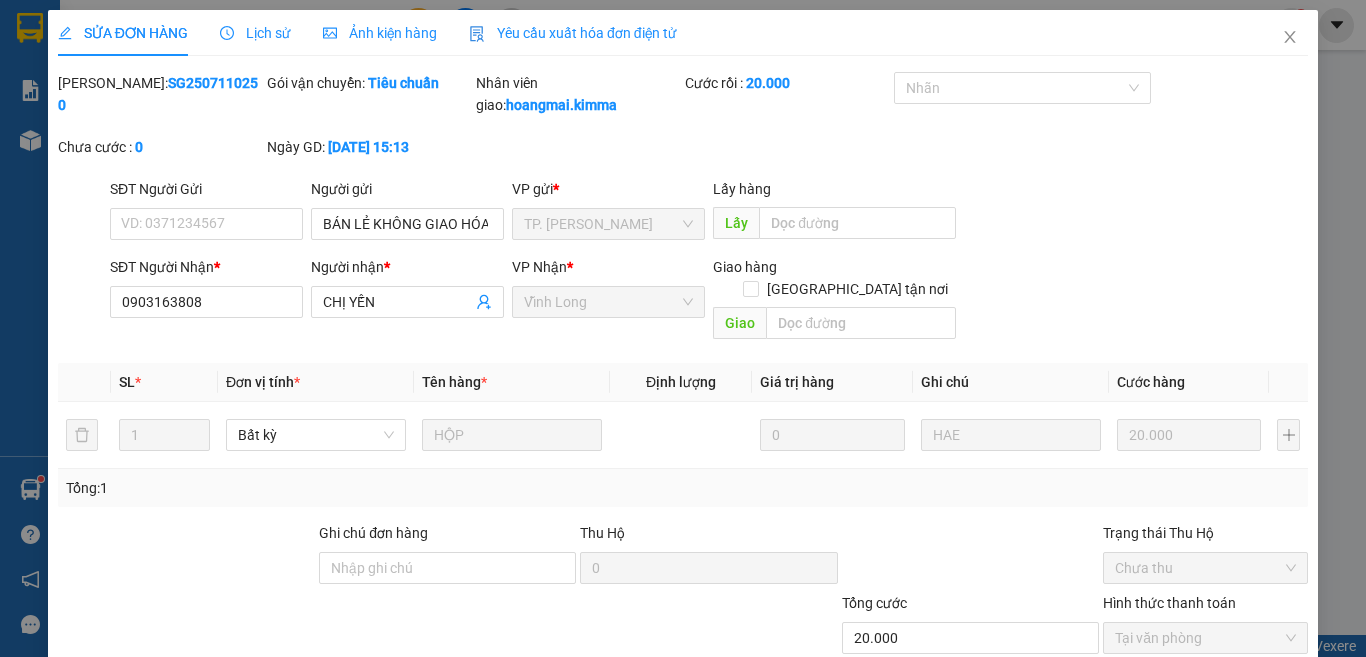 type on "BÁN LẺ KHÔNG GIAO HÓA ĐƠN" 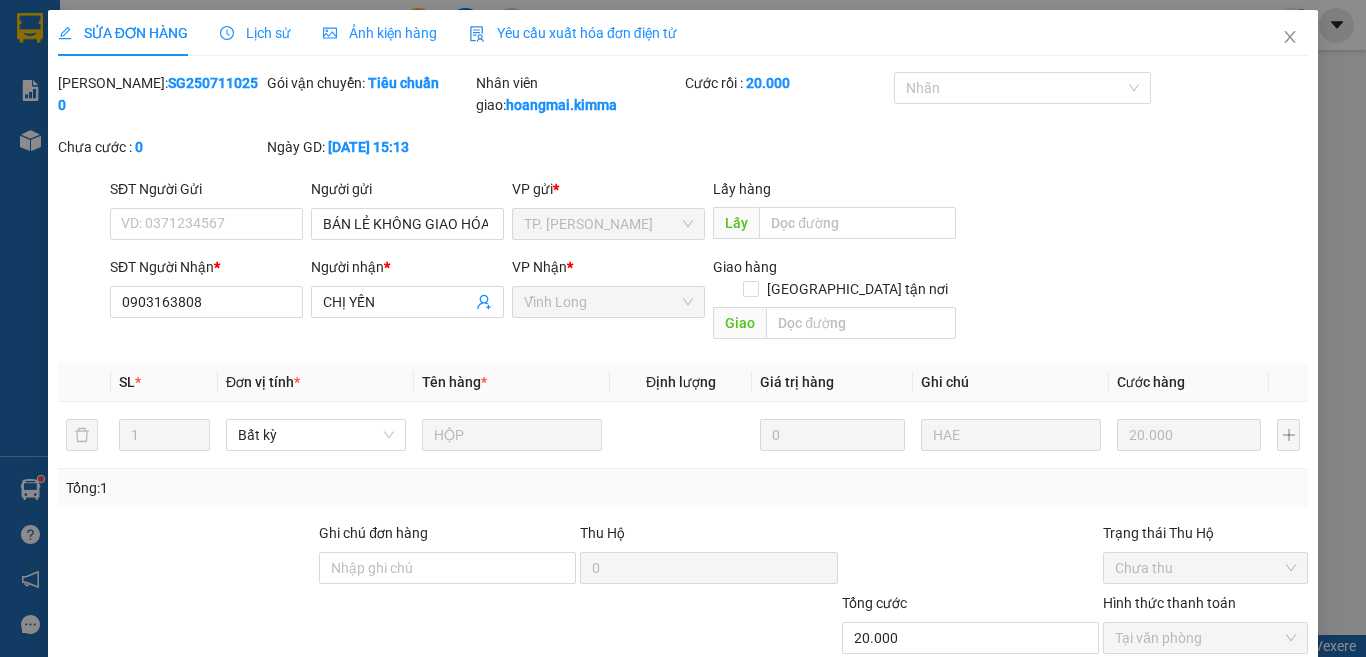 type on "0903163808" 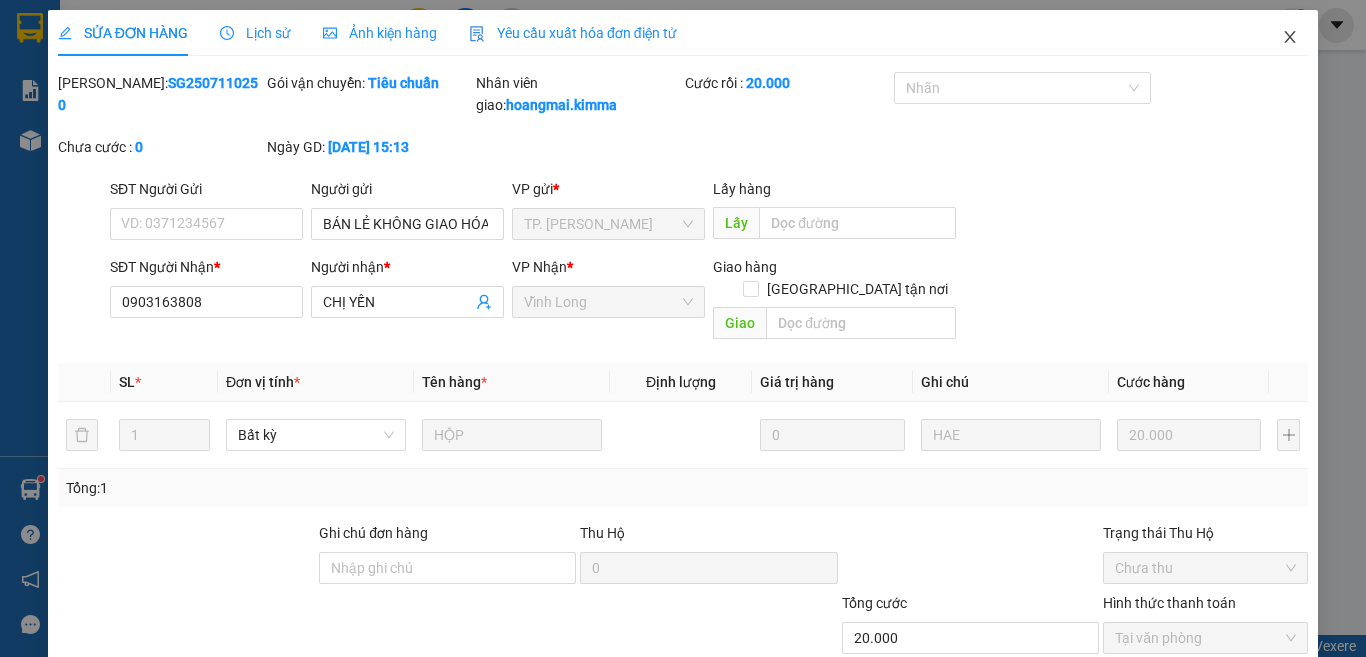 click 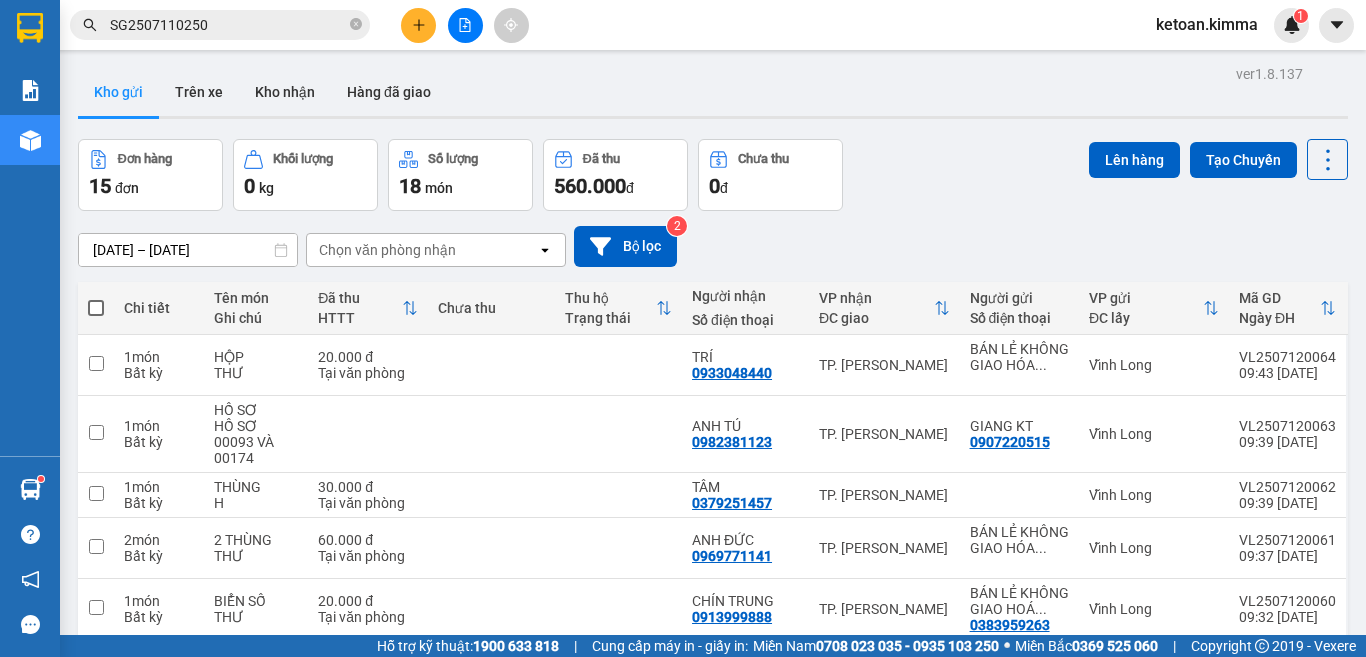 click on "SG2507110250" at bounding box center (228, 25) 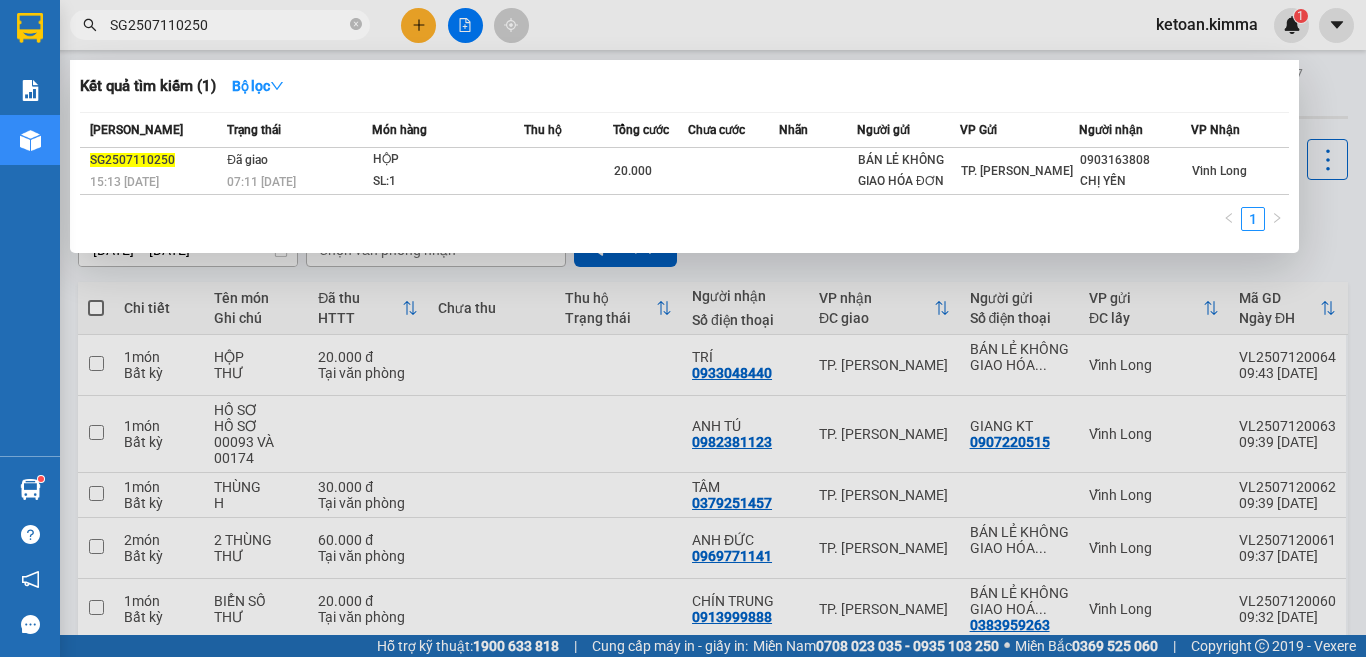 click on "SG2507110250" at bounding box center [228, 25] 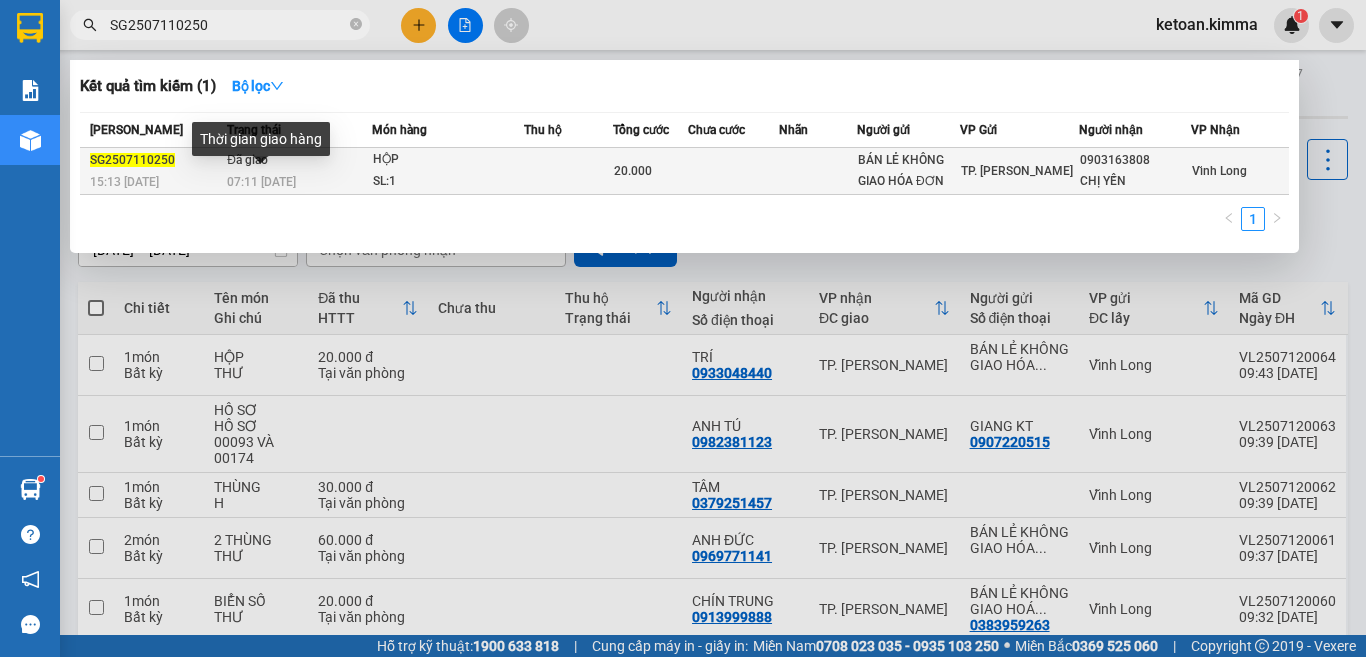 click on "07:11 - 12/07" at bounding box center (261, 182) 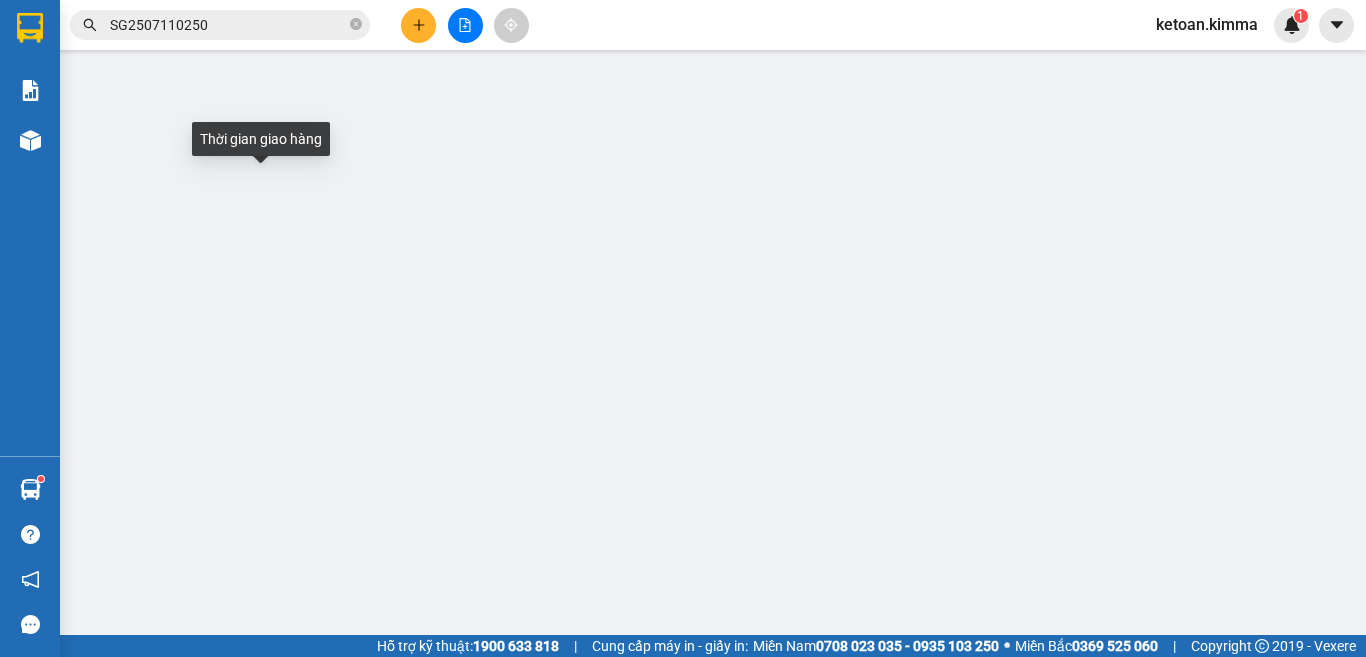 type on "BÁN LẺ KHÔNG GIAO HÓA ĐƠN" 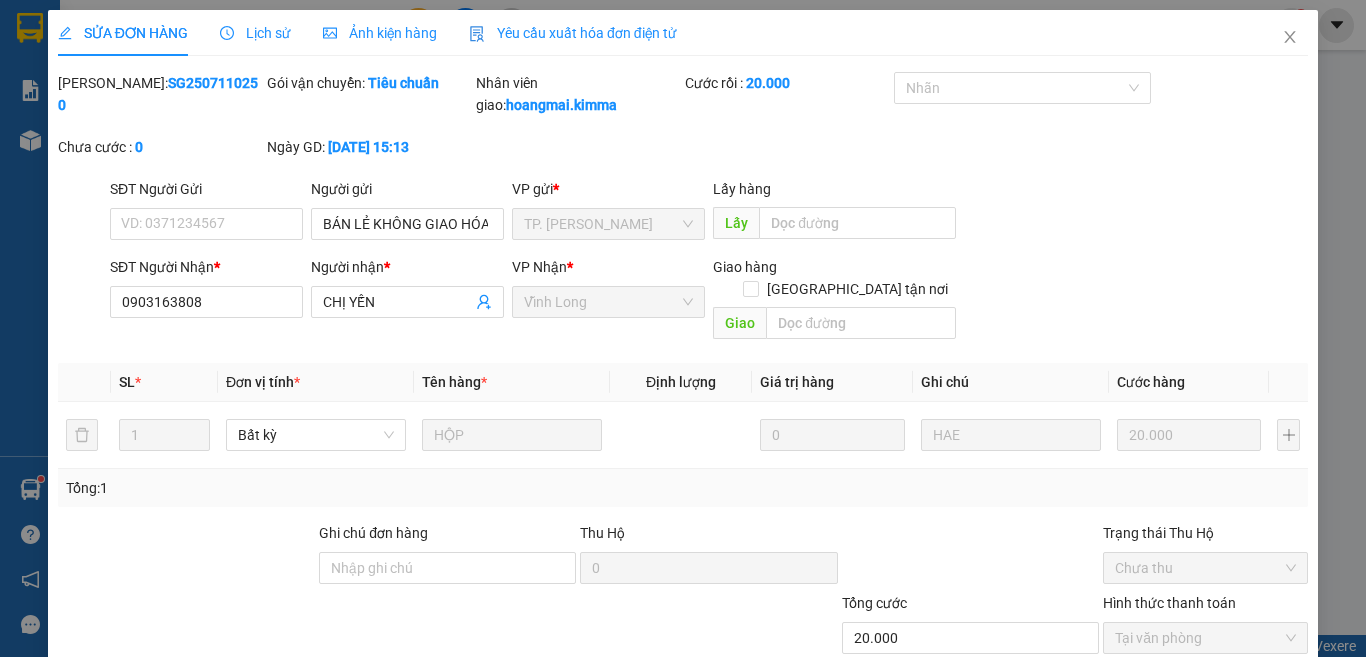 click on "Yêu cầu xuất hóa đơn điện tử" at bounding box center (573, 33) 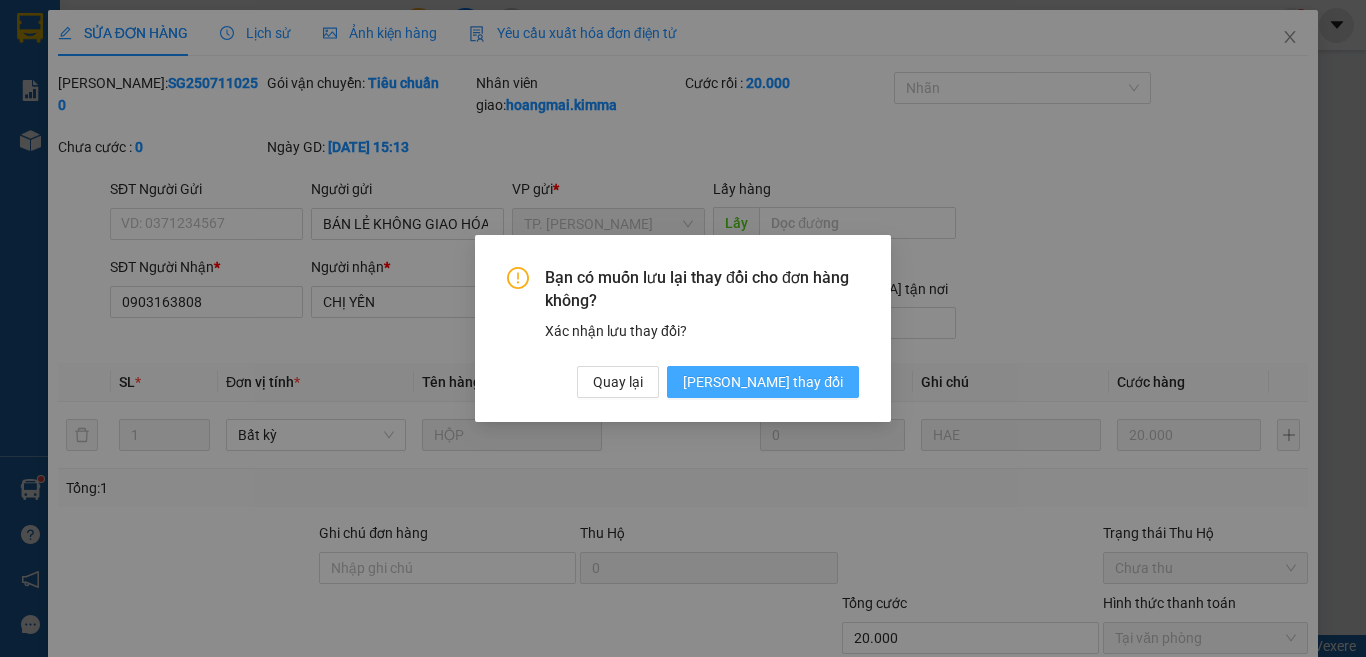 click on "Lưu thay đổi" at bounding box center [763, 382] 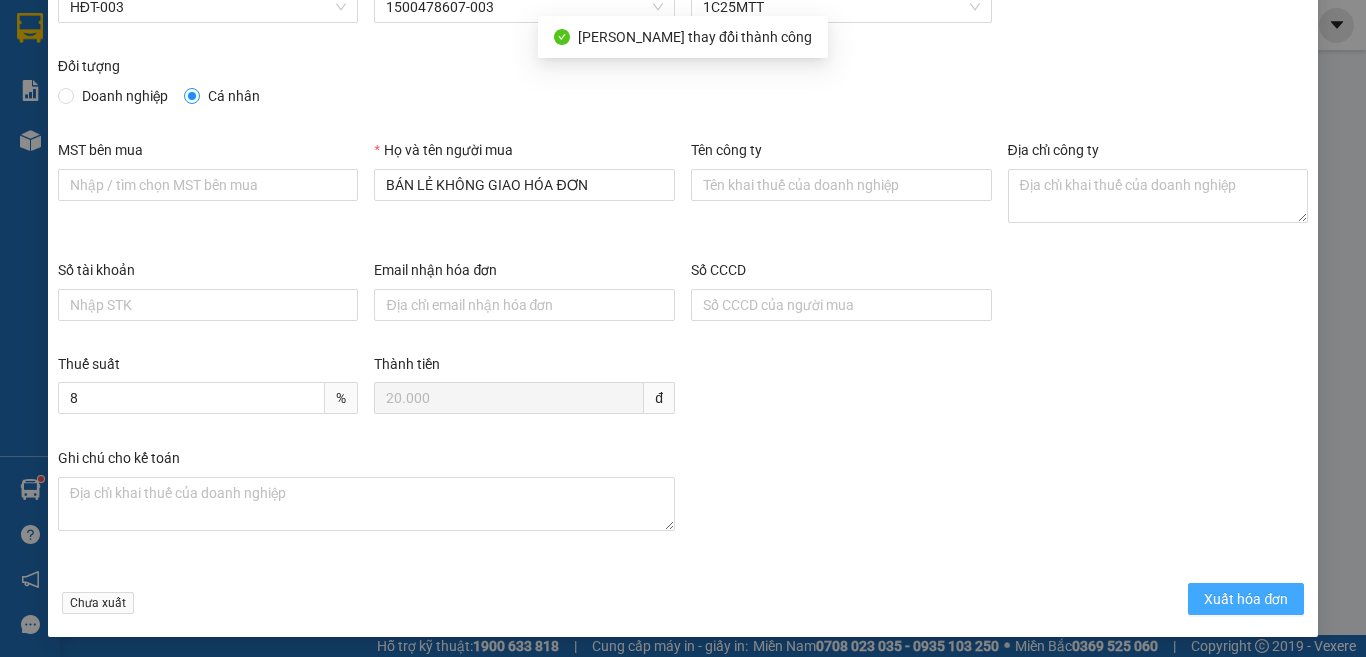 scroll, scrollTop: 114, scrollLeft: 0, axis: vertical 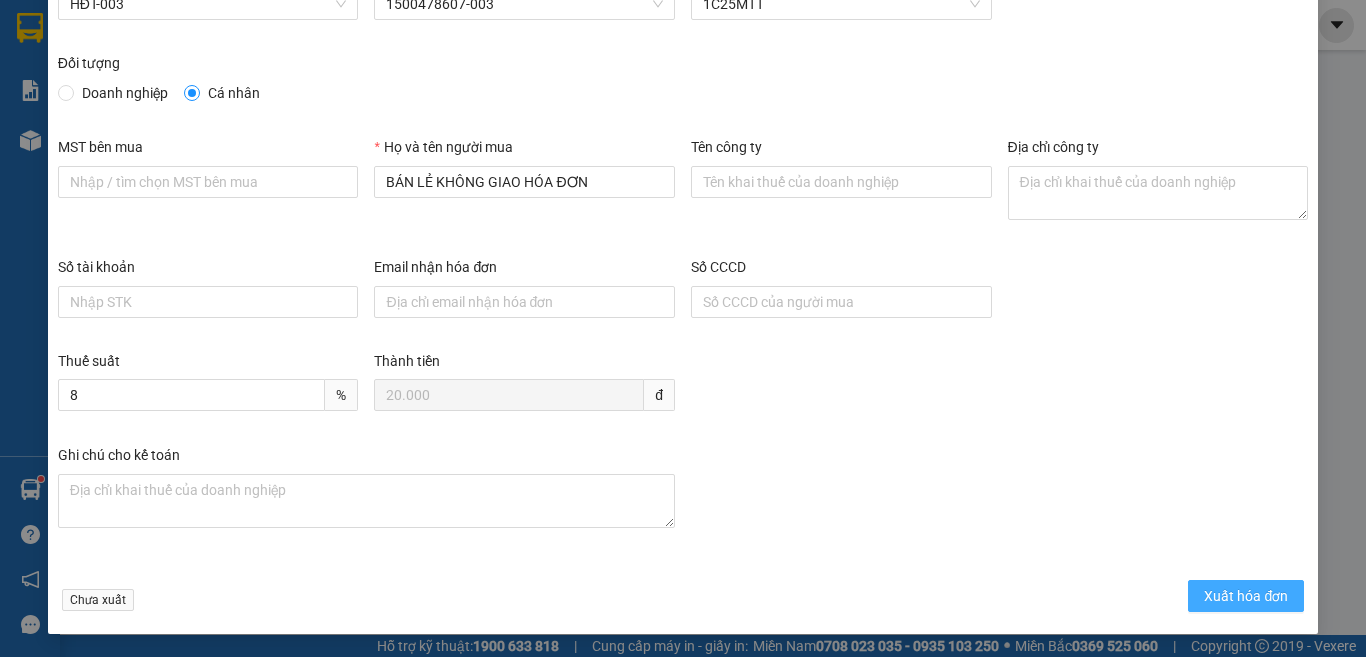 click on "Xuất hóa đơn" at bounding box center (1246, 596) 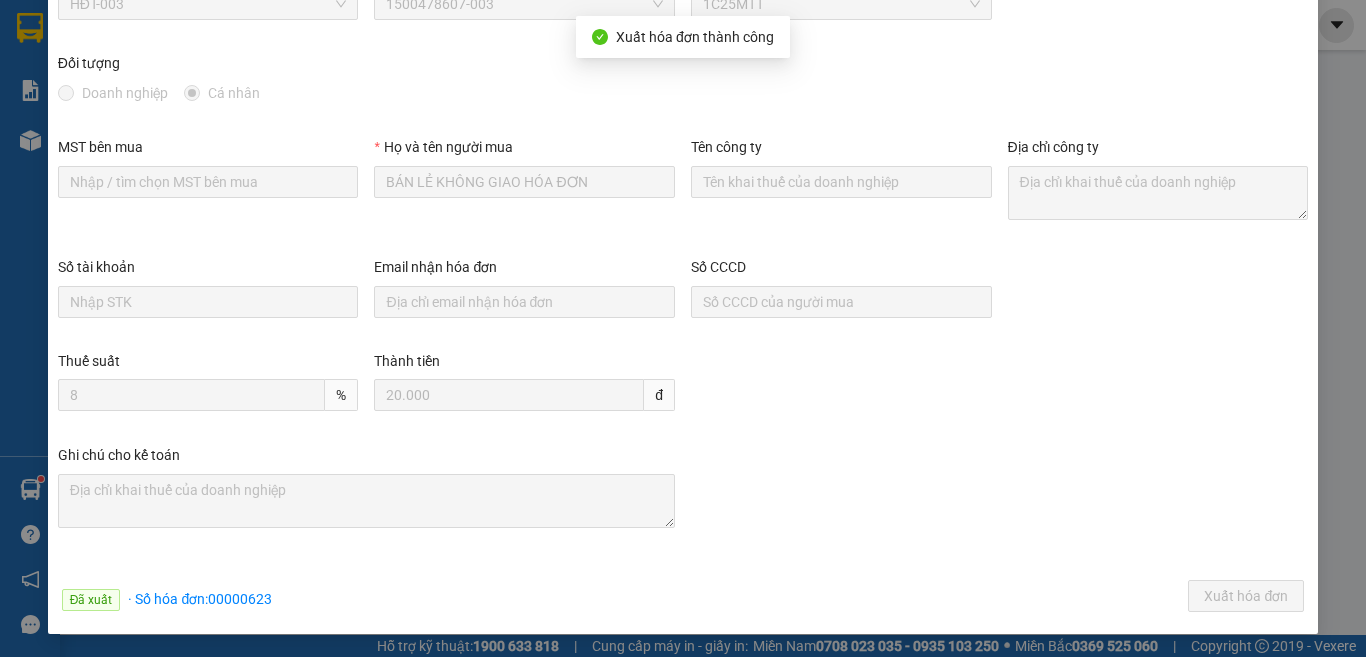 click on "Đã xuất · Số hóa đơn:  00000623 Xuất hóa đơn" at bounding box center [683, 599] 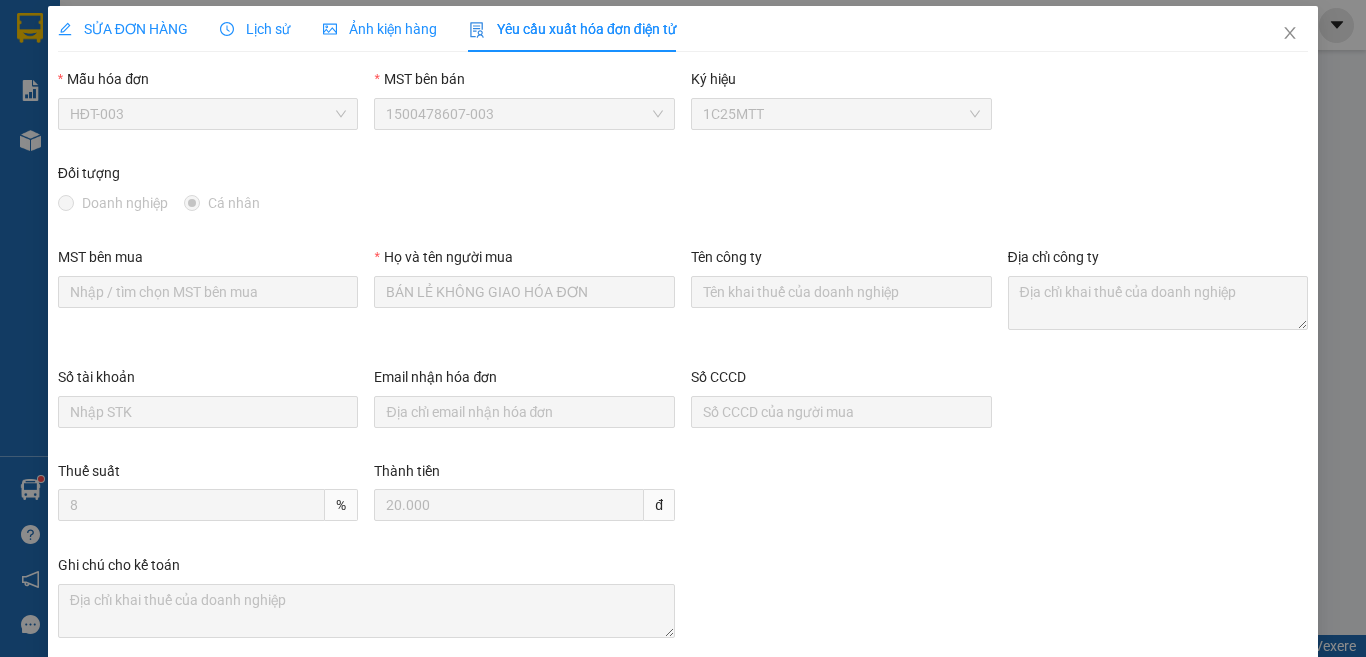 scroll, scrollTop: 0, scrollLeft: 0, axis: both 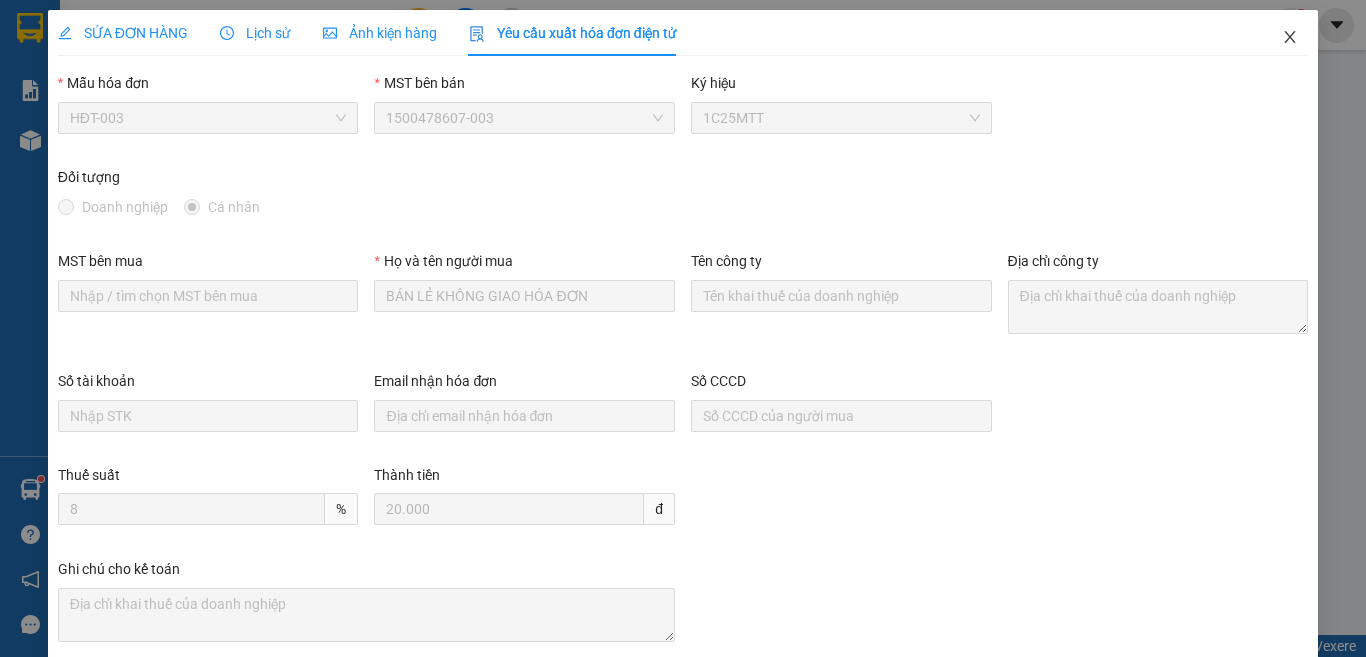click 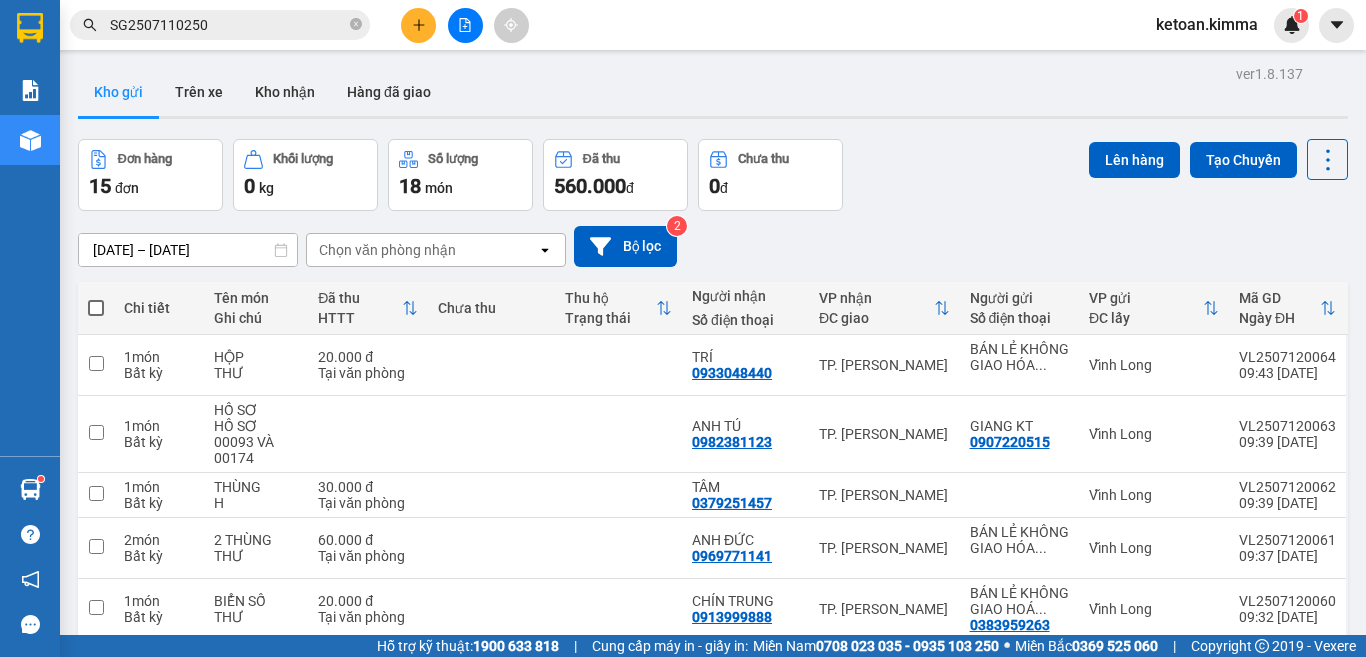 click on "SG2507110250" at bounding box center [228, 25] 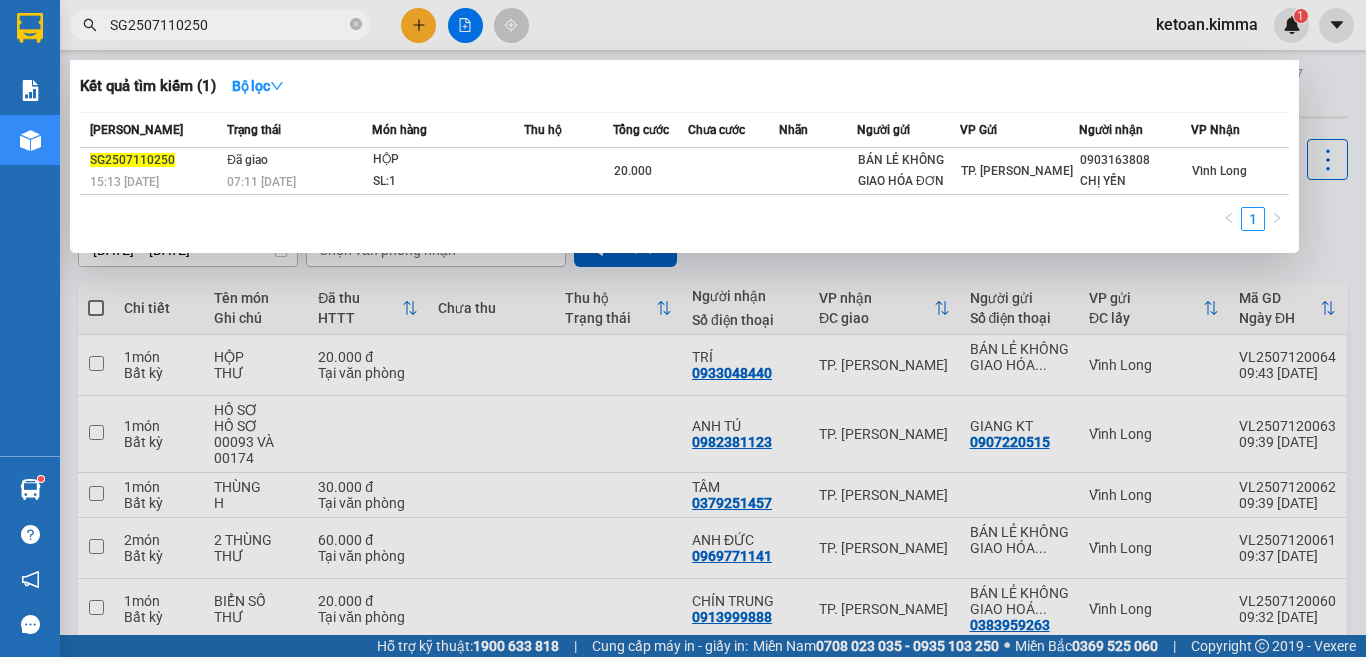 click on "SG2507110250" at bounding box center [228, 25] 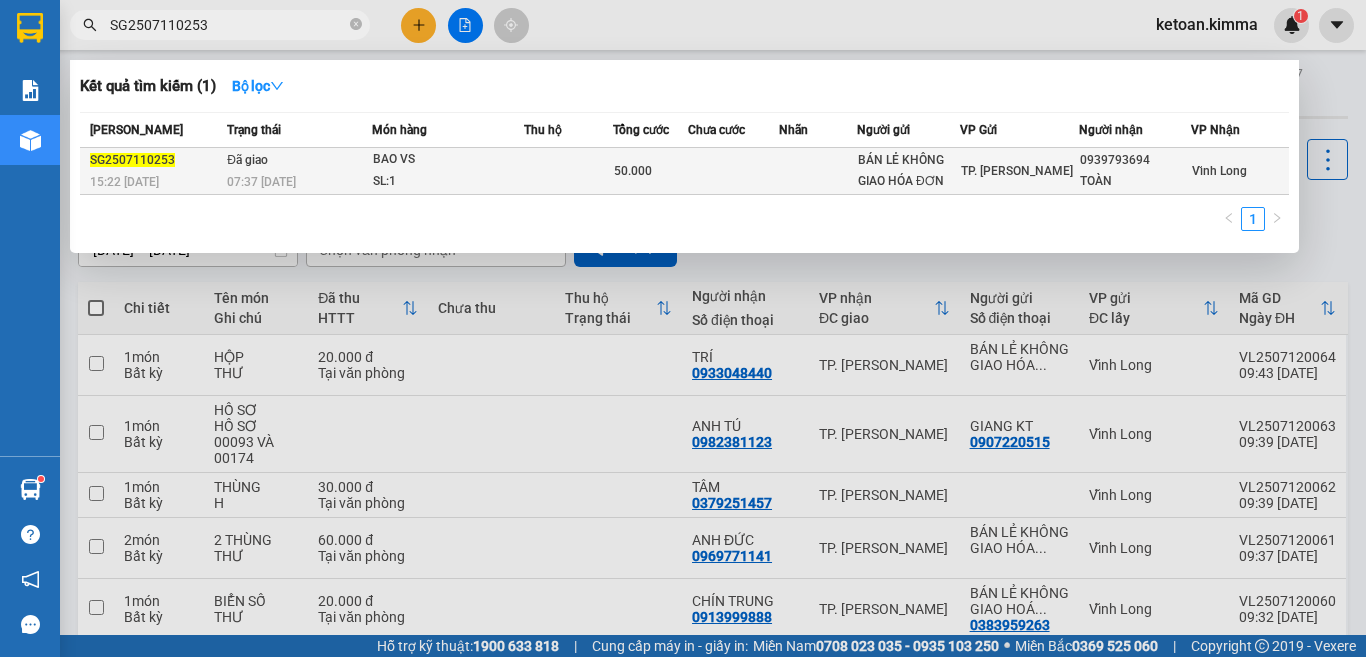 type on "SG2507110253" 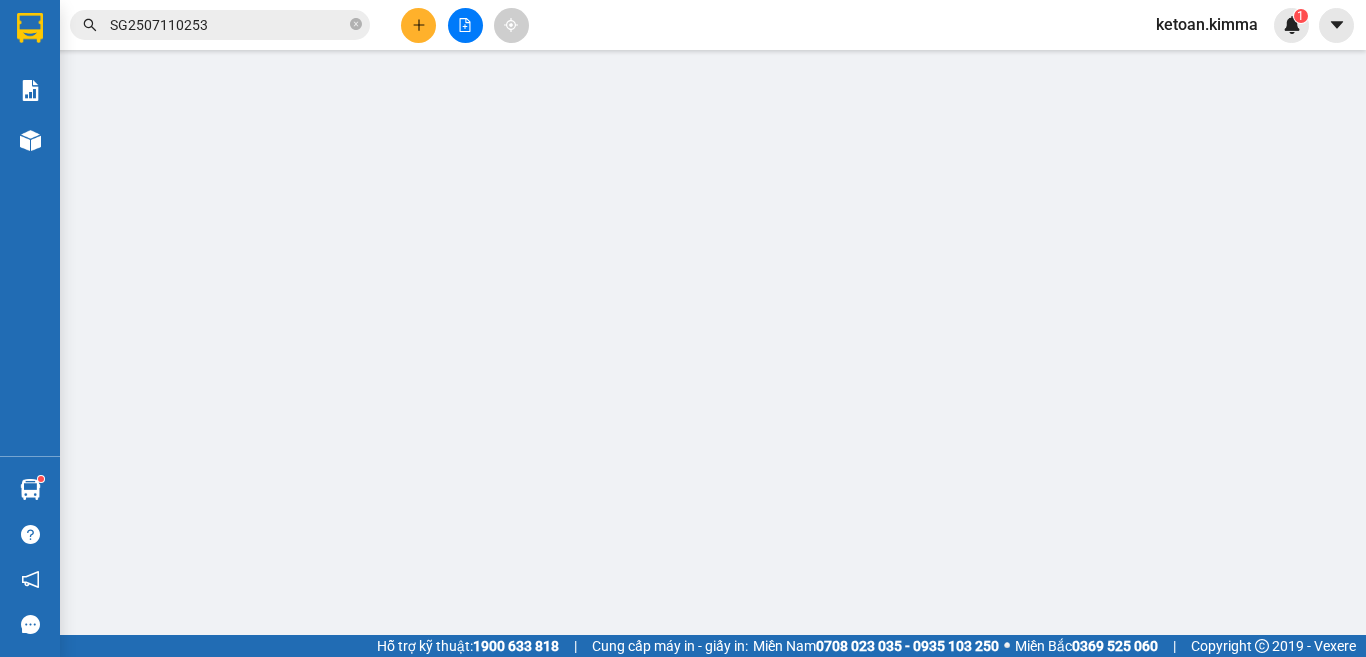 type on "BÁN LẺ KHÔNG GIAO HÓA ĐƠN" 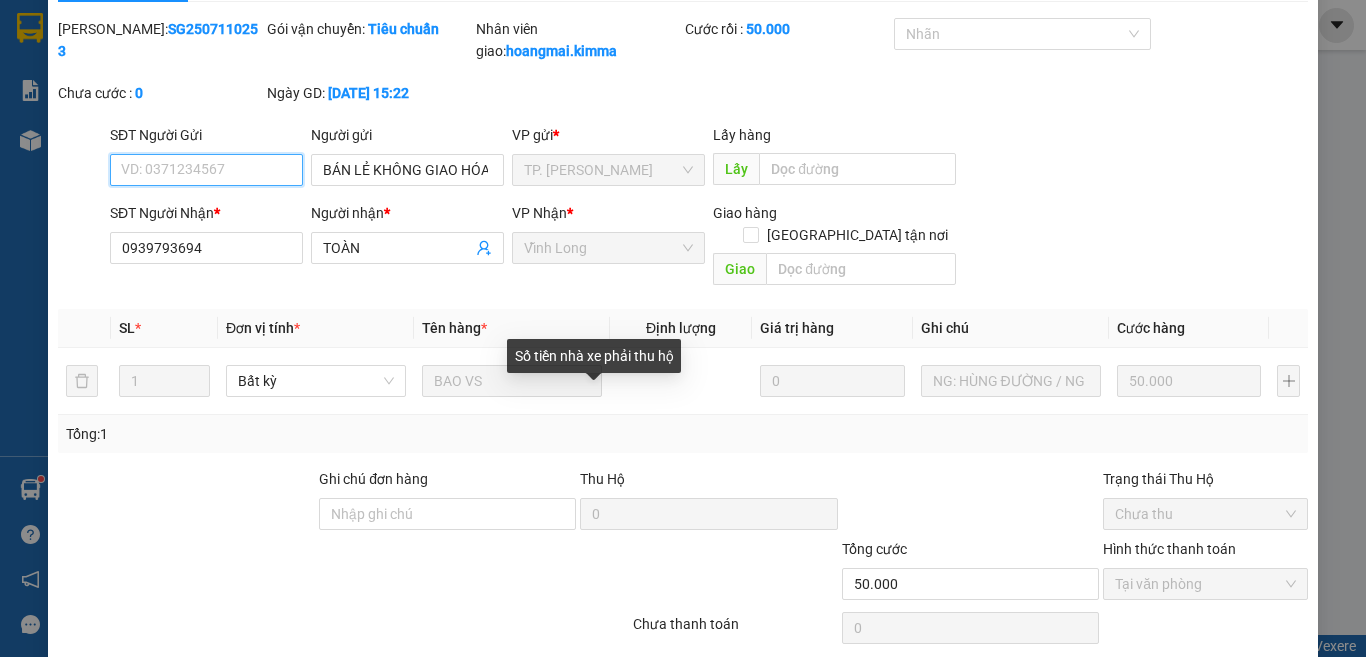 scroll, scrollTop: 0, scrollLeft: 0, axis: both 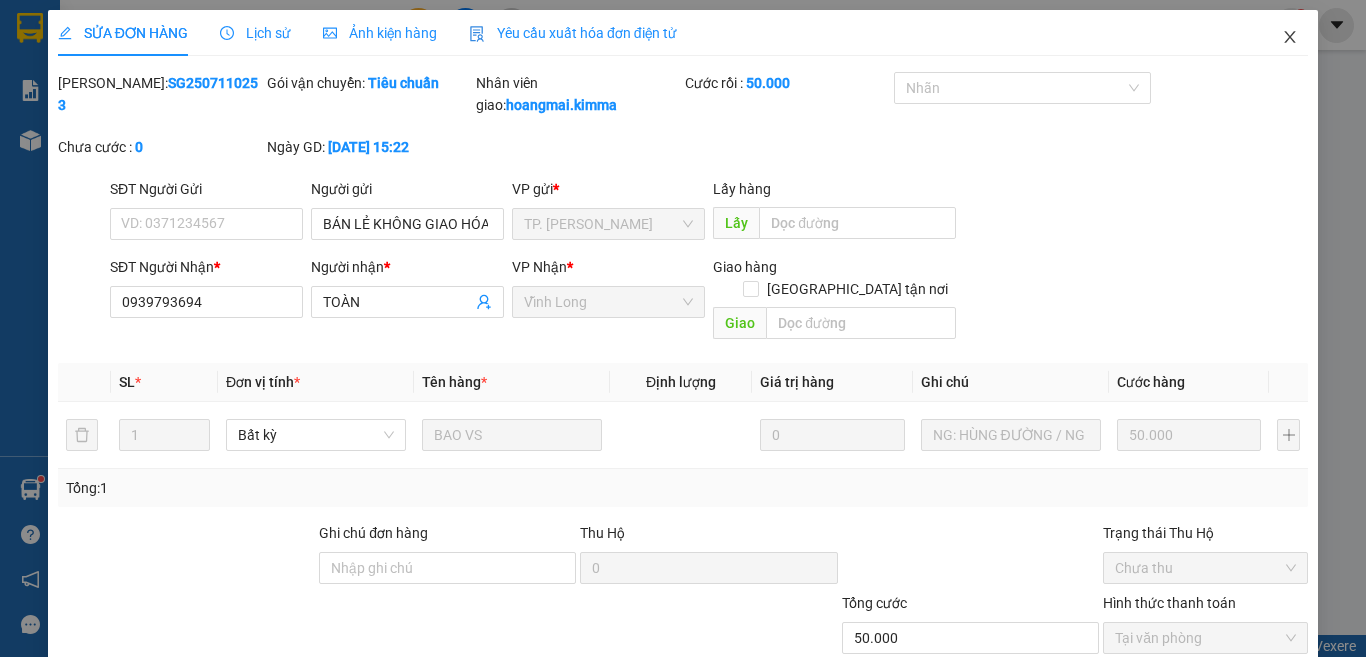 click 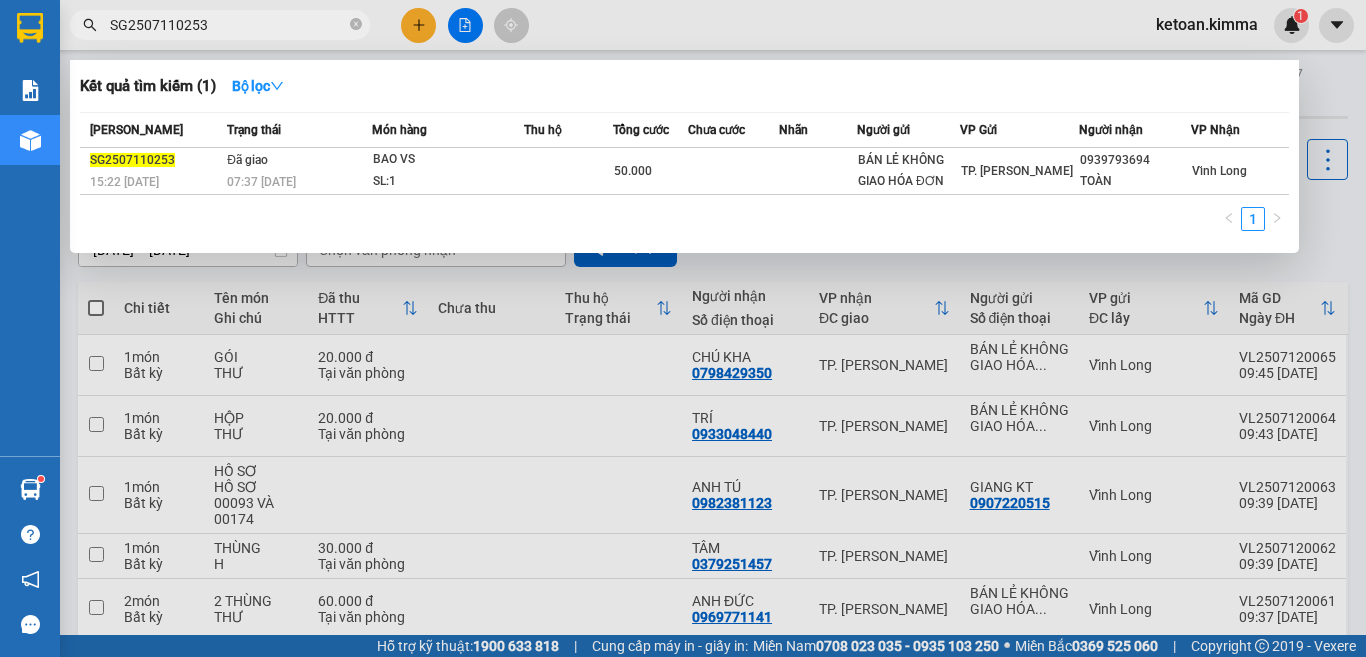 click on "SG2507110253" at bounding box center [228, 25] 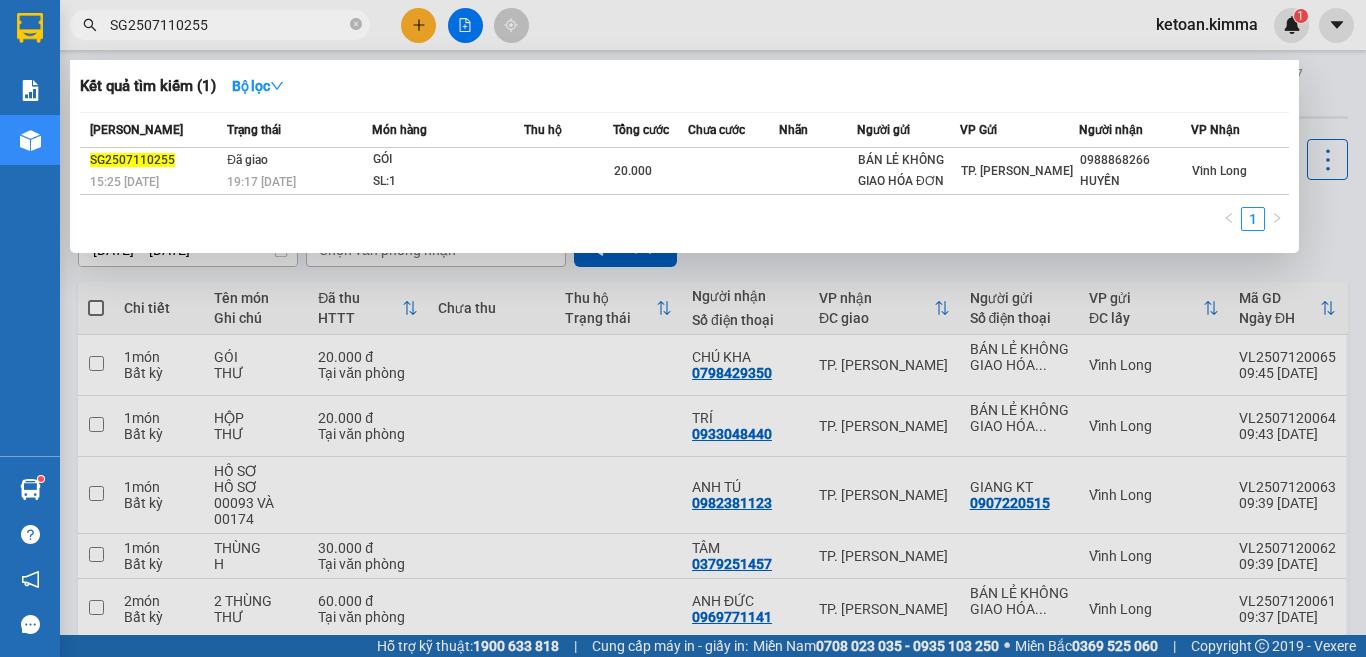 click on "SG2507110255" at bounding box center [228, 25] 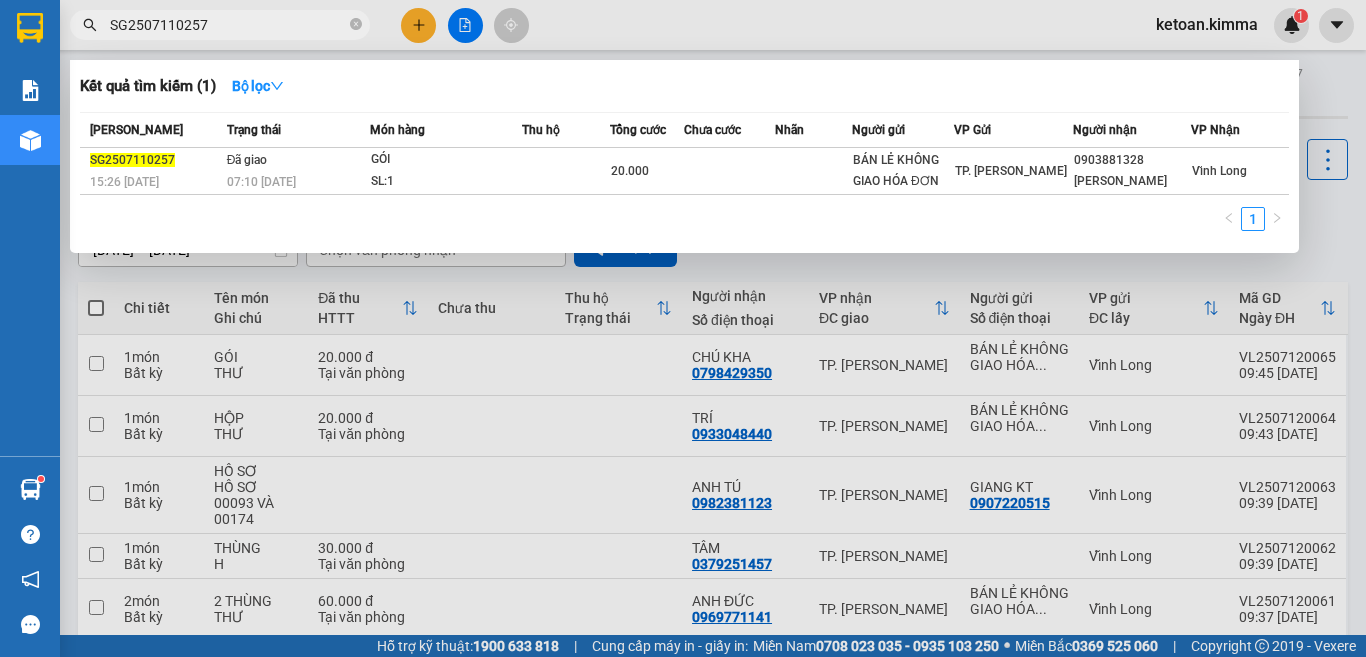 type on "SG2507110257" 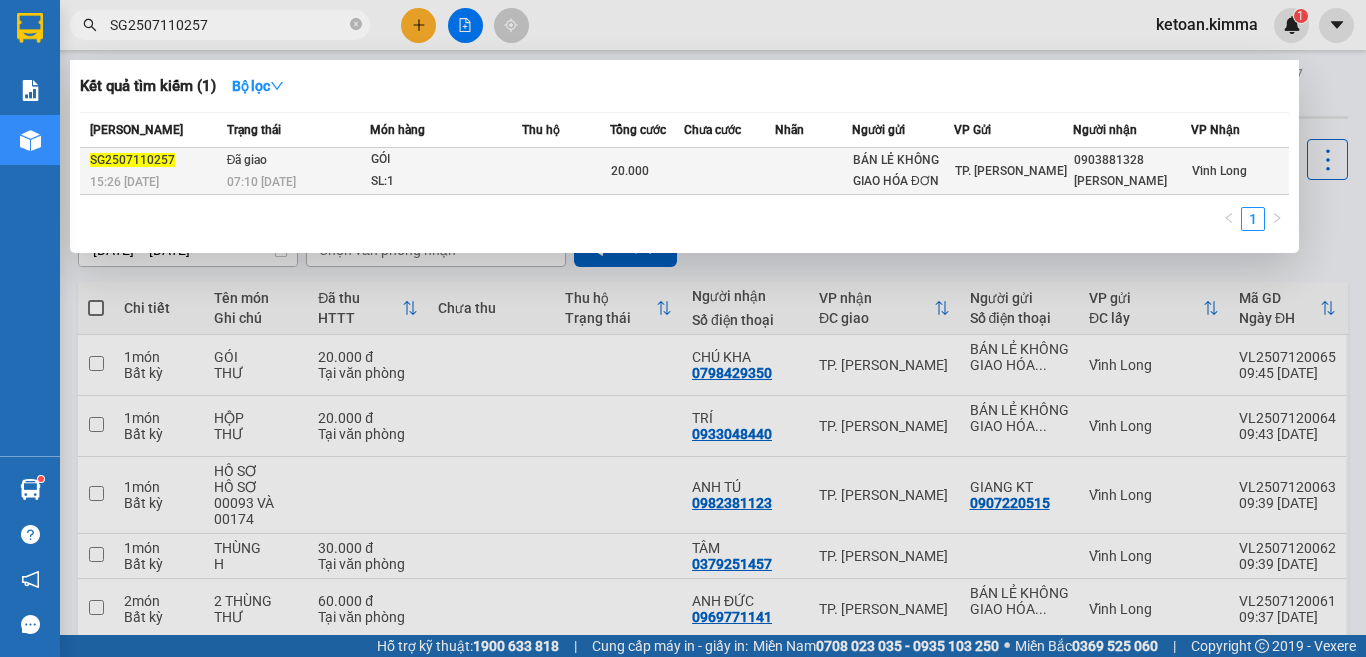 click on "07:10 - 12/07" at bounding box center [298, 182] 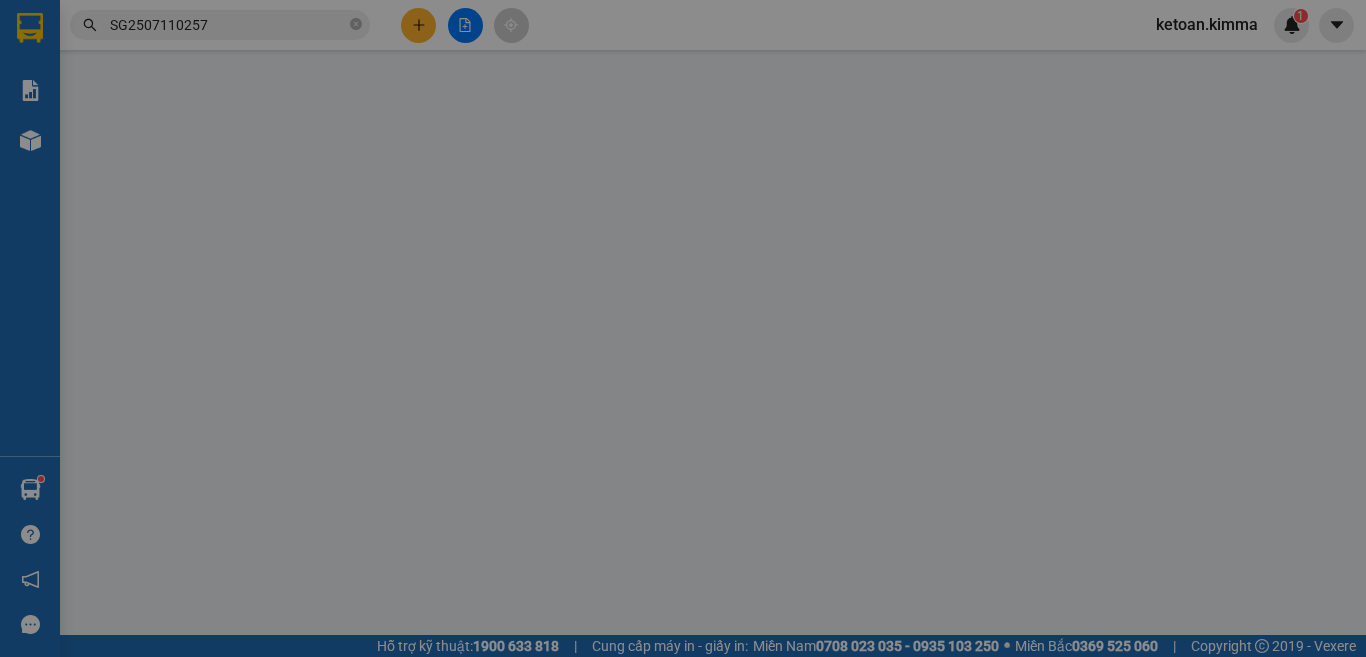 type on "BÁN LẺ KHÔNG GIAO HÓA ĐƠN" 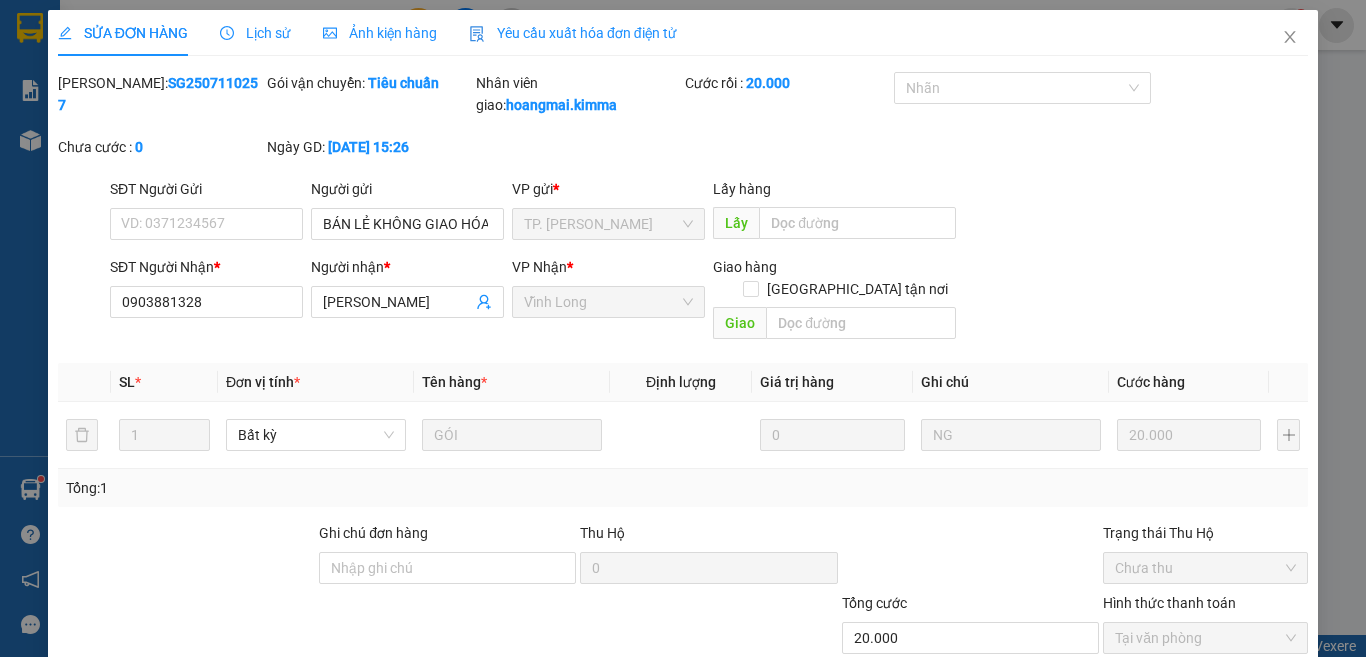 click on "Yêu cầu xuất hóa đơn điện tử" at bounding box center [573, 33] 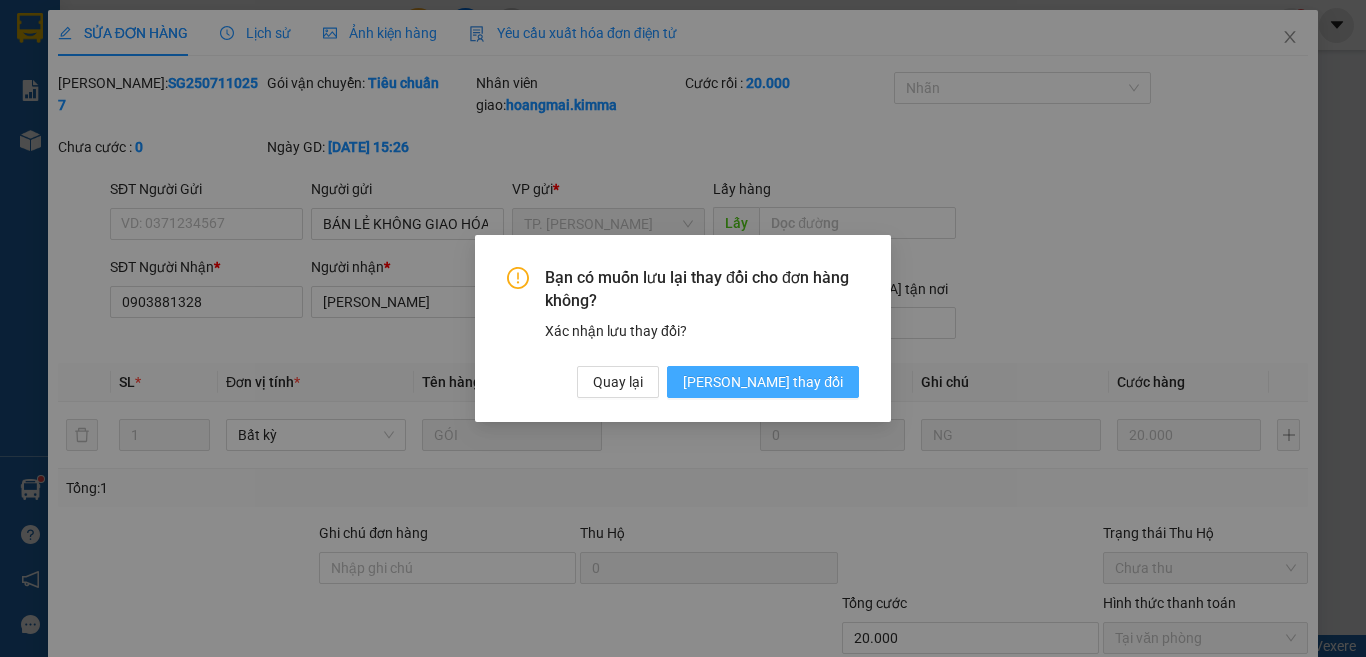 click on "Lưu thay đổi" at bounding box center [763, 382] 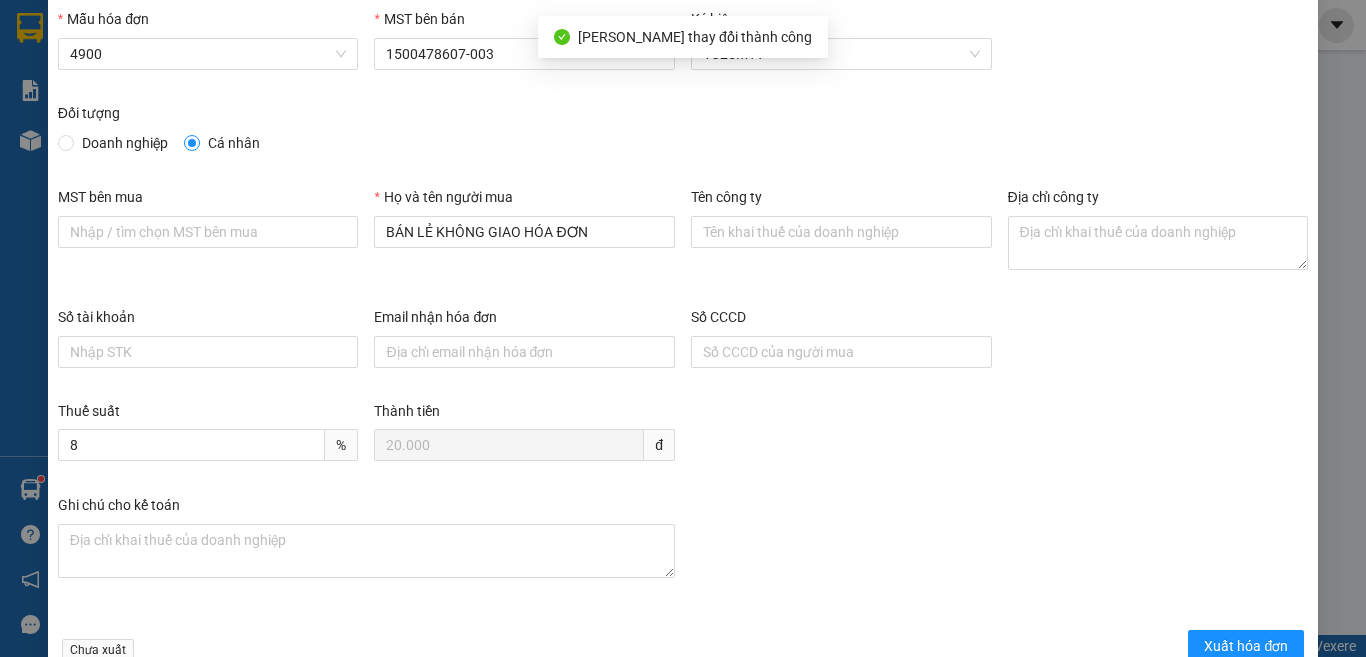 scroll, scrollTop: 114, scrollLeft: 0, axis: vertical 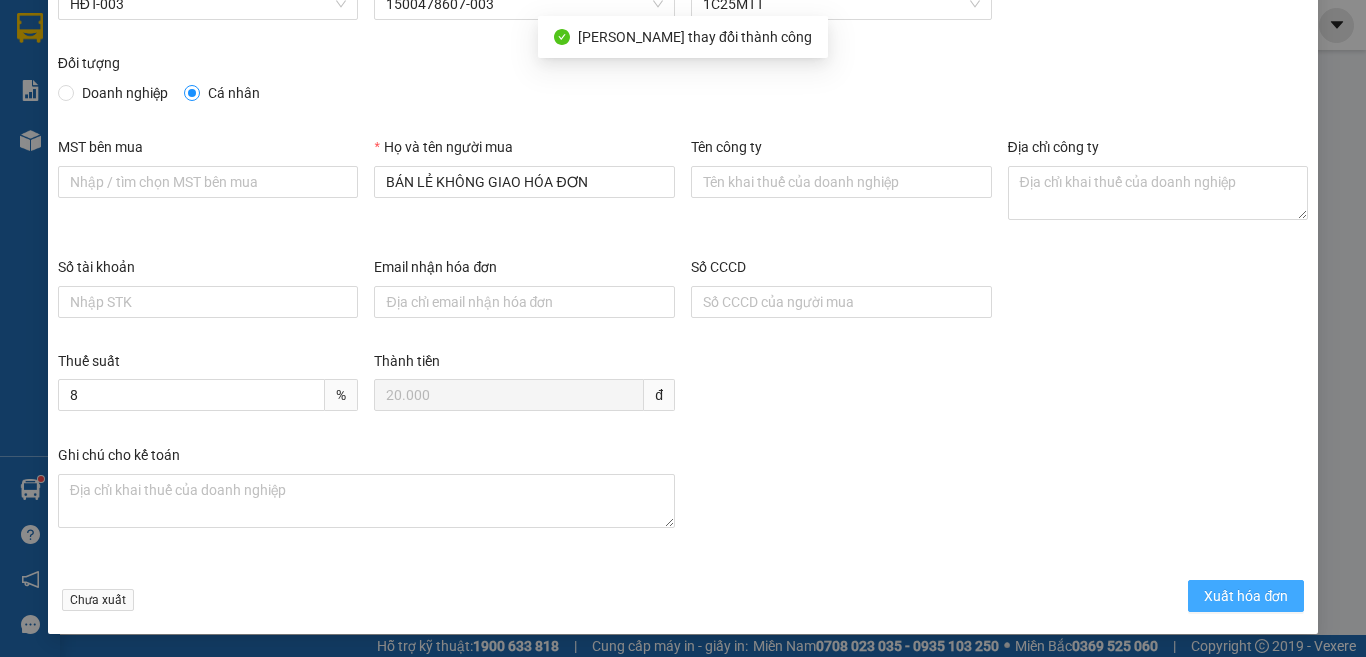 click on "Xuất hóa đơn" at bounding box center [1246, 596] 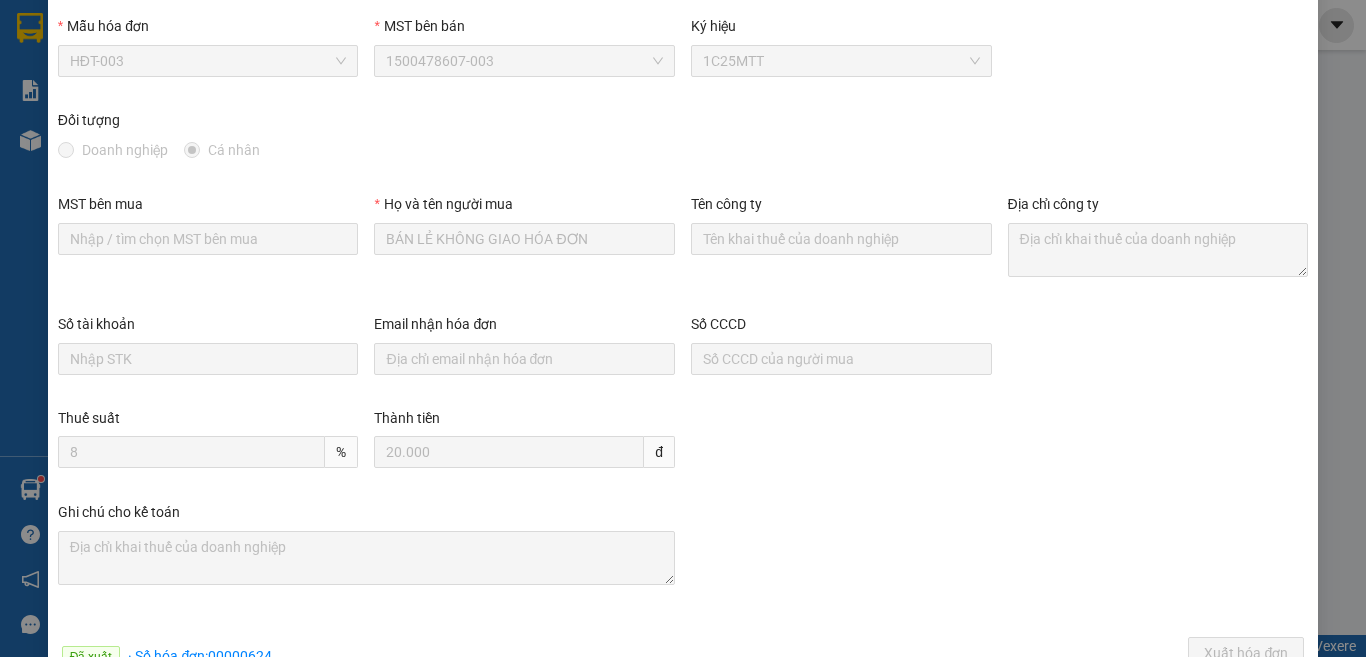 scroll, scrollTop: 0, scrollLeft: 0, axis: both 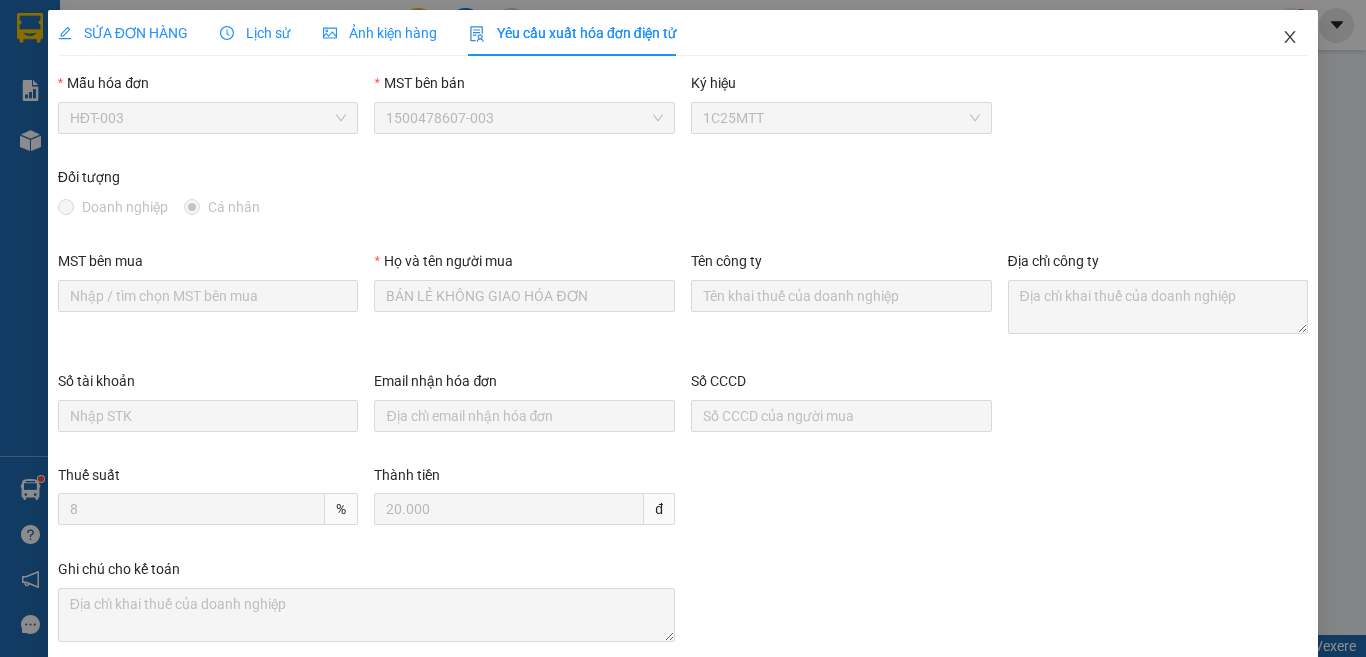 click 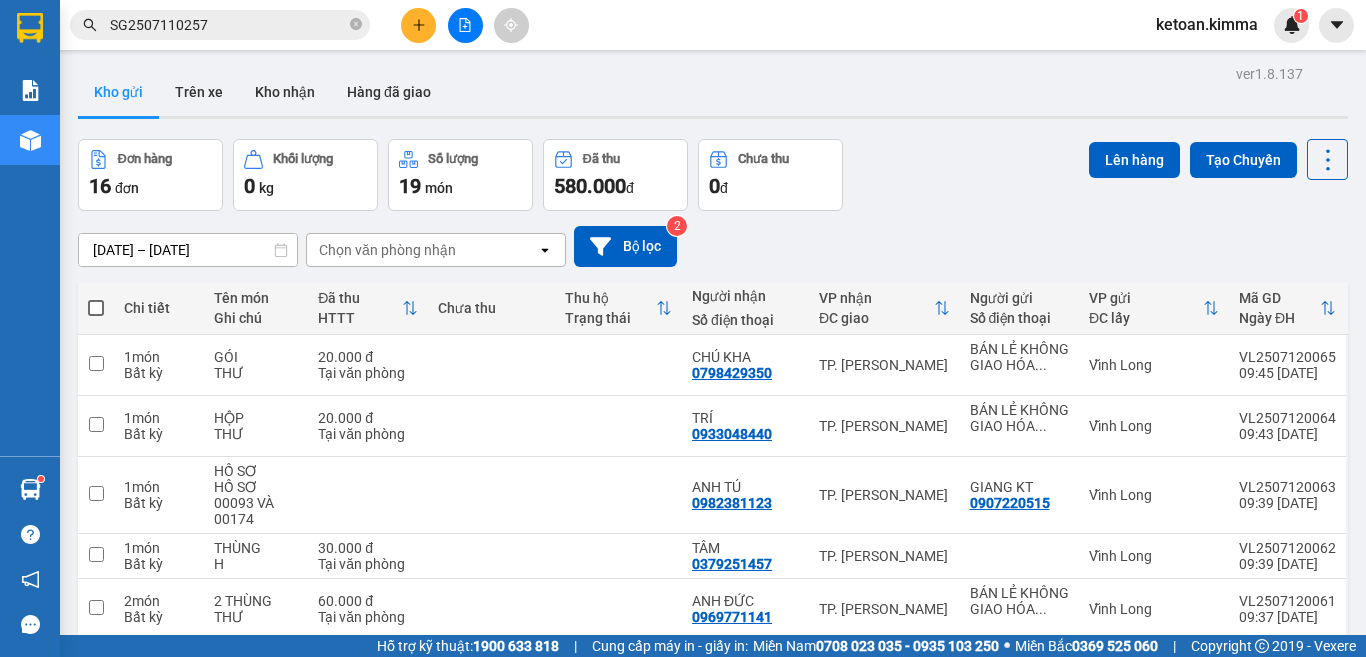 click on "SG2507110257" at bounding box center (228, 25) 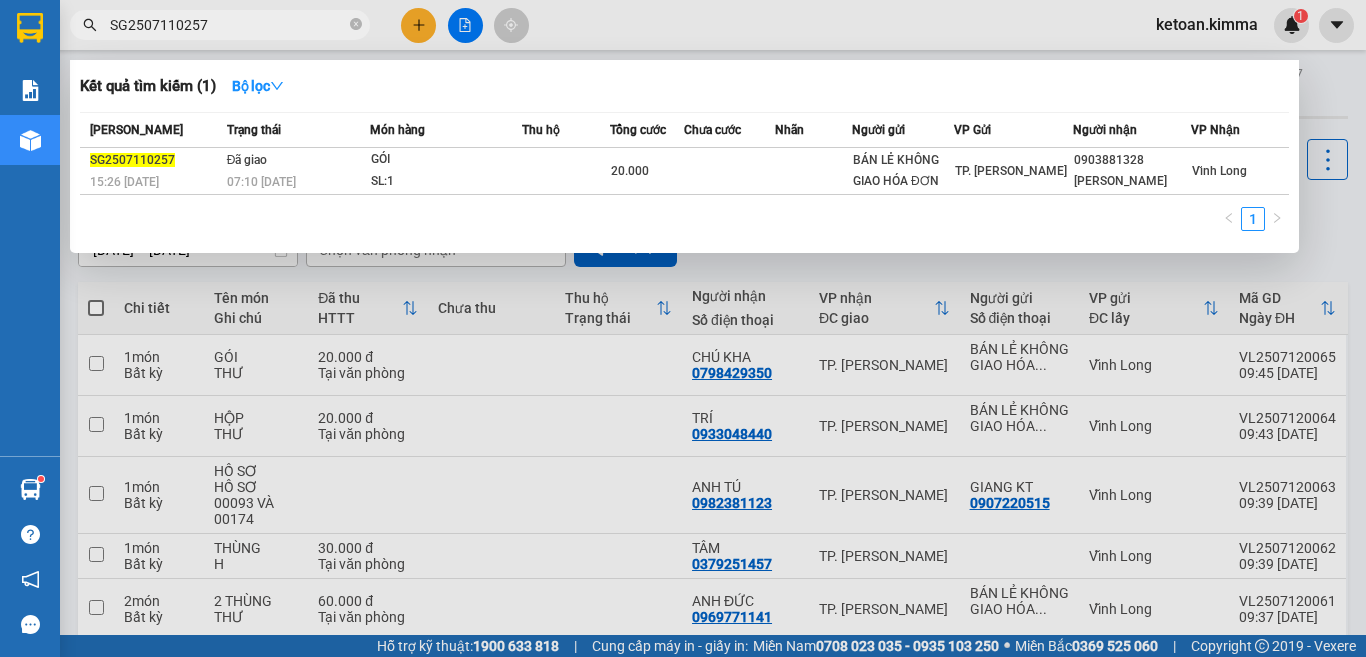 click on "SG2507110257" at bounding box center (228, 25) 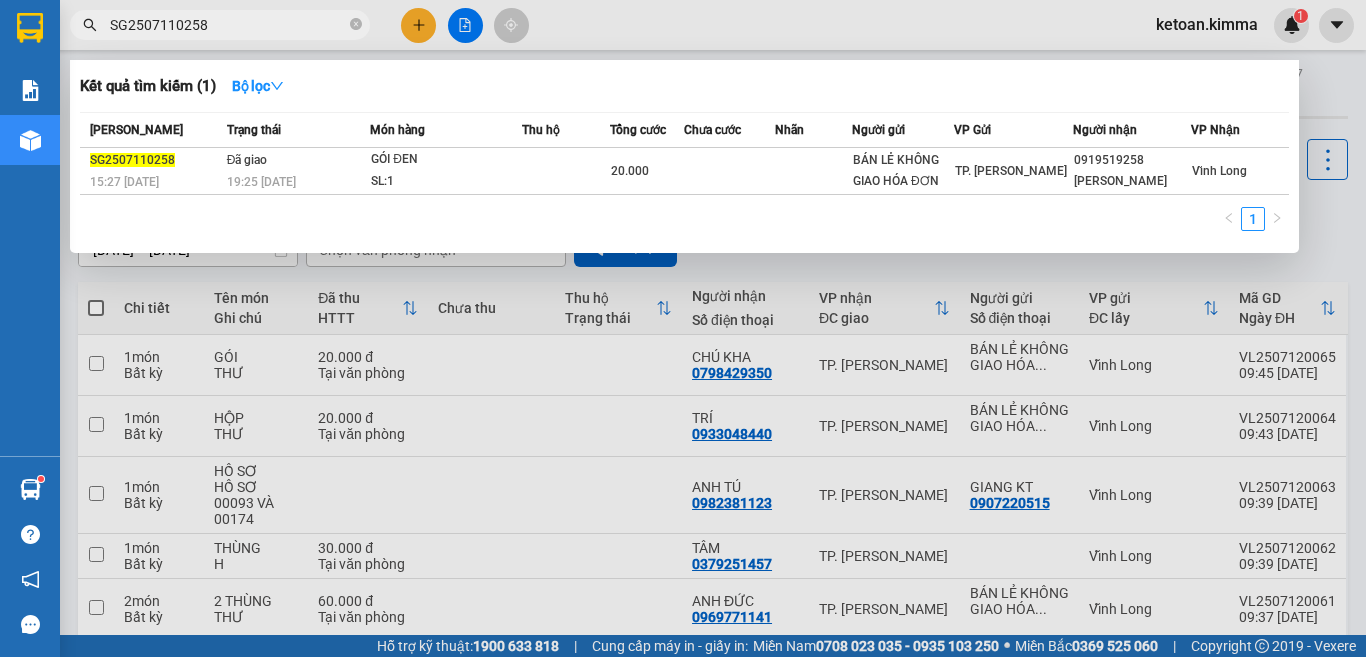 click on "SG2507110258" at bounding box center (228, 25) 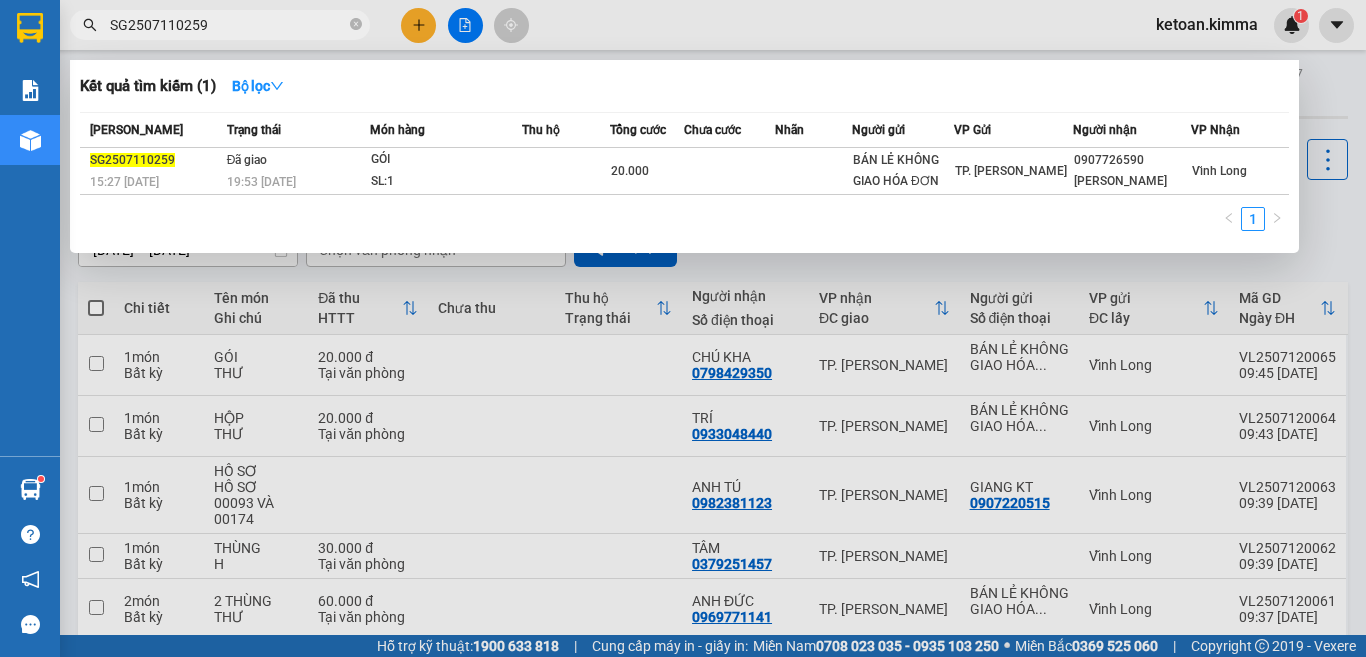 click on "SG2507110259" at bounding box center (228, 25) 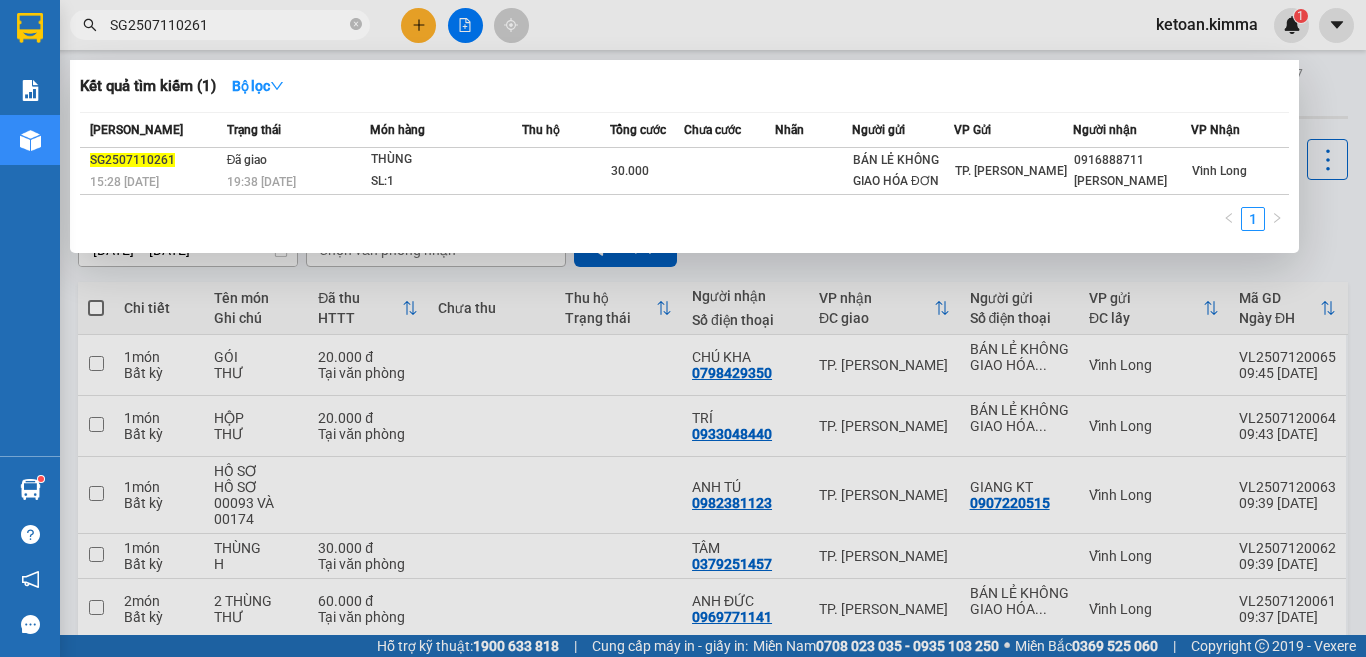 click on "SG2507110261" at bounding box center (228, 25) 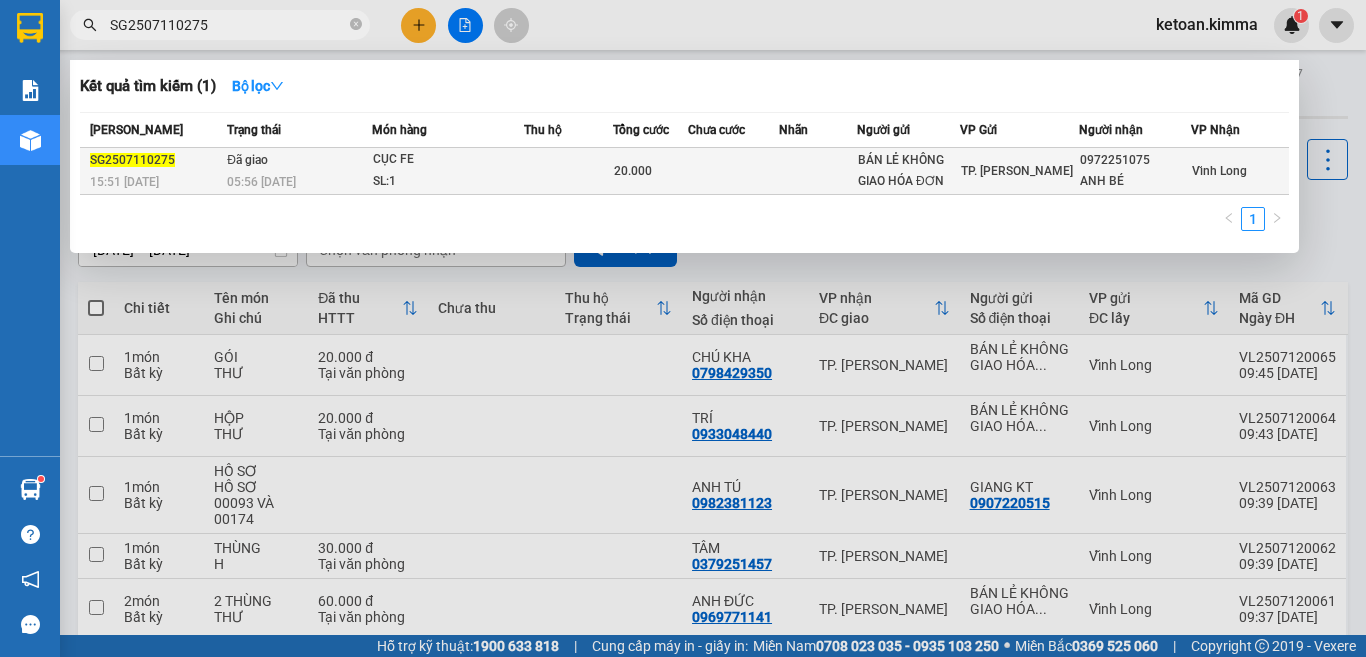 type on "SG2507110275" 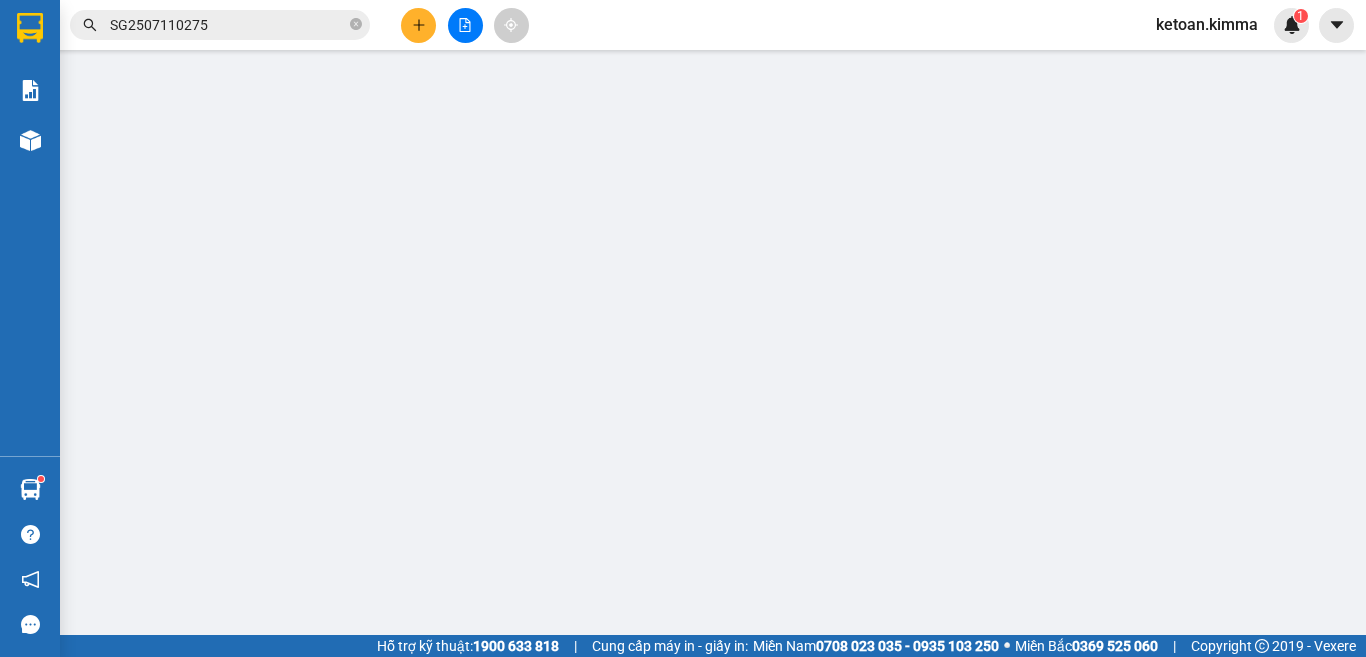 type on "BÁN LẺ KHÔNG GIAO HÓA ĐƠN" 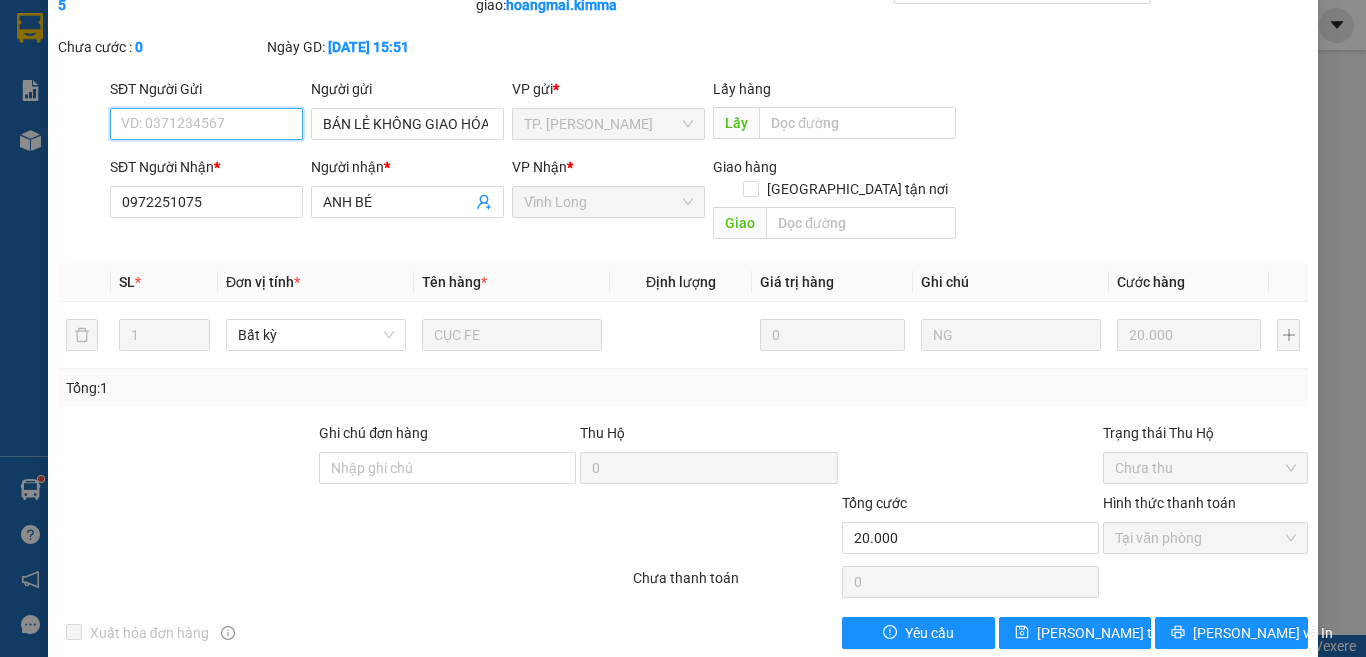 scroll, scrollTop: 0, scrollLeft: 0, axis: both 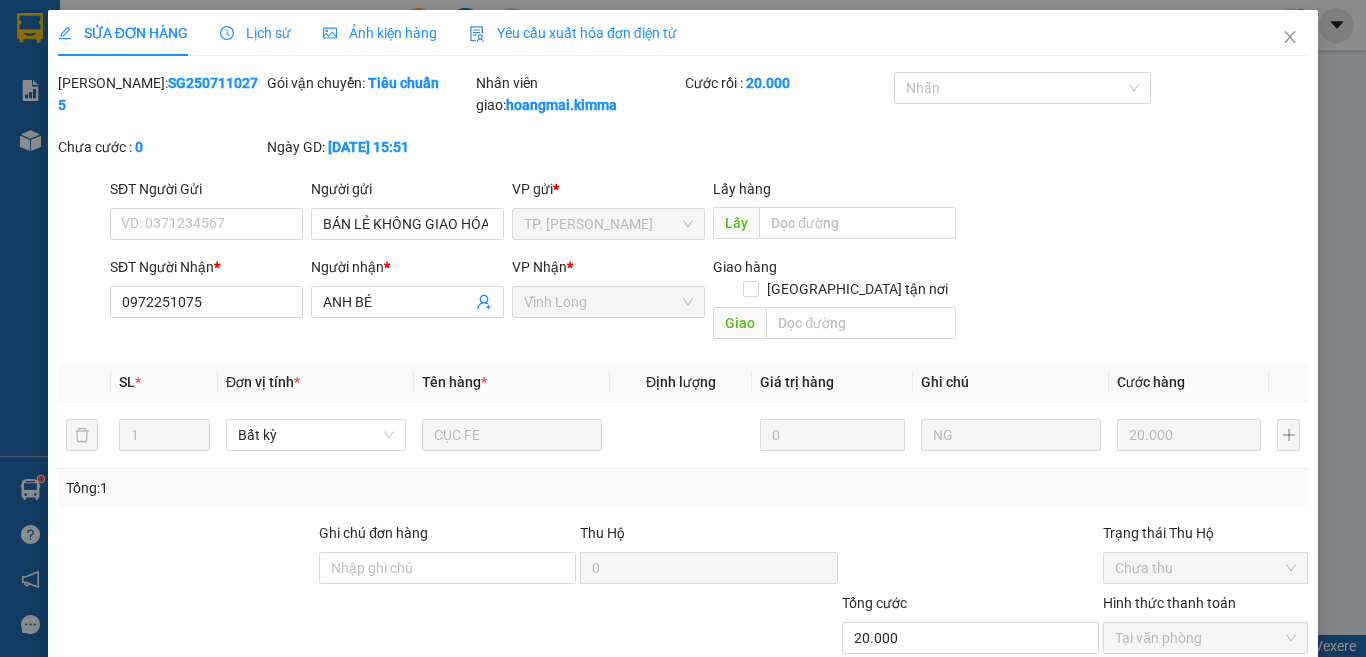 click on "Yêu cầu xuất hóa đơn điện tử" at bounding box center [573, 33] 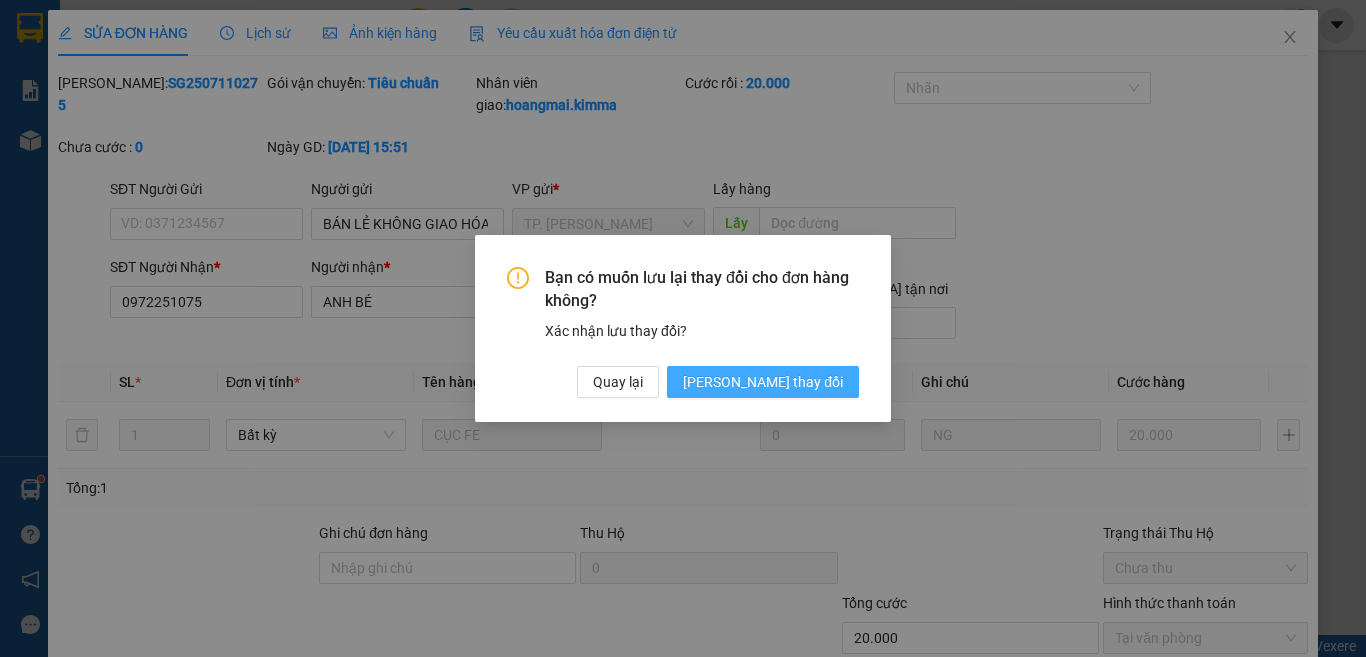 click on "Lưu thay đổi" at bounding box center (763, 382) 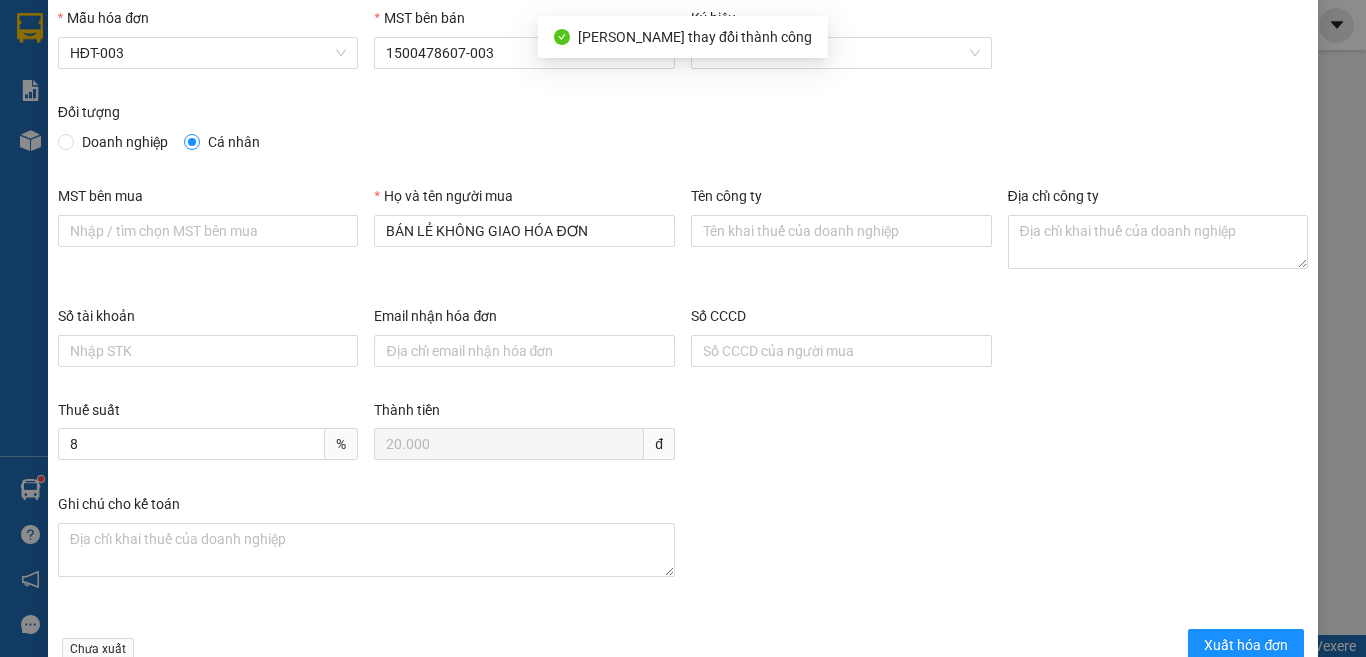 scroll, scrollTop: 114, scrollLeft: 0, axis: vertical 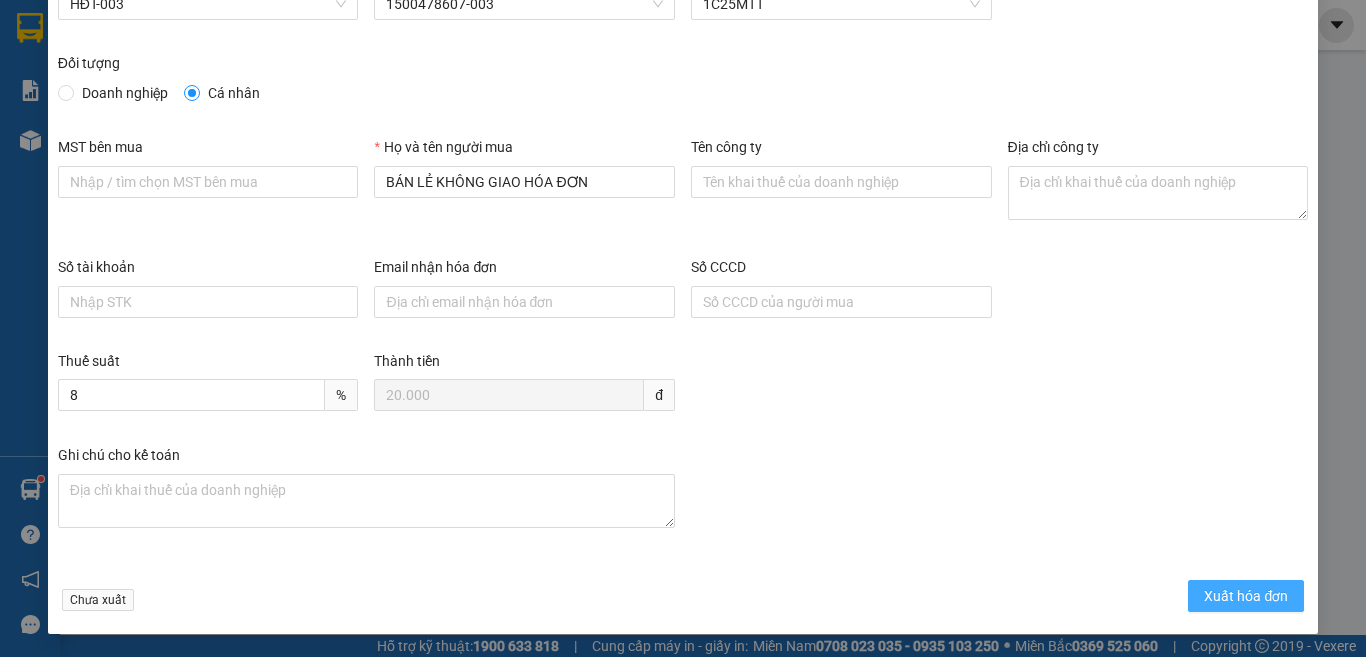 click on "Xuất hóa đơn" at bounding box center [1246, 596] 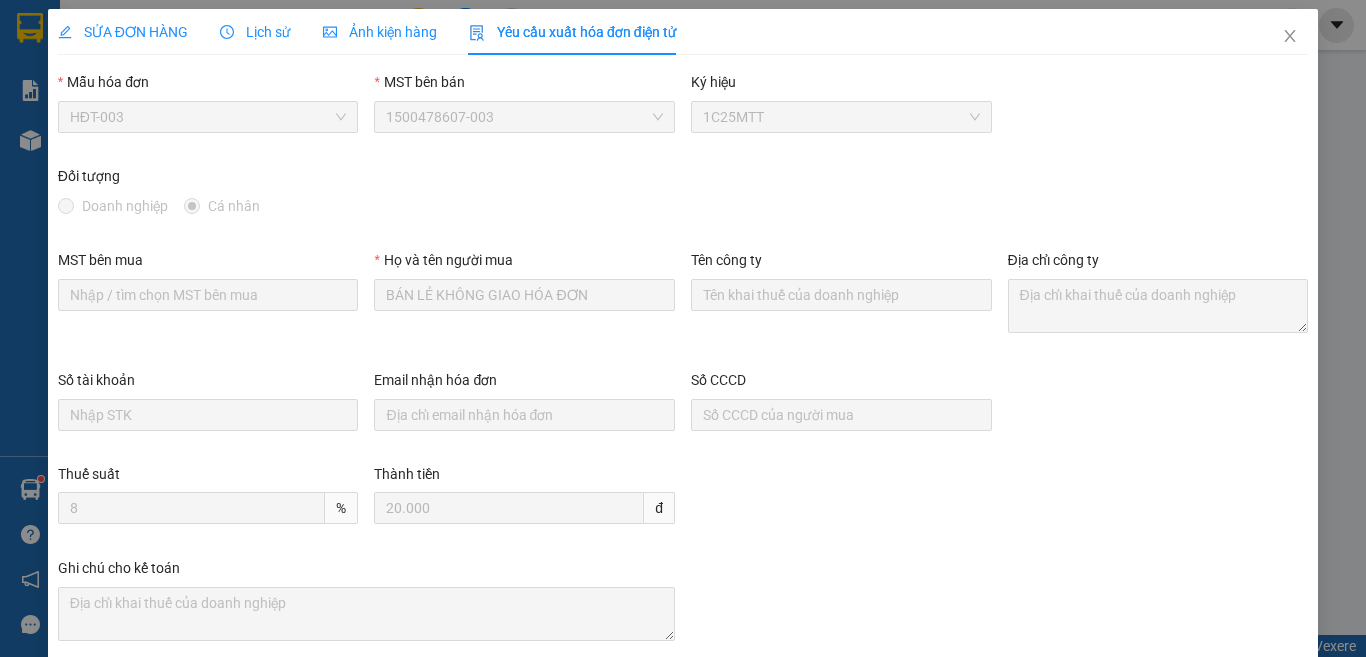 scroll, scrollTop: 0, scrollLeft: 0, axis: both 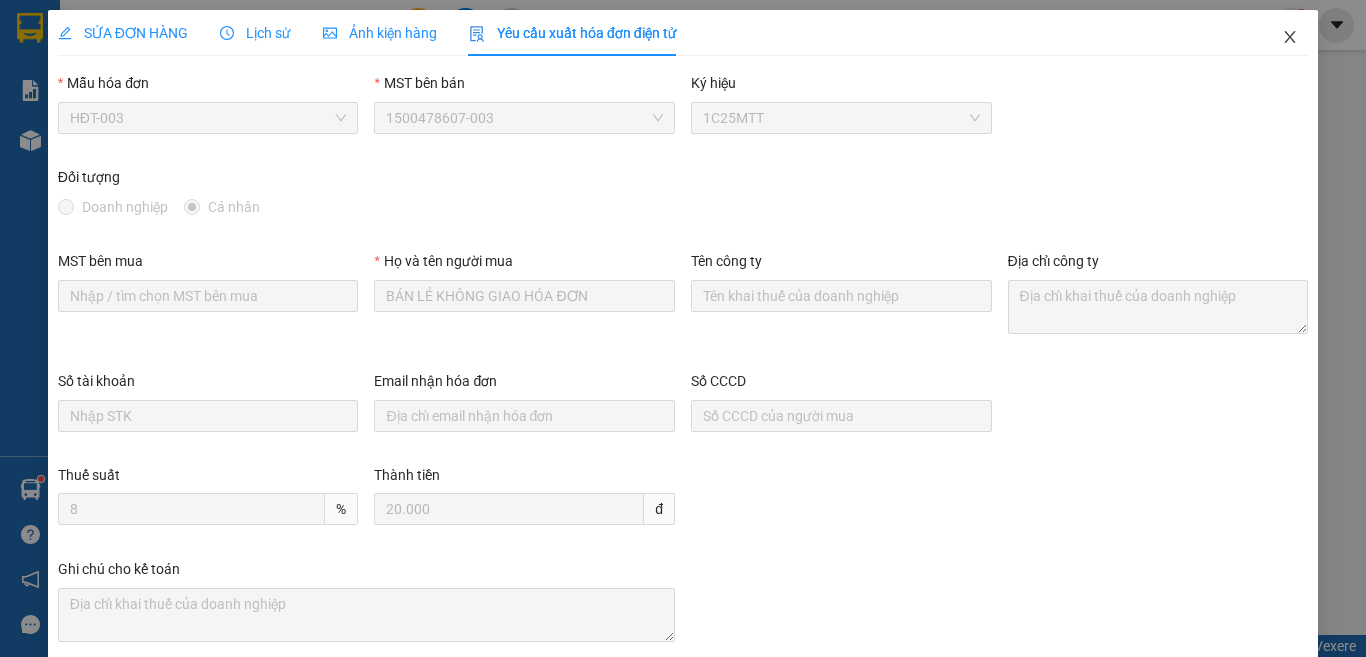 click 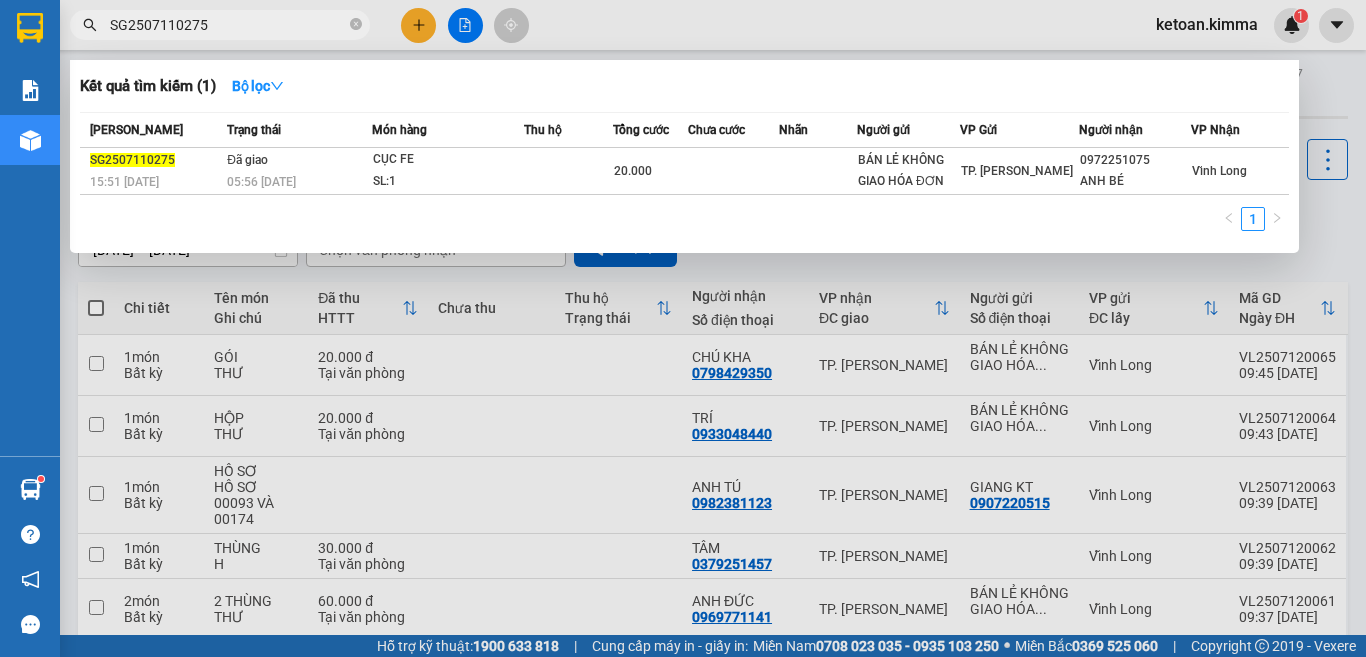 click on "SG2507110275" at bounding box center [228, 25] 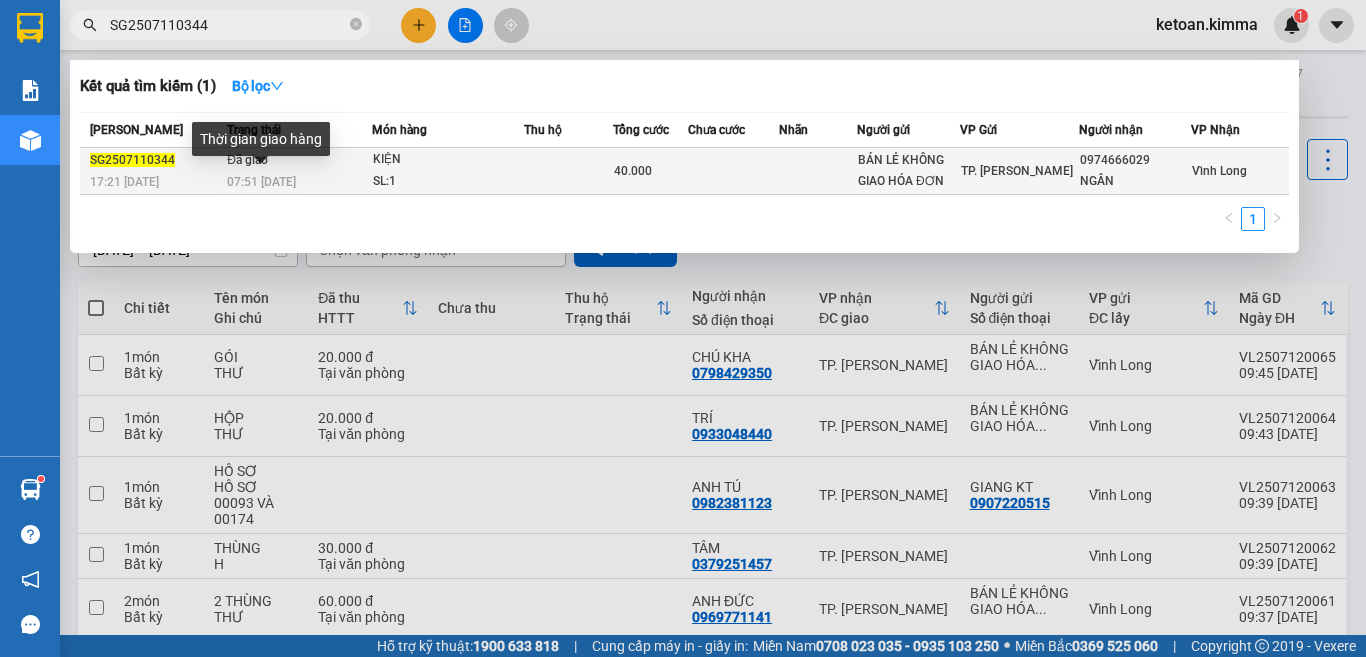 type on "SG2507110344" 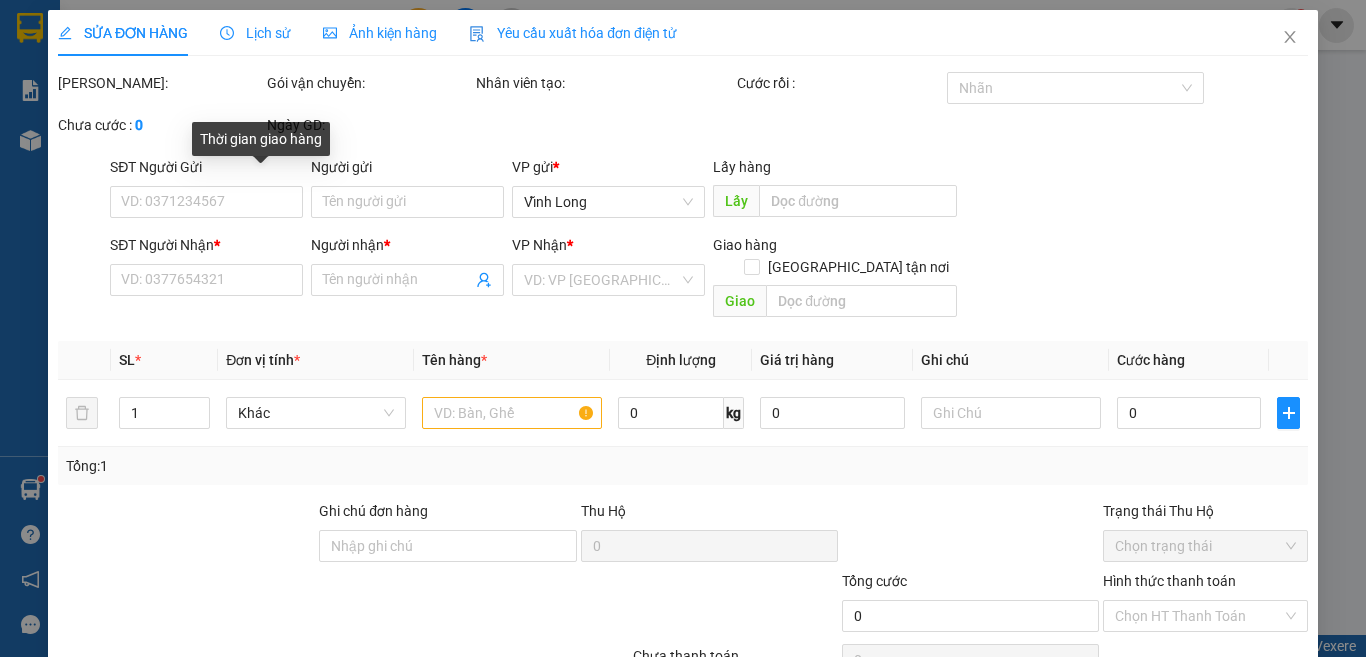 type on "BÁN LẺ KHÔNG GIAO HÓA ĐƠN" 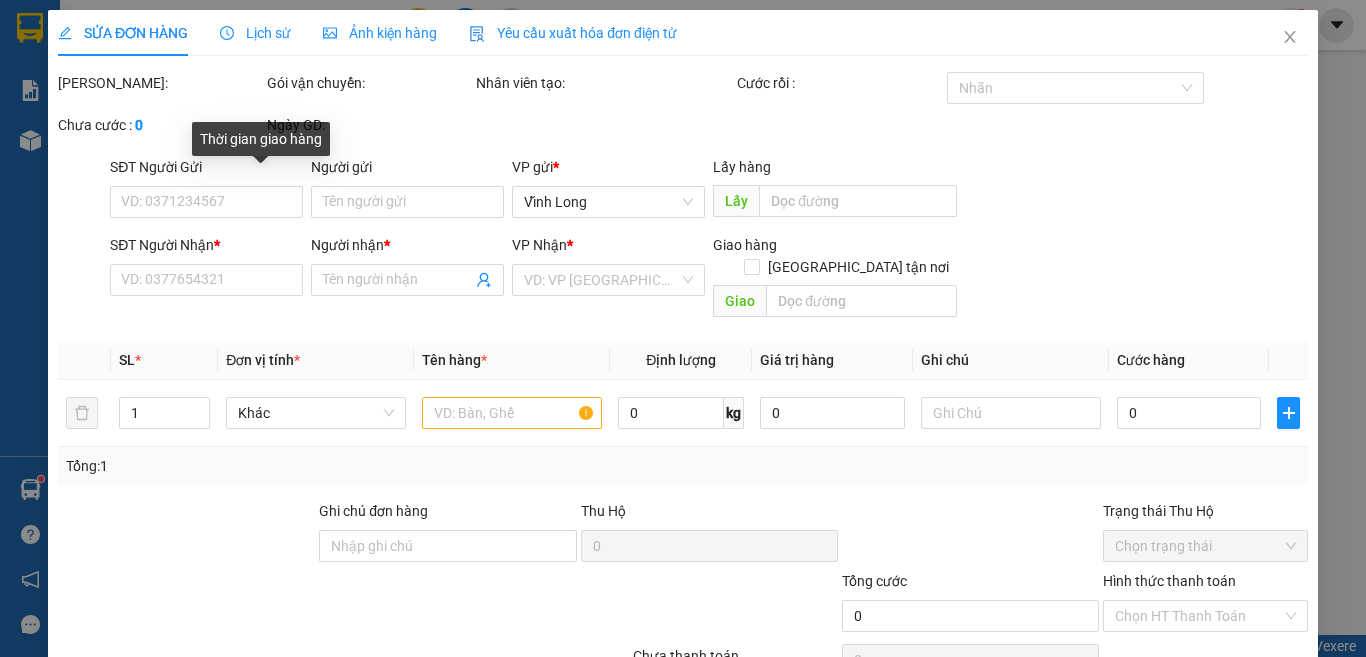 type on "0974666029" 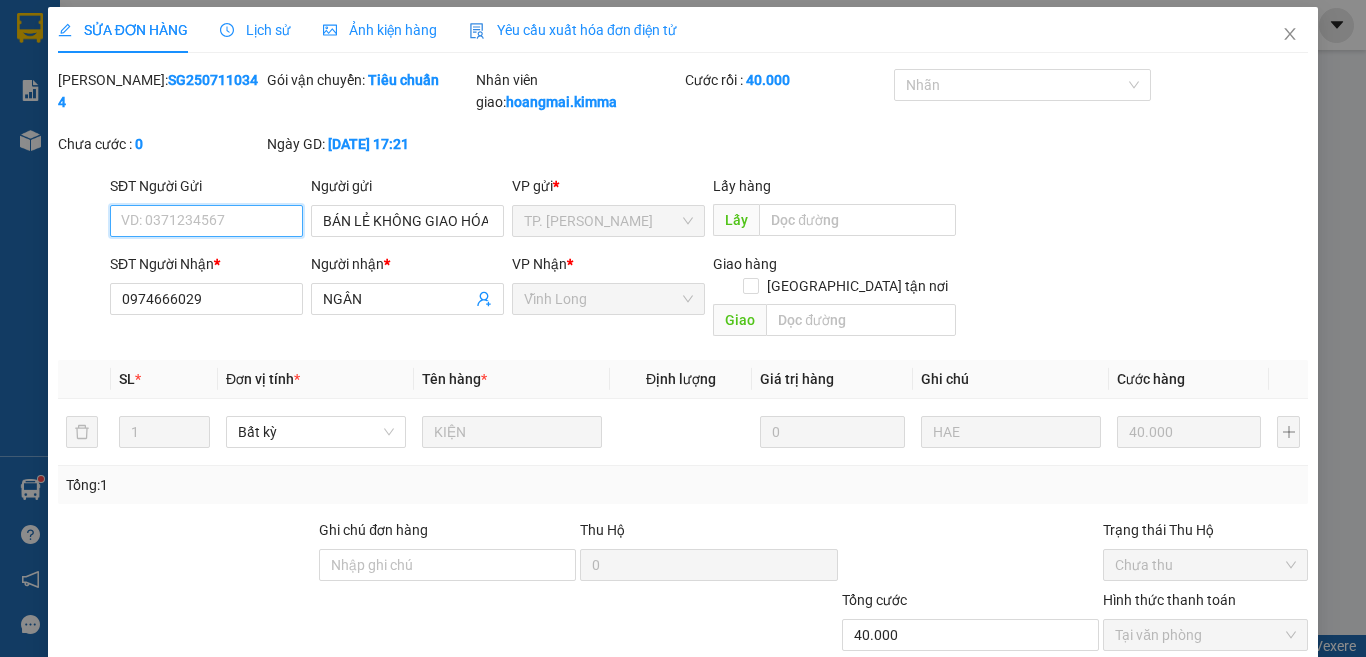 scroll, scrollTop: 0, scrollLeft: 0, axis: both 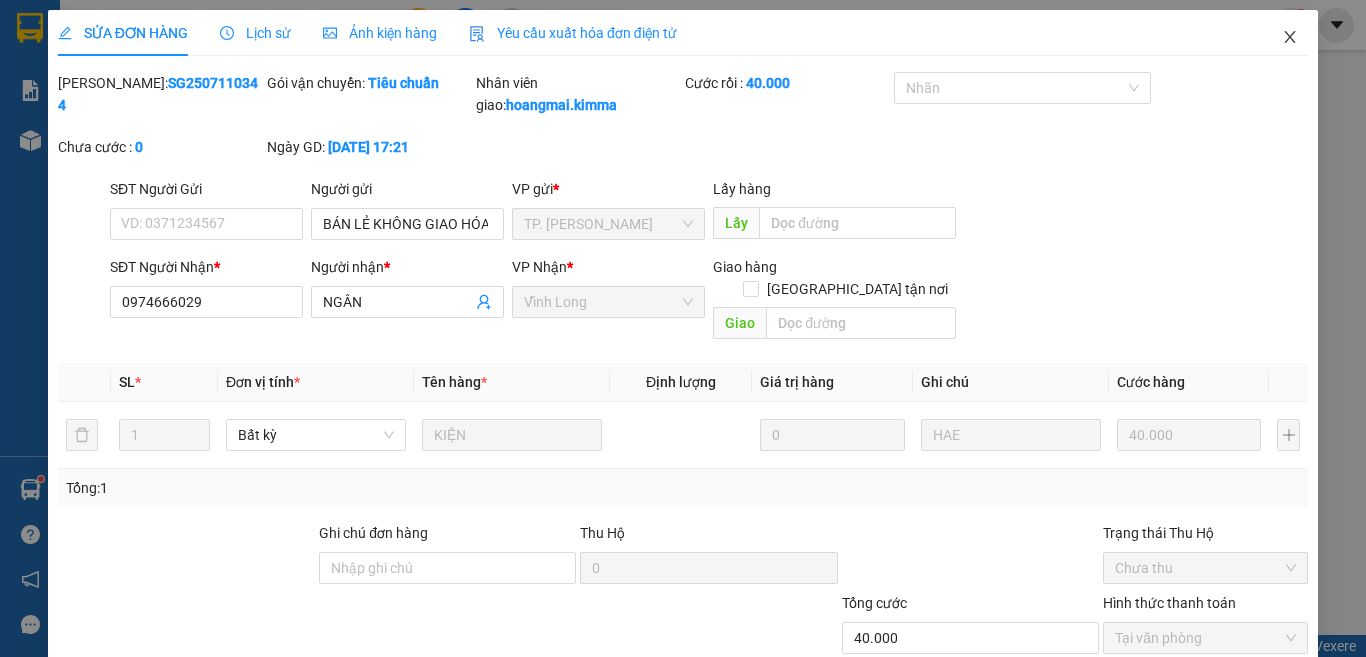 click 